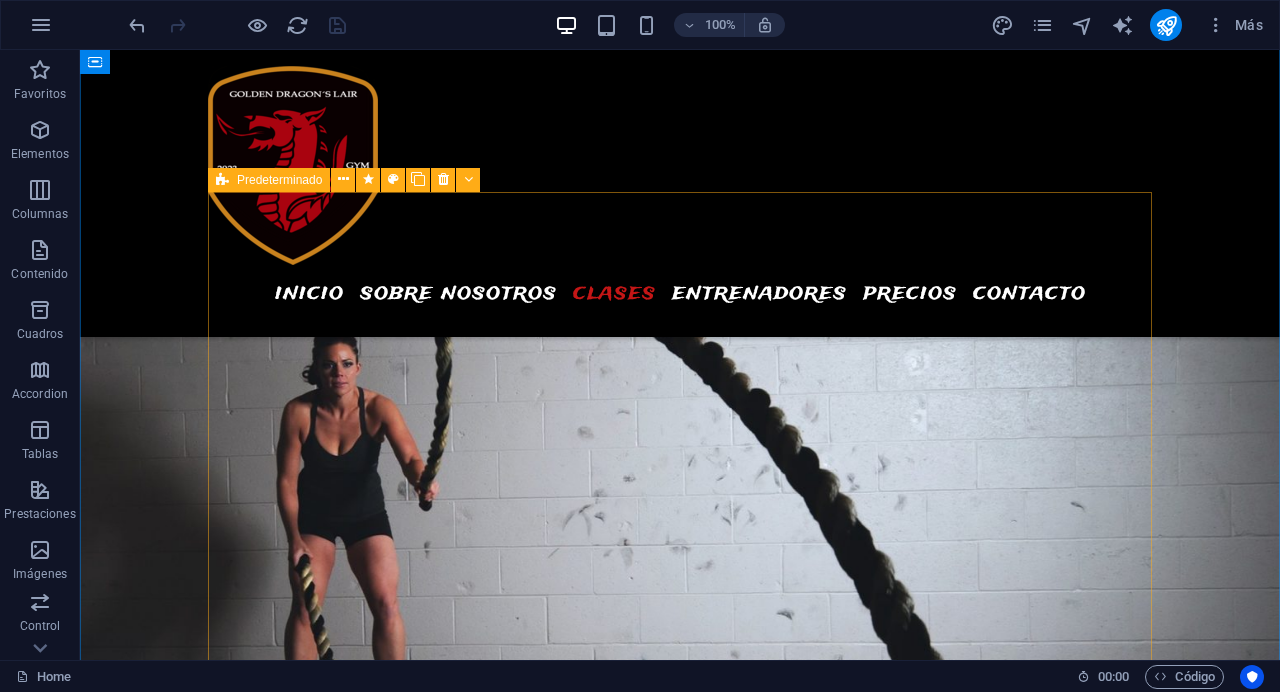 scroll, scrollTop: 2744, scrollLeft: 0, axis: vertical 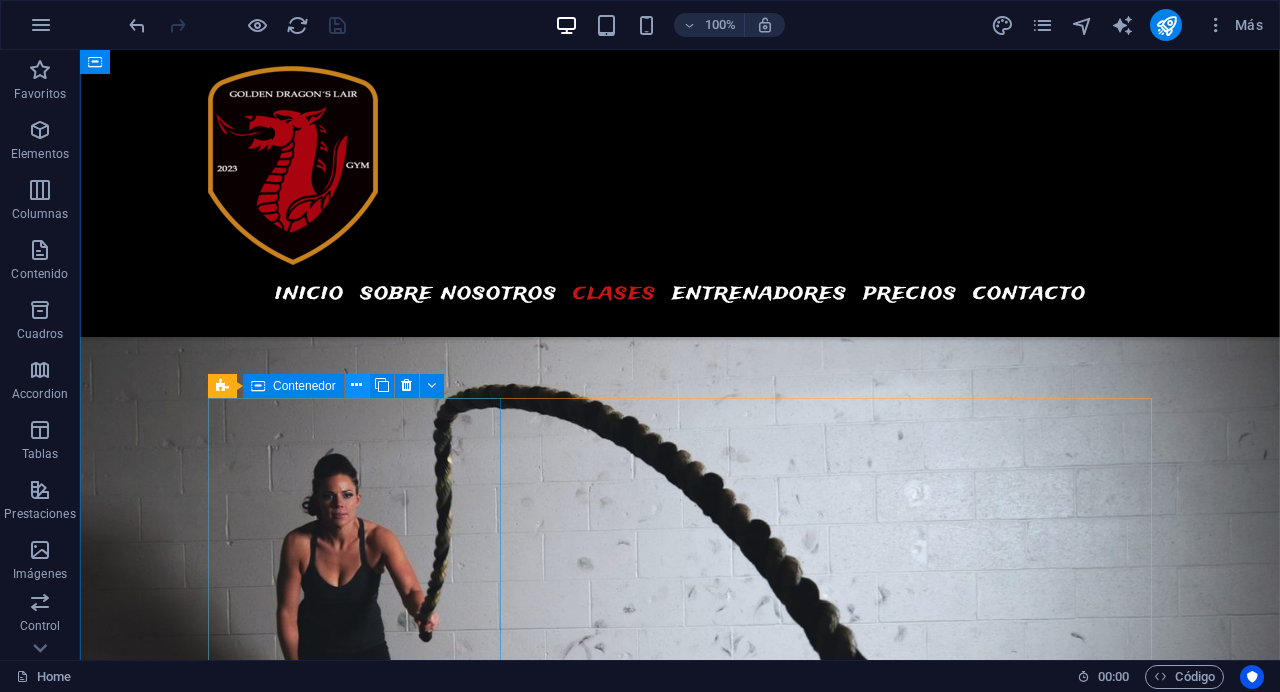 click at bounding box center (356, 385) 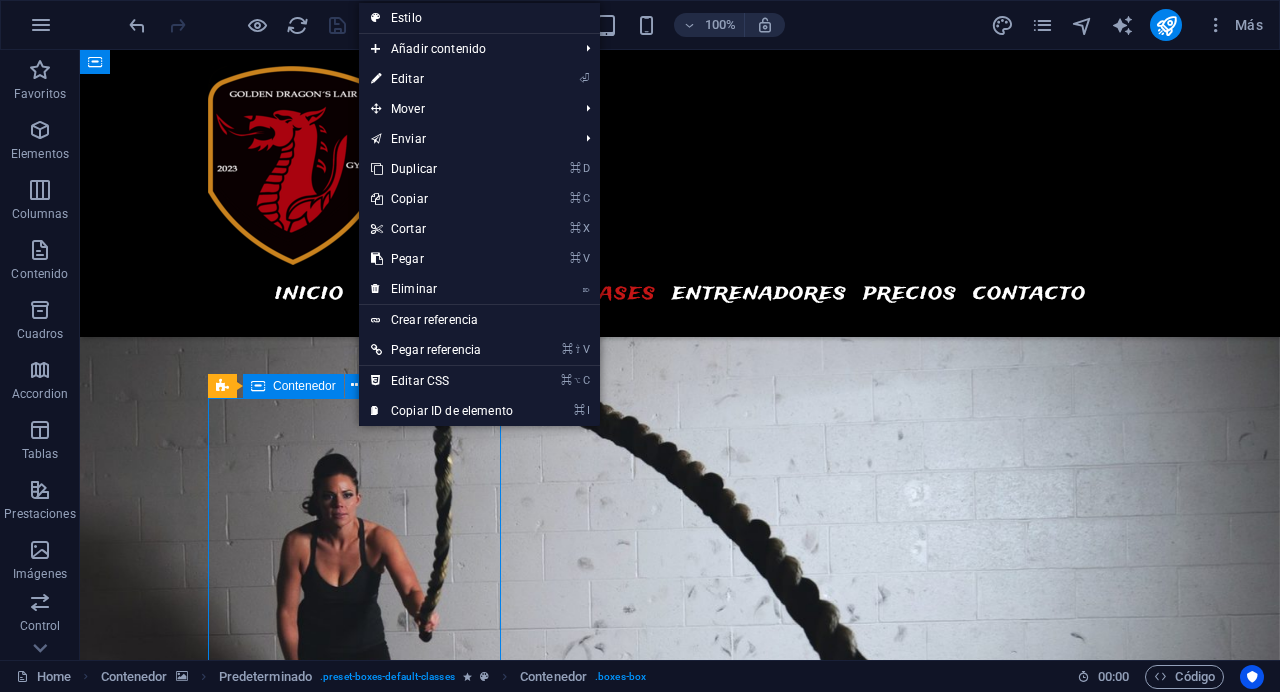 click on "Contenedor" at bounding box center [304, 386] 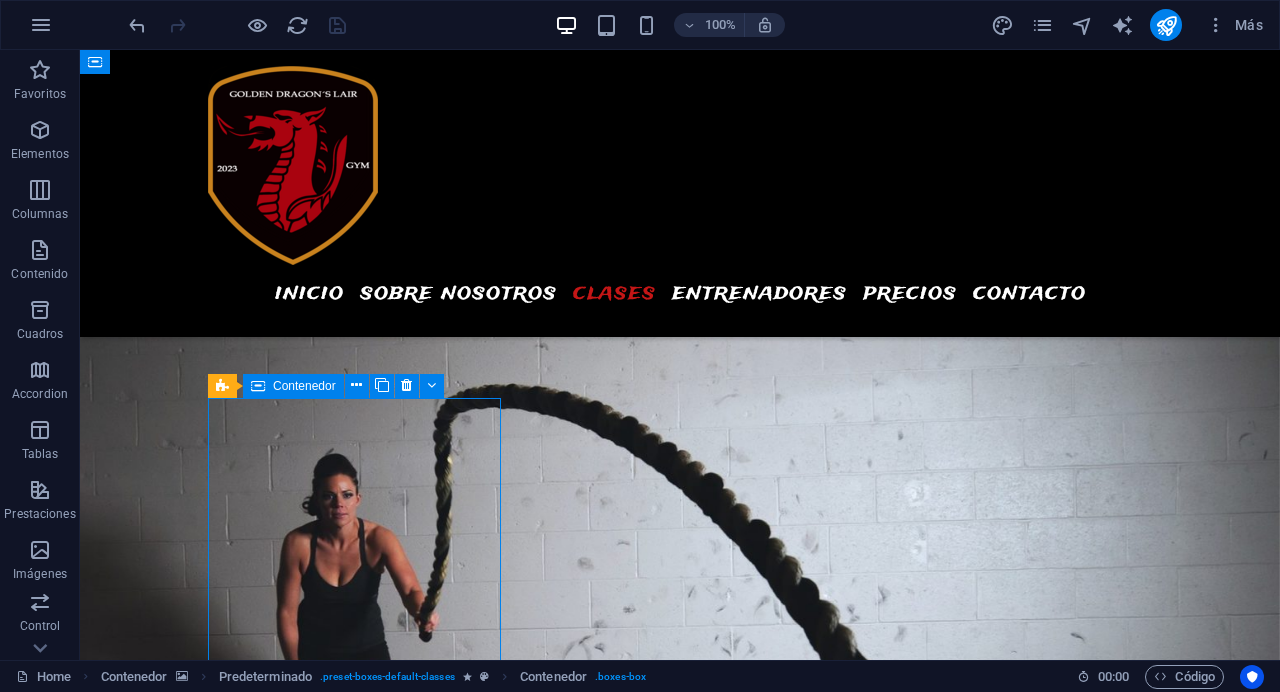 click on "Contenedor" at bounding box center [304, 386] 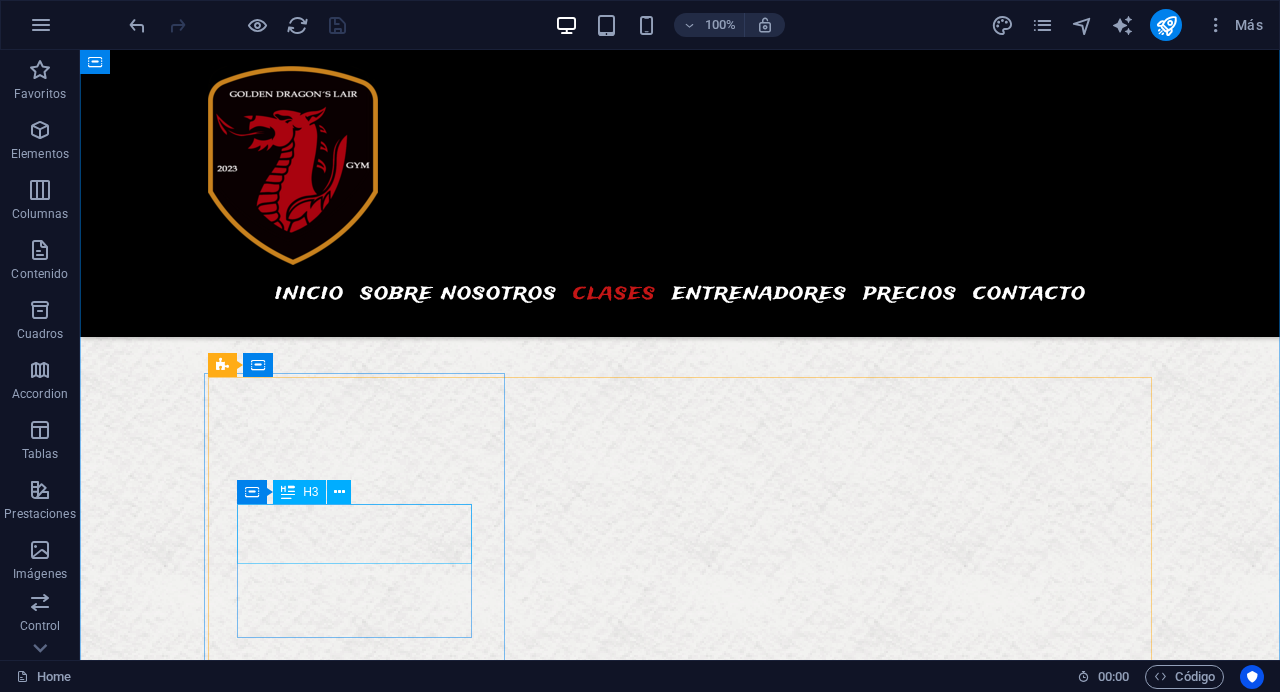 scroll, scrollTop: 5313, scrollLeft: 0, axis: vertical 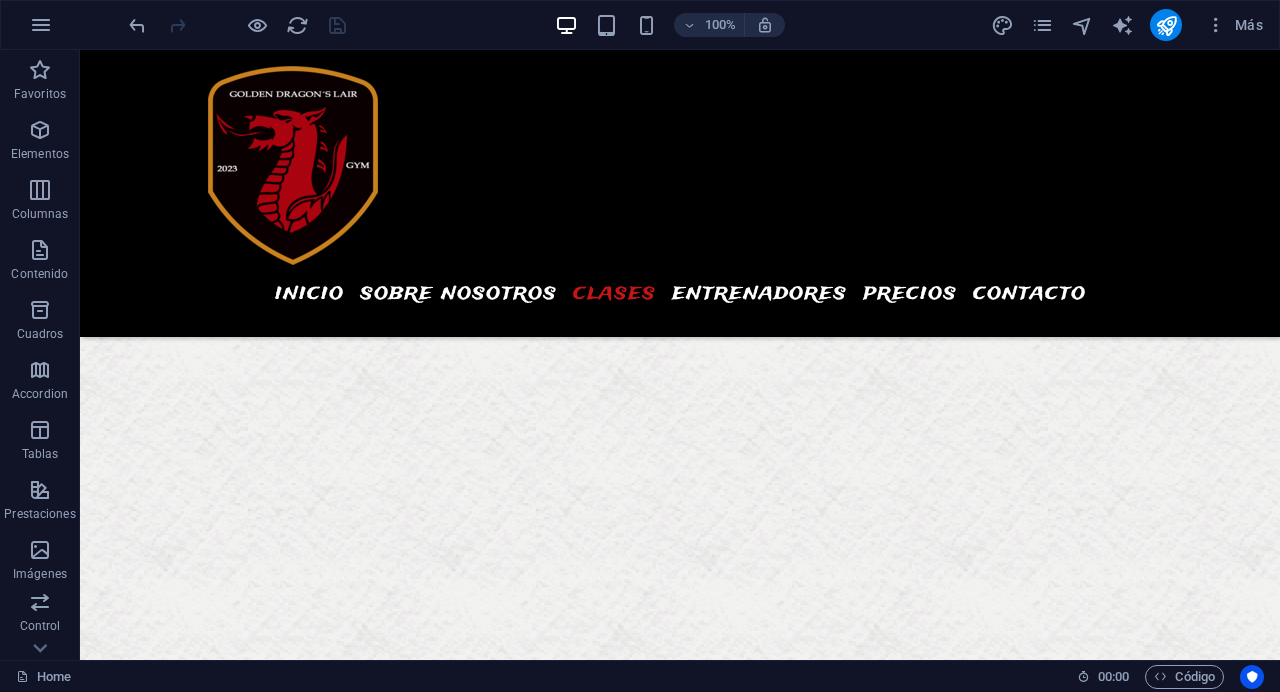 click at bounding box center (680, 1267) 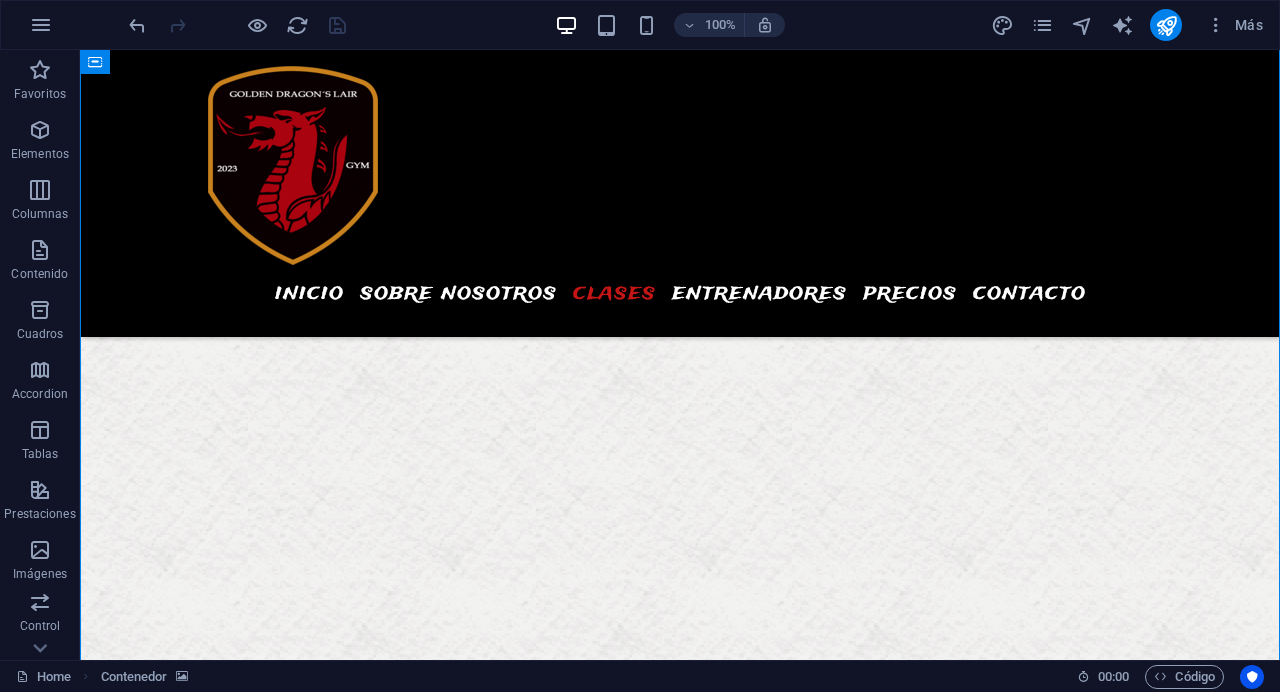 click at bounding box center [680, 1267] 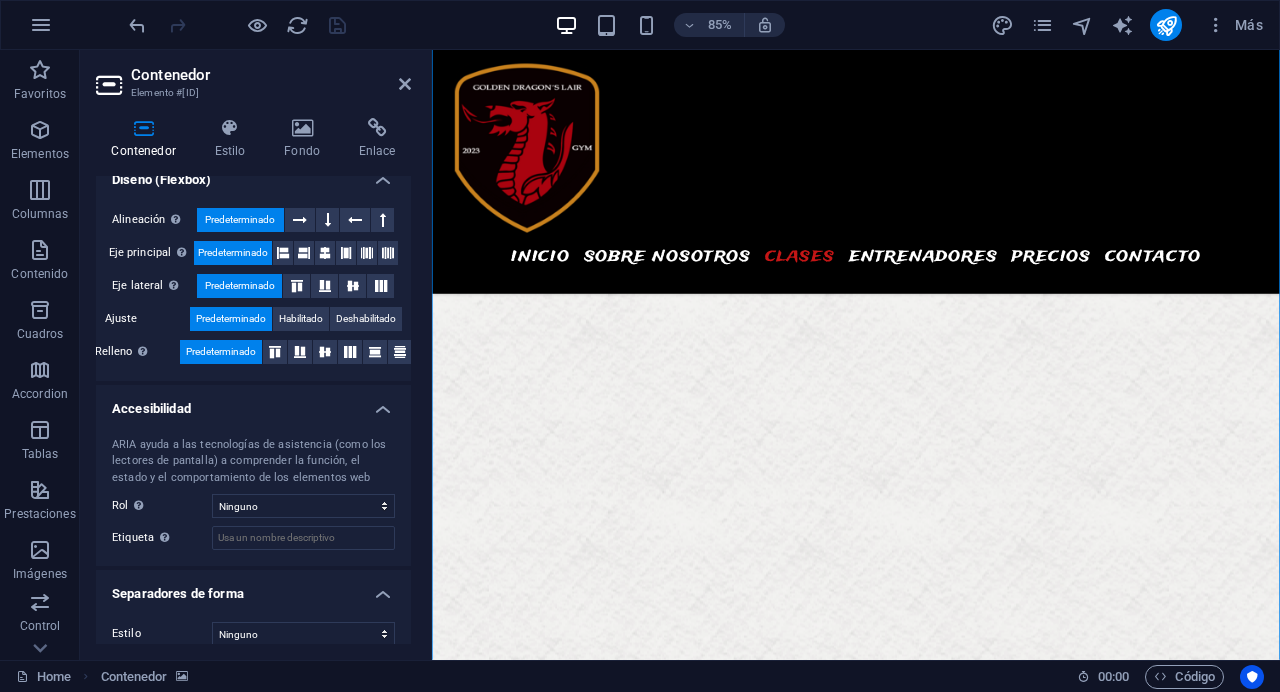 scroll, scrollTop: 331, scrollLeft: 0, axis: vertical 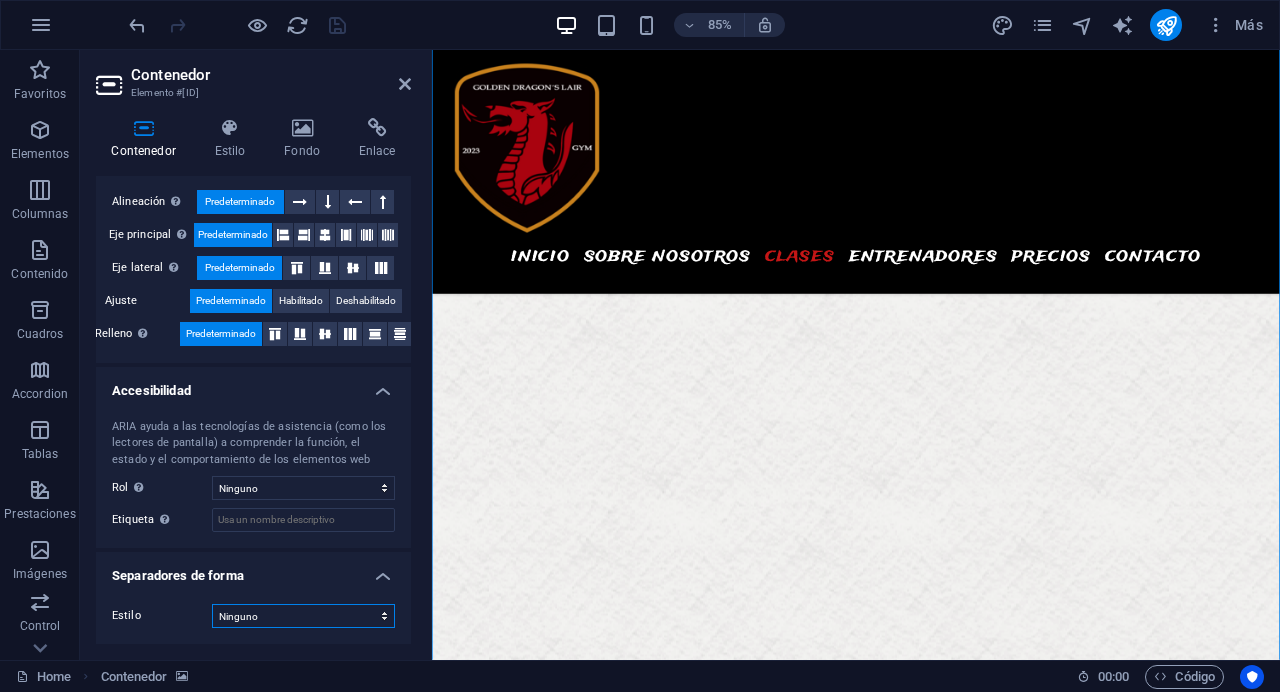 click on "Ninguno Triángulo Cuadrado Diagonal Polígono 1 Polígono 2 Zigzag Múltiples zigzags Olas Múltiples olas Medio círculo Círculo Sombra de círculo Bloques Hexágonos Nubes Múltiples nubes Ventilador Pirámides Libro Gota de pintura Fuego Papel desmenuzado Flecha" at bounding box center (303, 616) 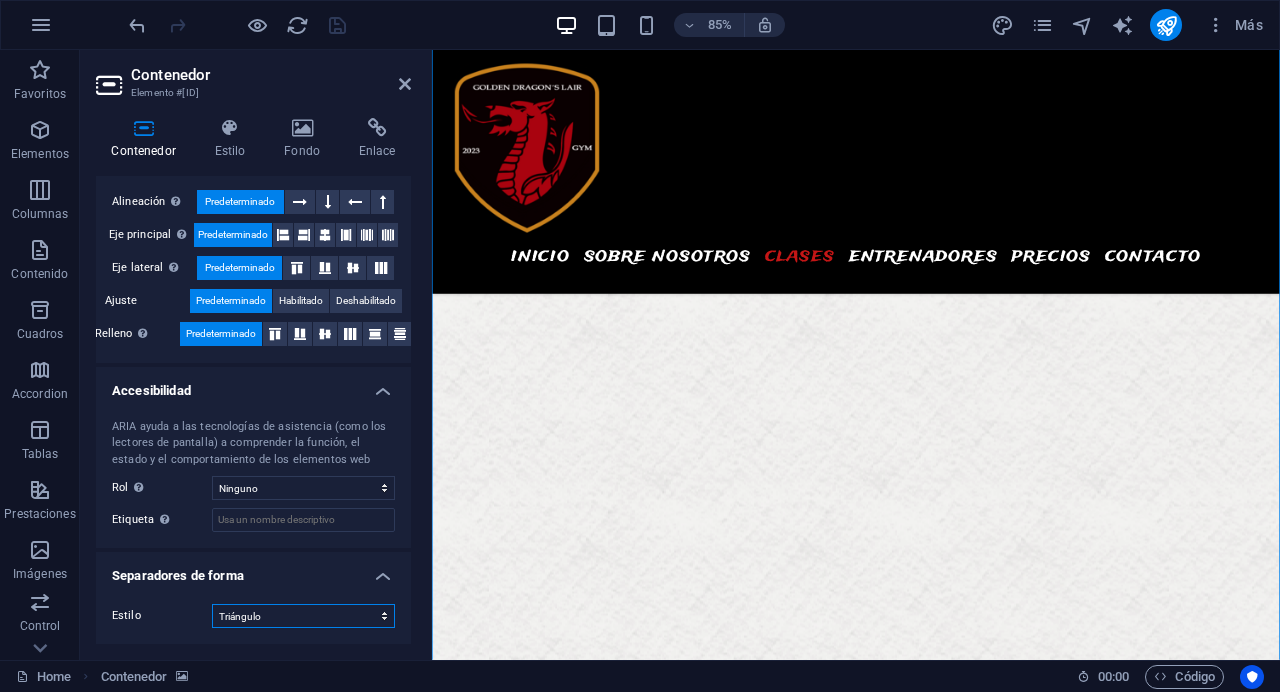 click on "Triángulo" at bounding box center (0, 0) 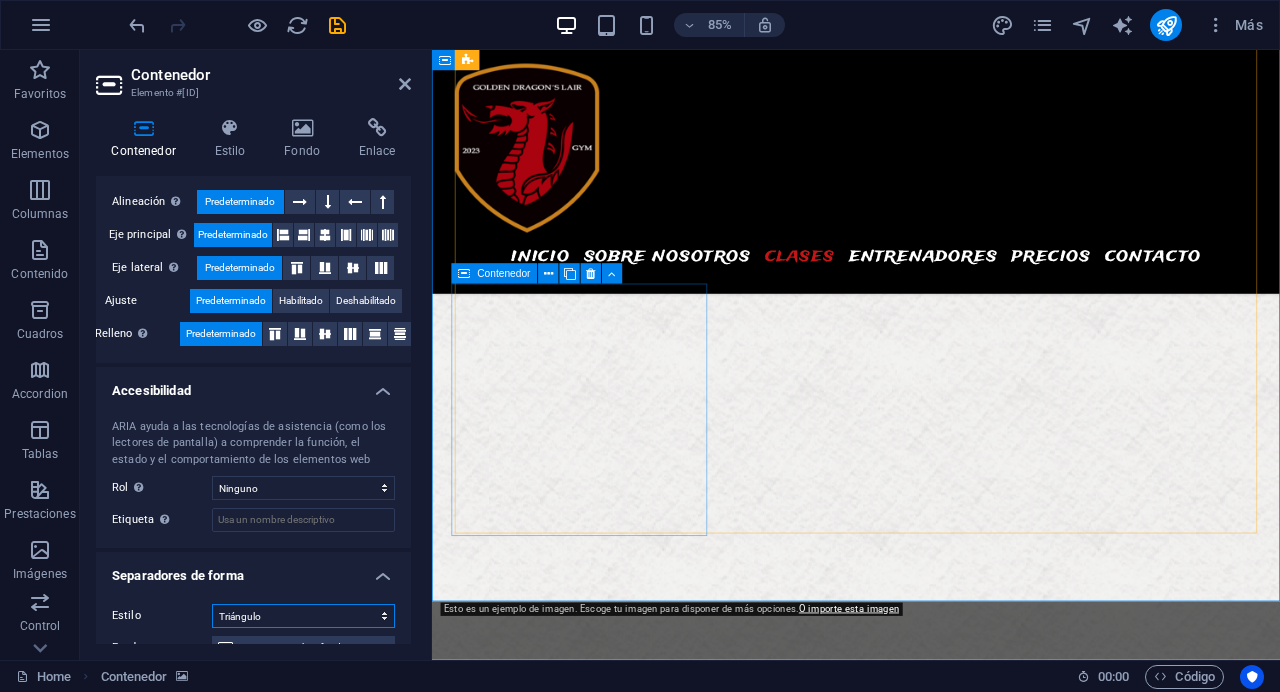 scroll, scrollTop: 5736, scrollLeft: 0, axis: vertical 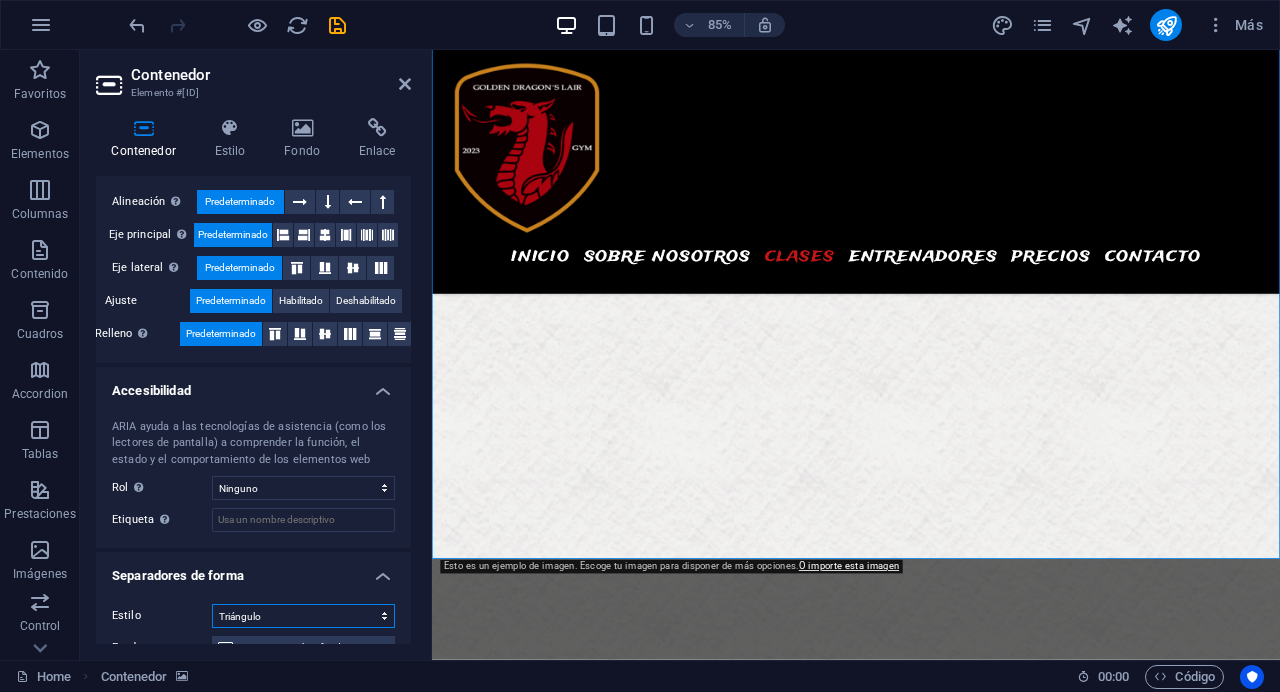 click on "Ninguno Triángulo Cuadrado Diagonal Polígono 1 Polígono 2 Zigzag Múltiples zigzags Olas Múltiples olas Medio círculo Círculo Sombra de círculo Bloques Hexágonos Nubes Múltiples nubes Ventilador Pirámides Libro Gota de pintura Fuego Papel desmenuzado Flecha" at bounding box center (303, 616) 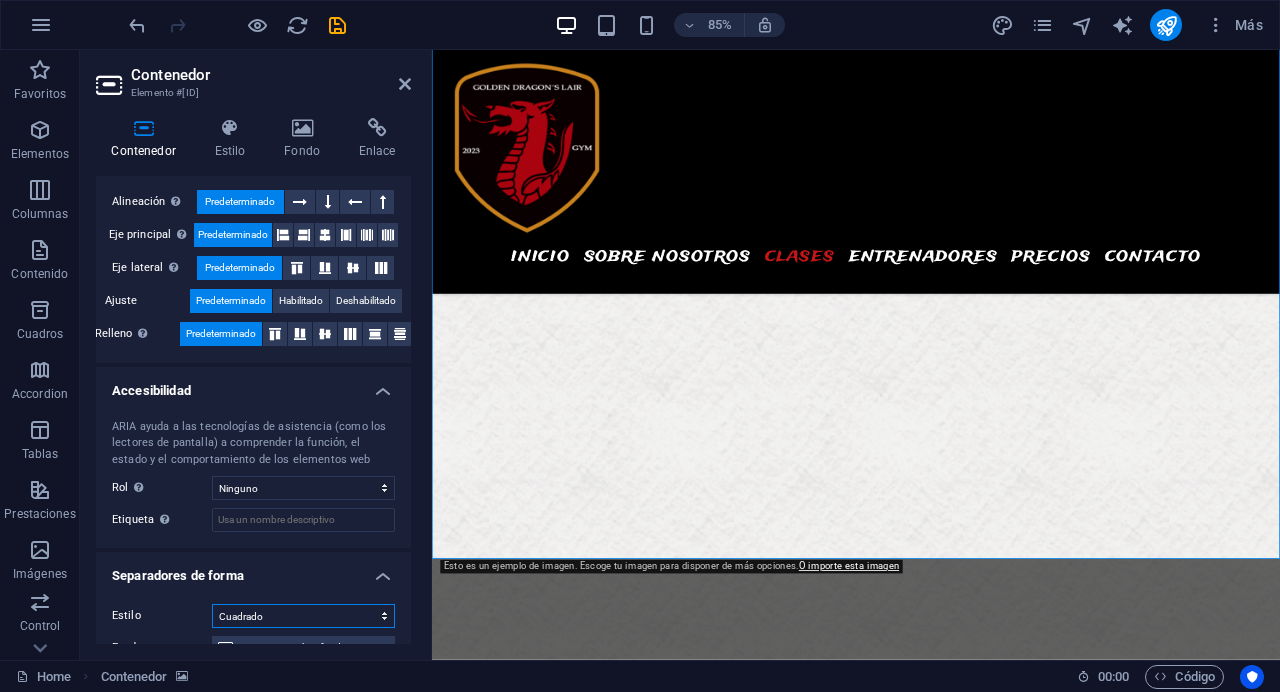 click on "Cuadrado" at bounding box center (0, 0) 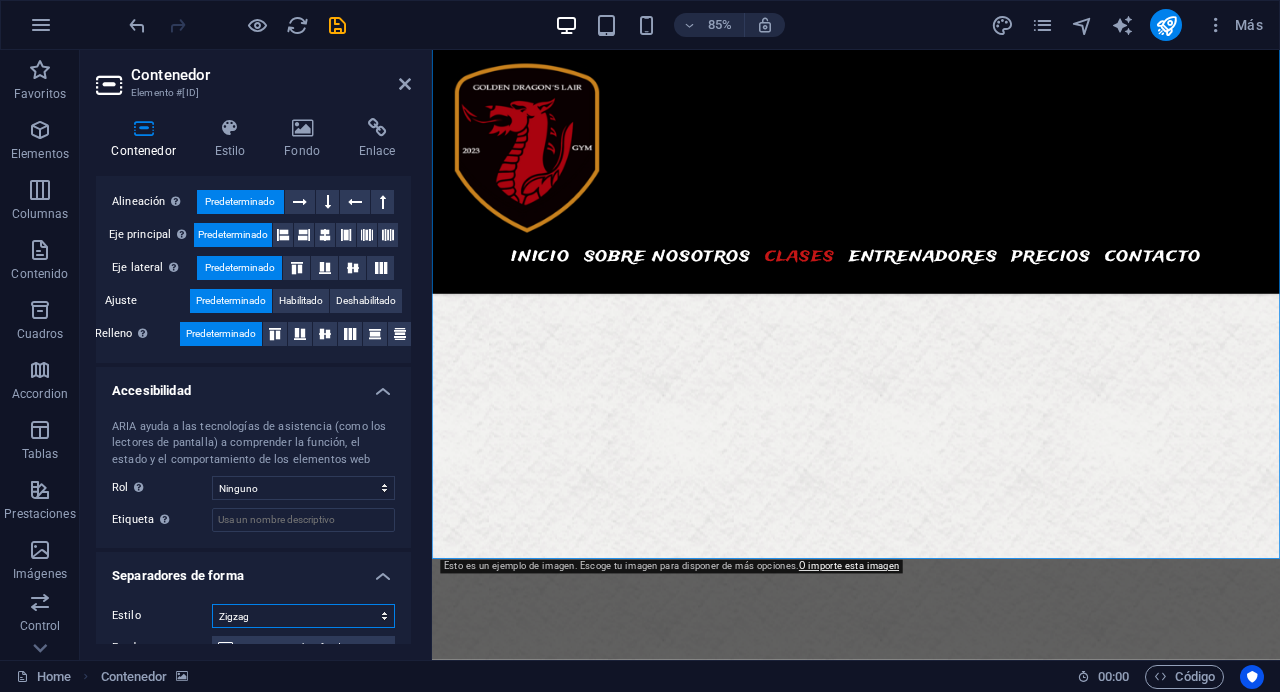 click on "Zigzag" at bounding box center (0, 0) 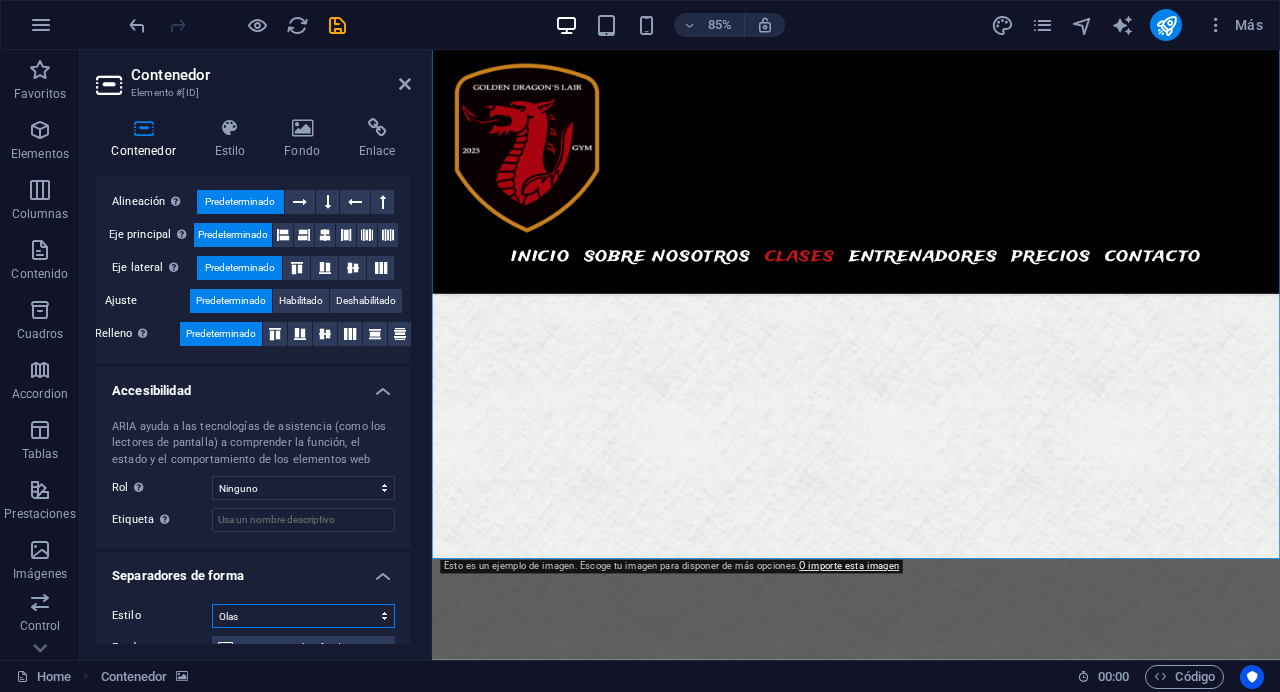 click on "Olas" at bounding box center (0, 0) 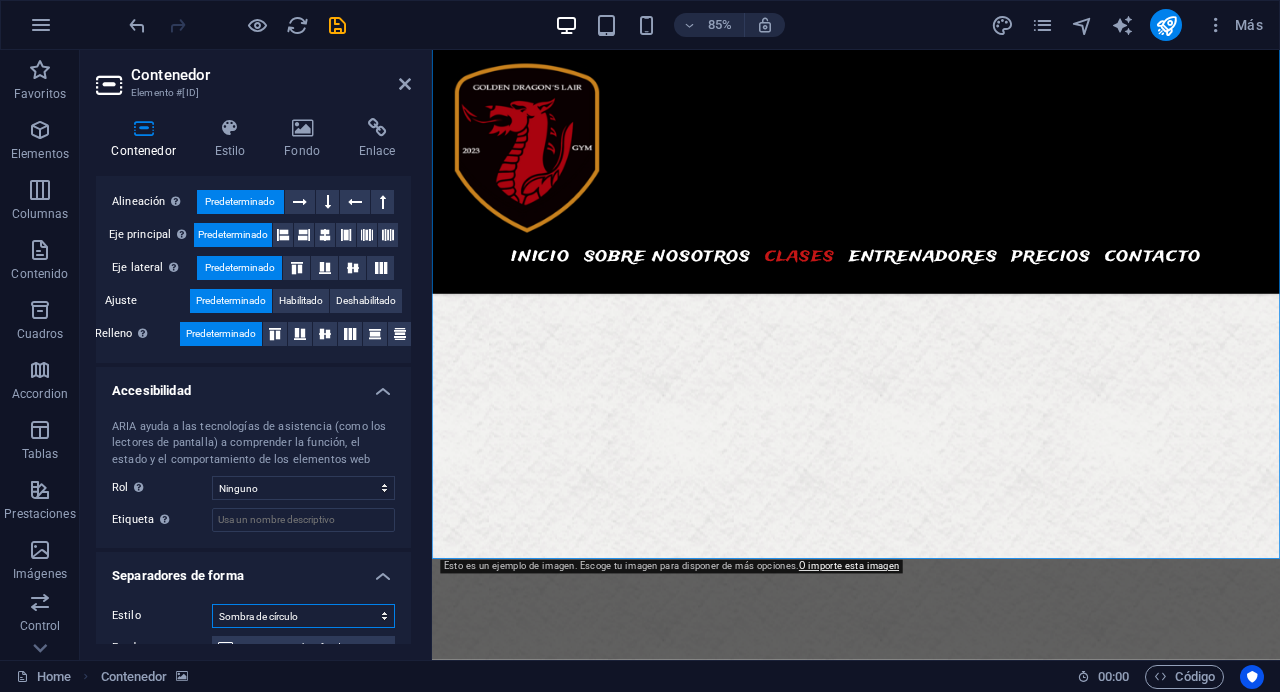 click on "Sombra de círculo" at bounding box center (0, 0) 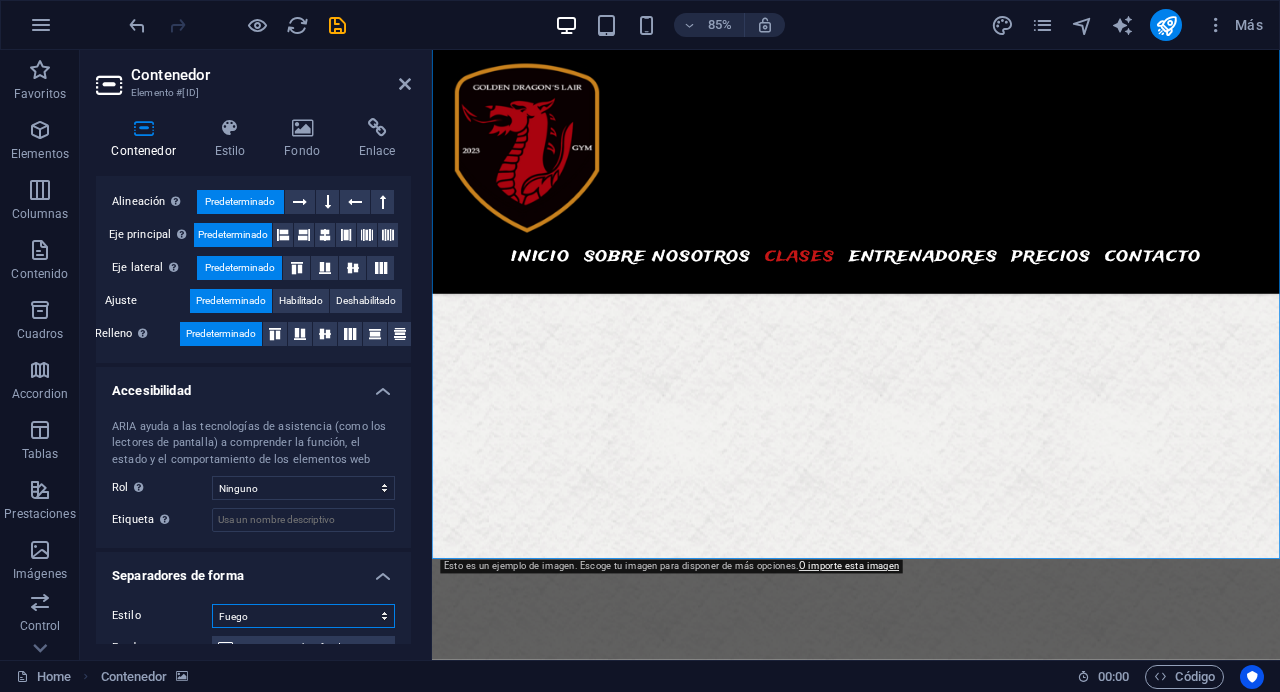 click on "Fuego" at bounding box center (0, 0) 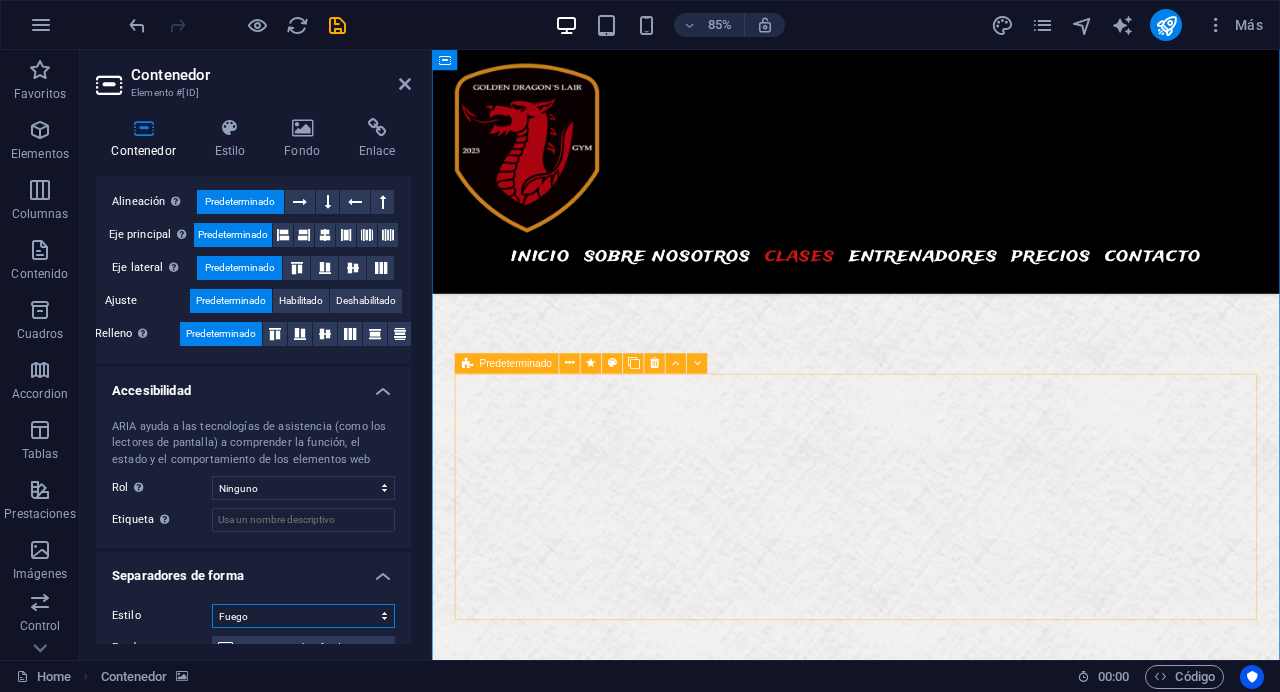 scroll, scrollTop: 4974, scrollLeft: 0, axis: vertical 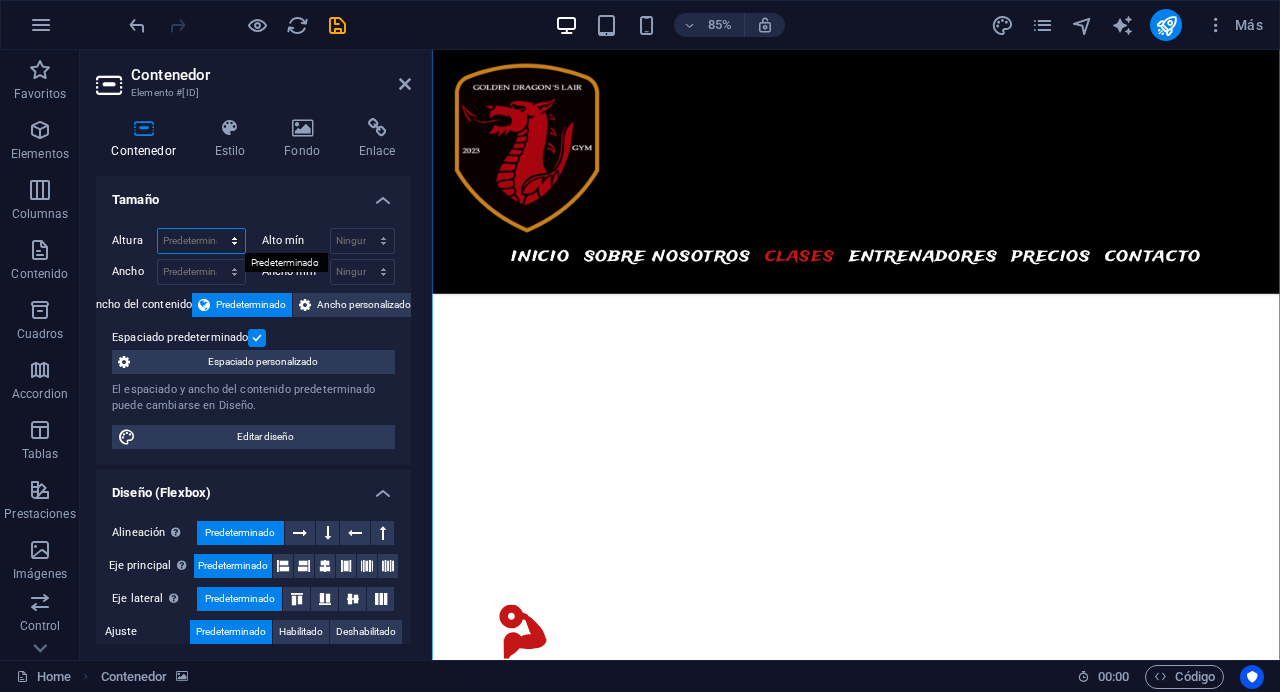 click on "Predeterminado px rem % vh vw" at bounding box center [201, 241] 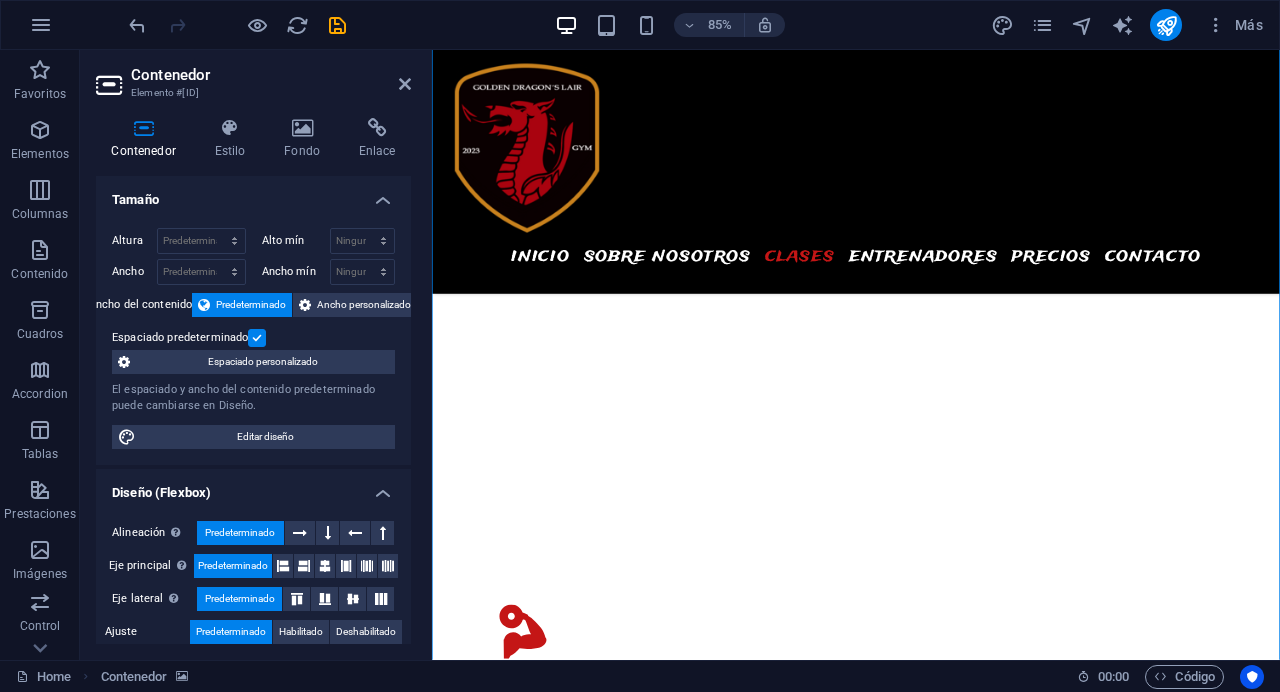 click on "Altura Predeterminado px rem % vh vw Alto mín Ninguno px rem % vh vw Ancho Predeterminado px rem % em vh vw Ancho mín Ninguno px rem % vh vw Ancho del contenido Predeterminado Ancho personalizado Ancho Predeterminado px rem % em vh vw Ancho mín Ninguno px rem % vh vw Espaciado predeterminado Espaciado personalizado El espaciado y ancho del contenido predeterminado puede cambiarse en Diseño. Editar diseño" at bounding box center (253, 338) 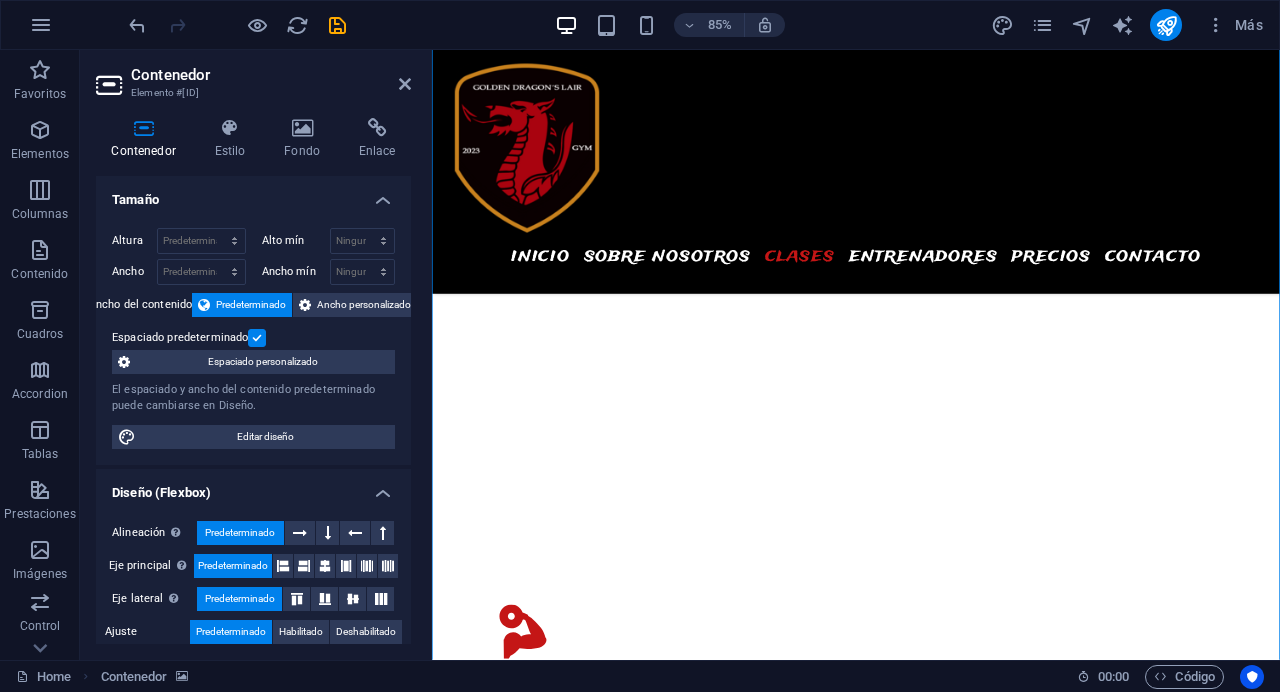 click on "Predeterminado" at bounding box center (251, 305) 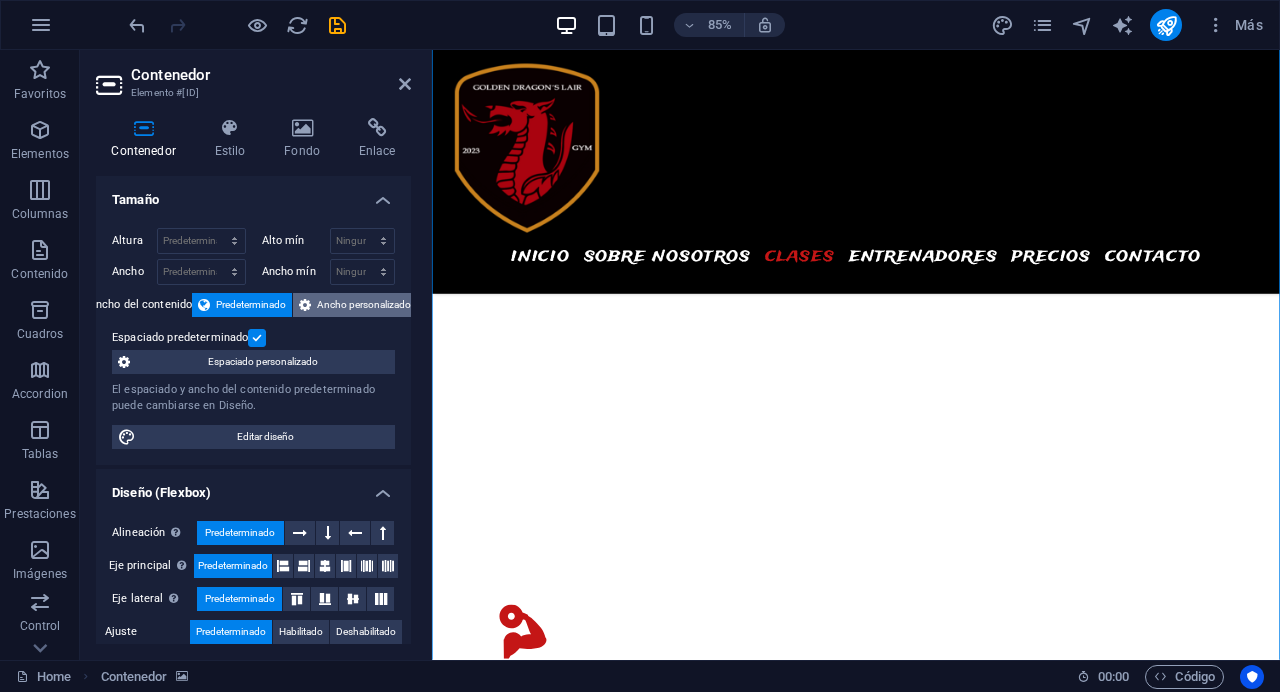 click on "Ancho personalizado" at bounding box center [364, 305] 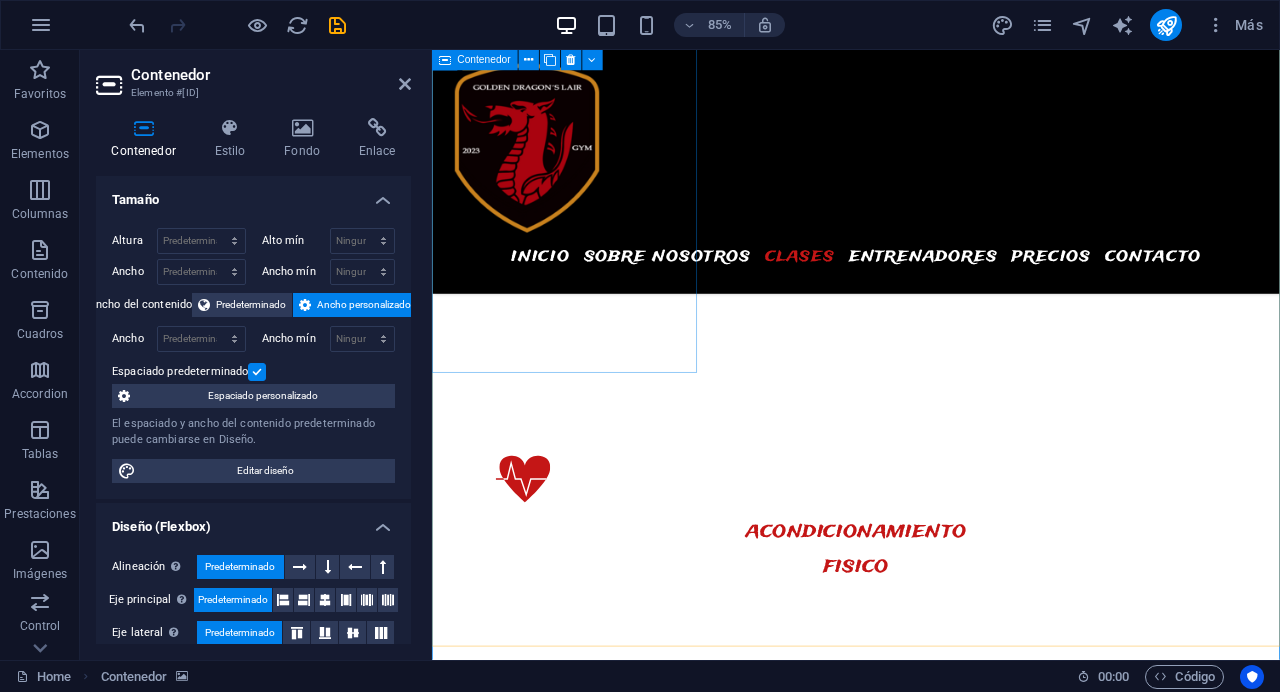 scroll, scrollTop: 3144, scrollLeft: 0, axis: vertical 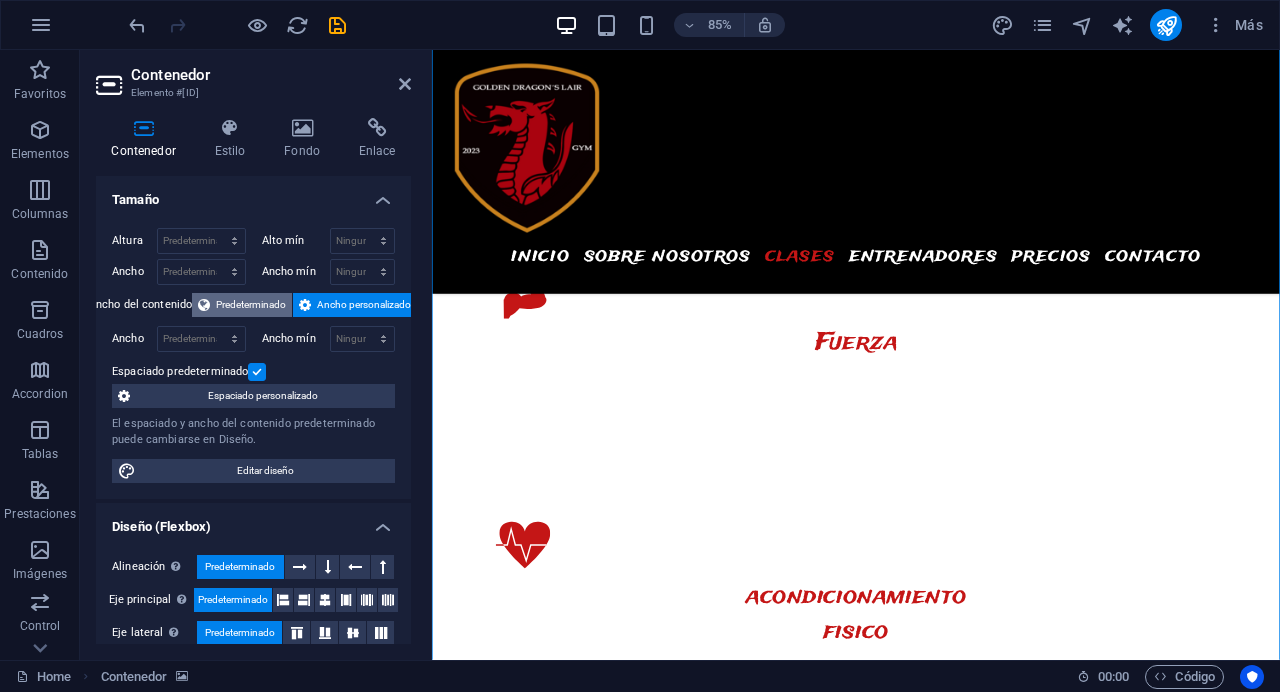 click on "Predeterminado" at bounding box center [251, 305] 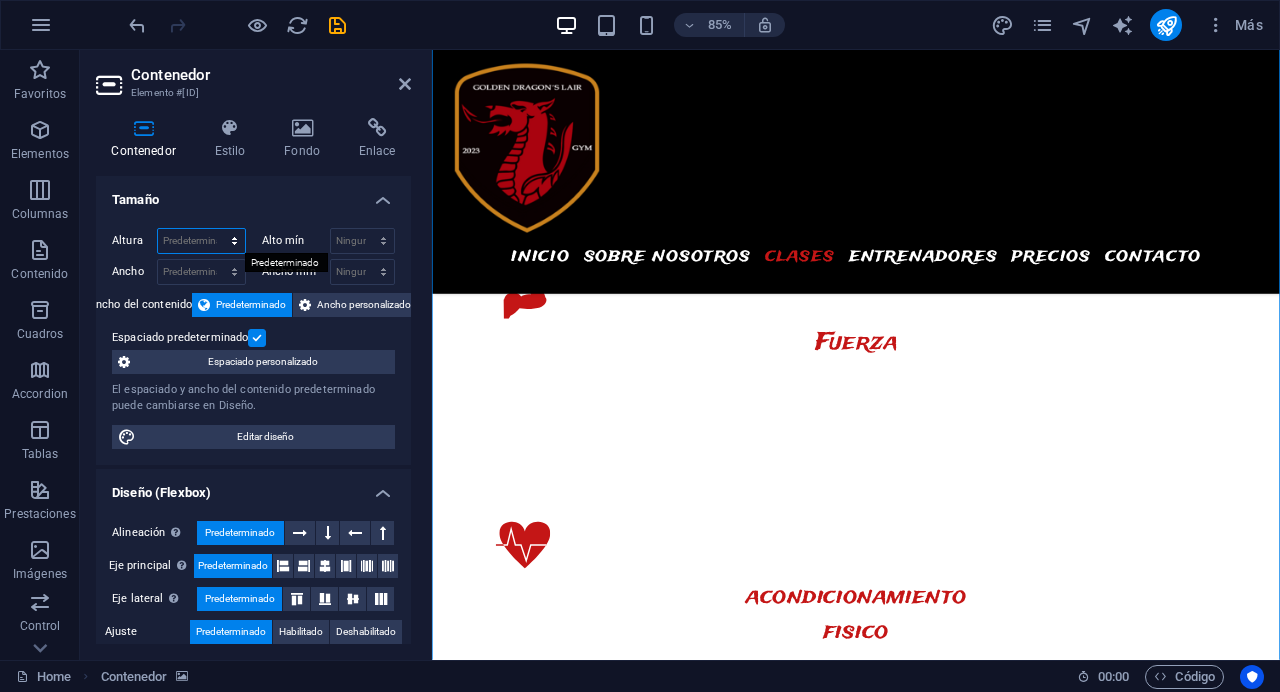 click on "Predeterminado px rem % vh vw" at bounding box center [201, 241] 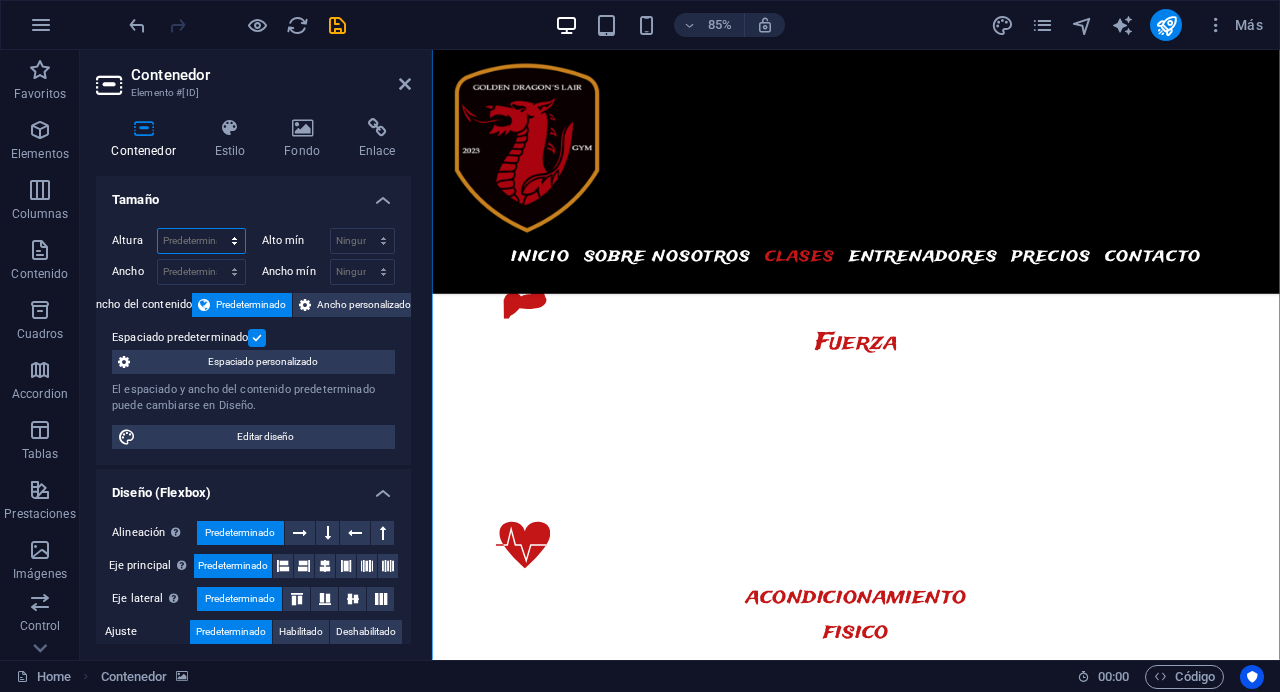 select on "px" 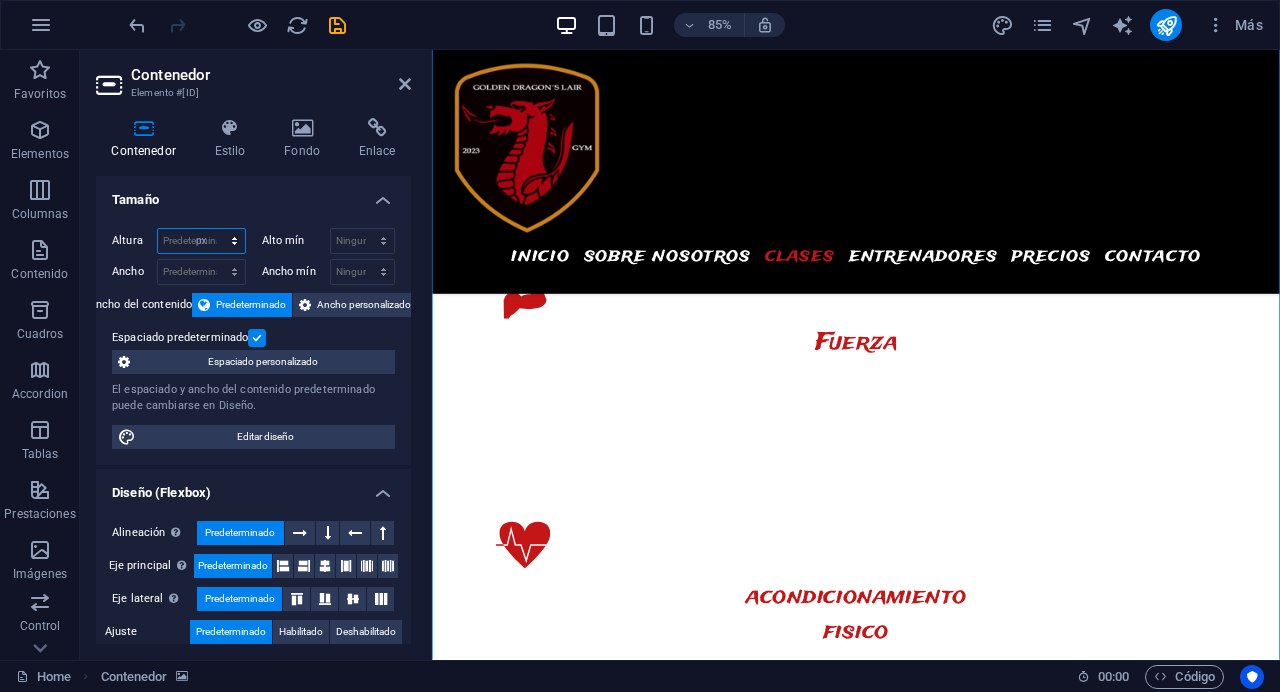 click on "px" at bounding box center (0, 0) 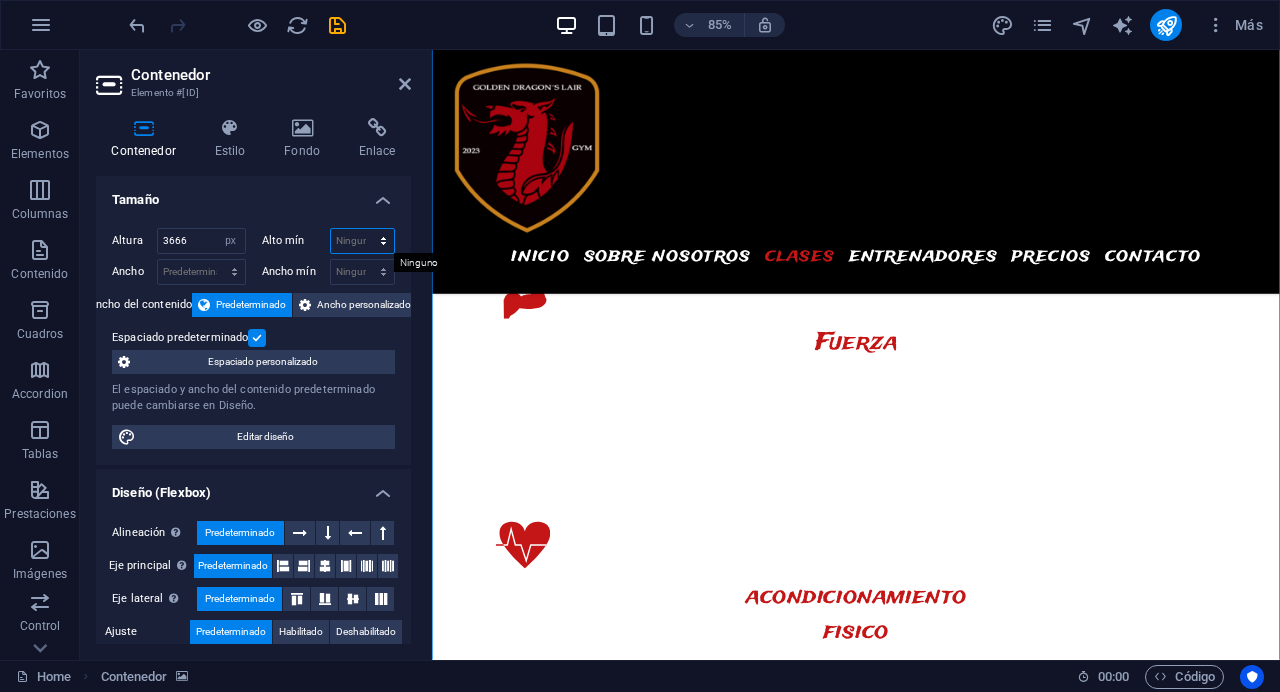 click on "Ninguno px rem % vh vw" at bounding box center [363, 241] 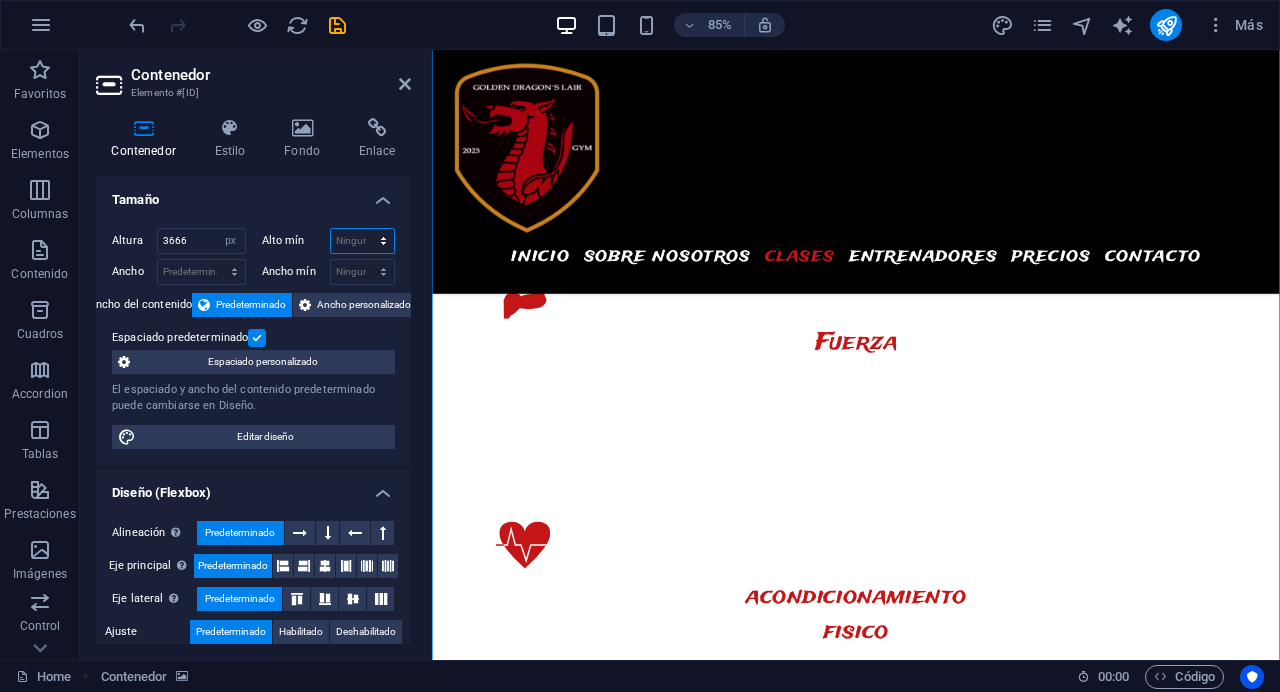 select on "px" 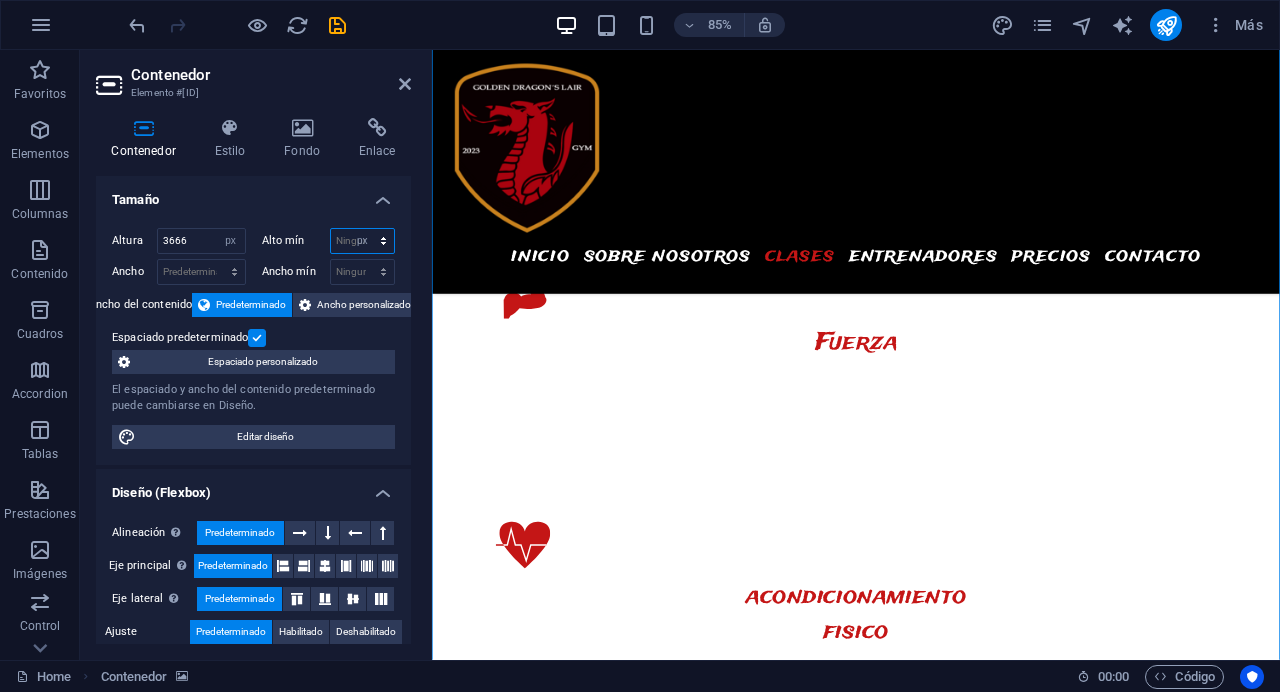 click on "px" at bounding box center (0, 0) 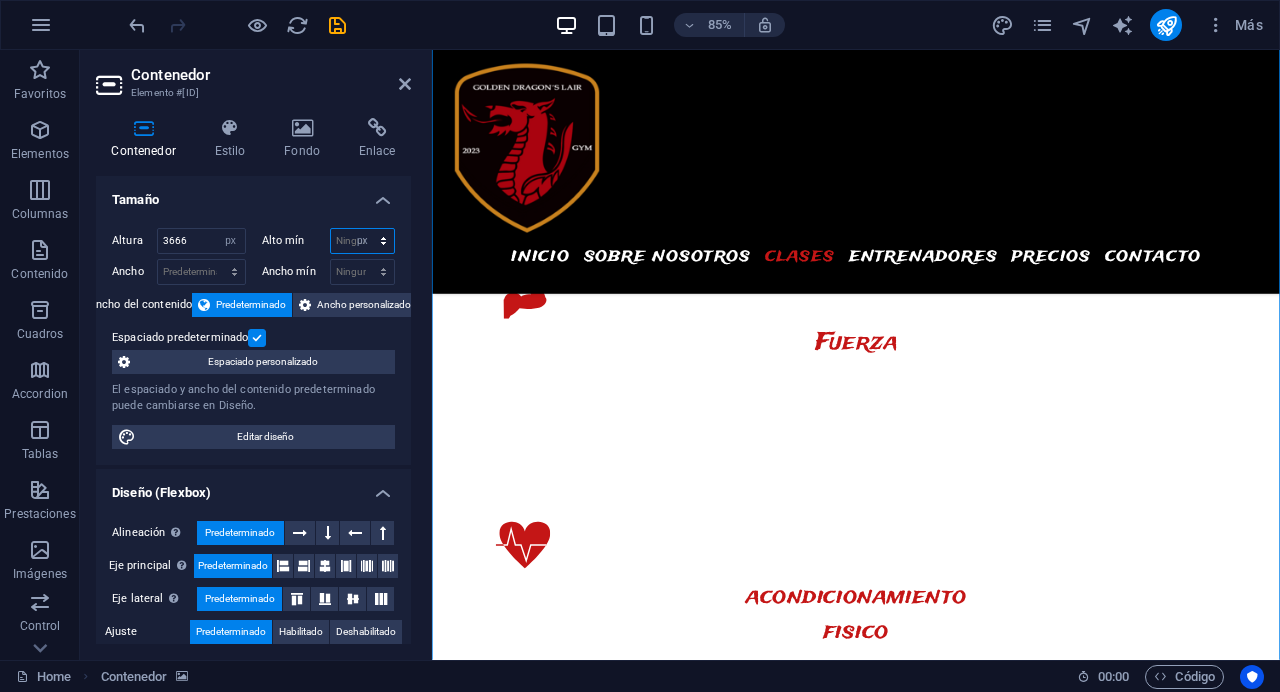 type on "0" 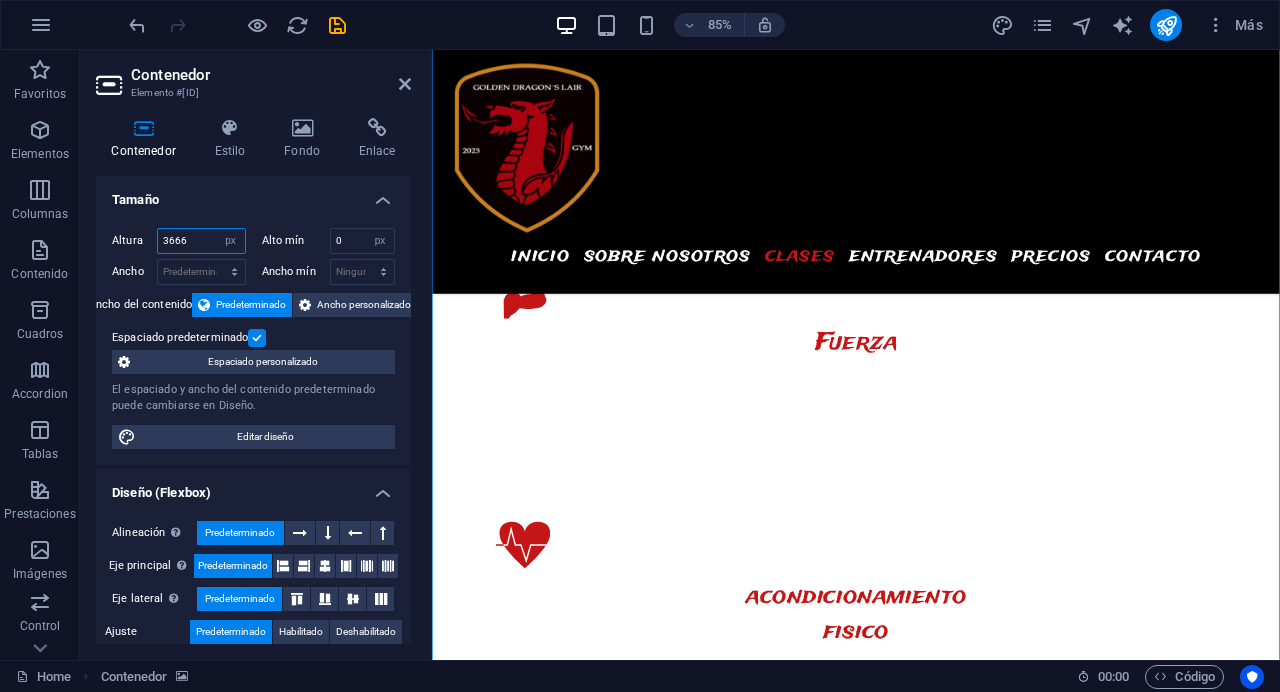 click on "3666" at bounding box center (201, 241) 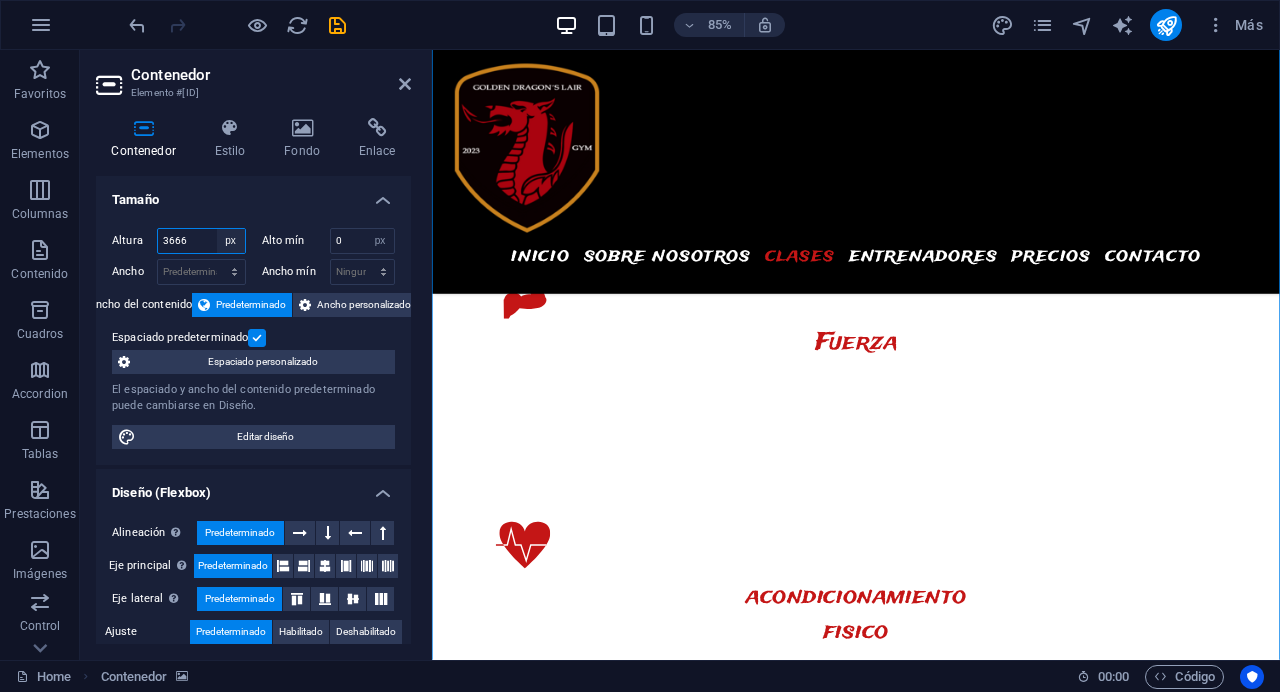 type on "[NUMBER]" 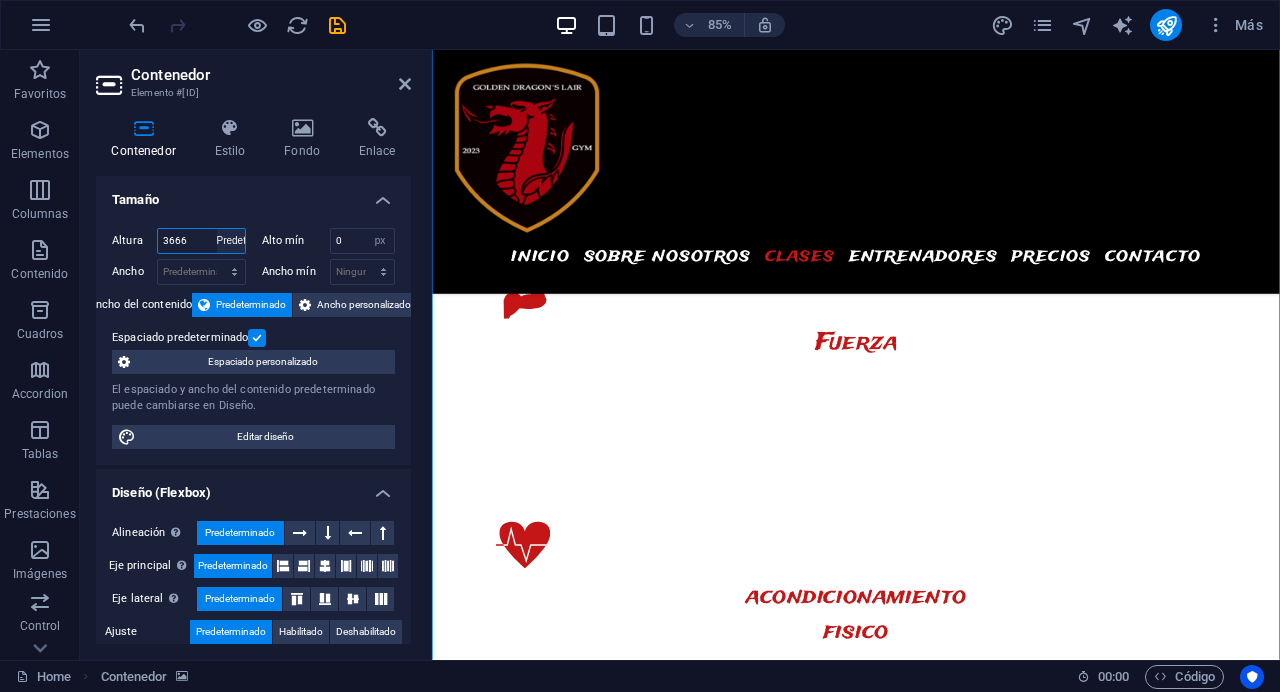 click on "Predeterminado" at bounding box center [0, 0] 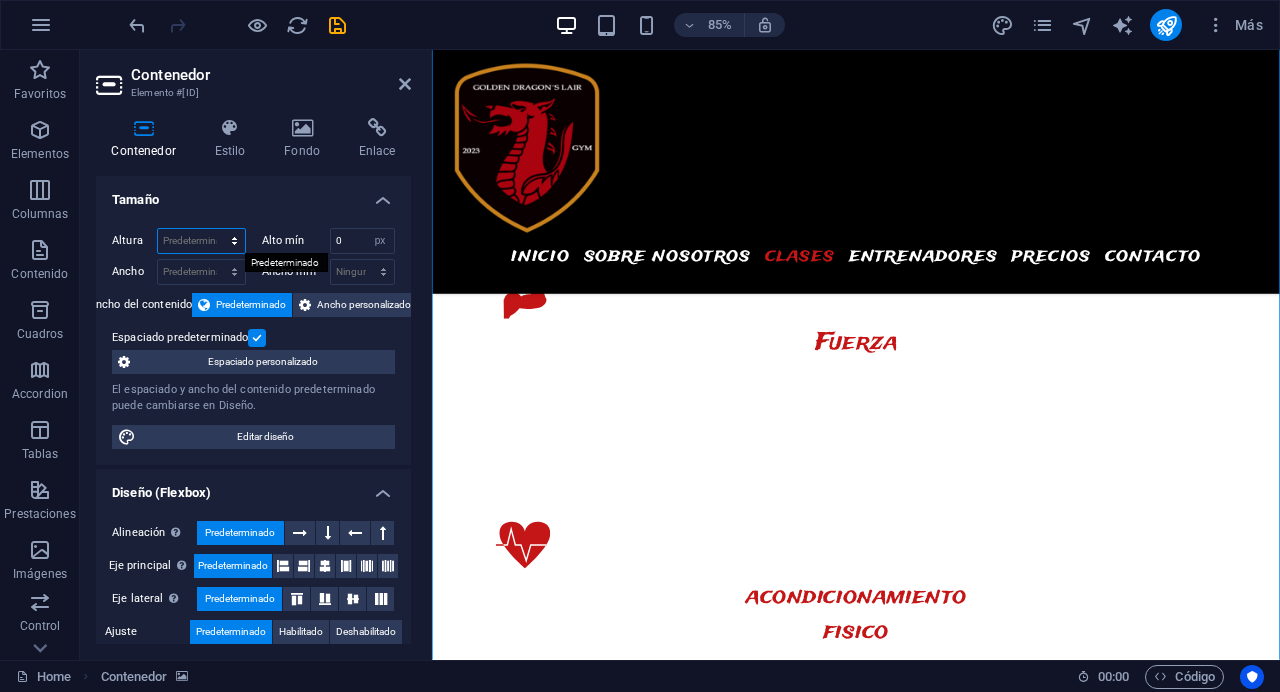click on "Predeterminado px rem % vh vw" at bounding box center (201, 241) 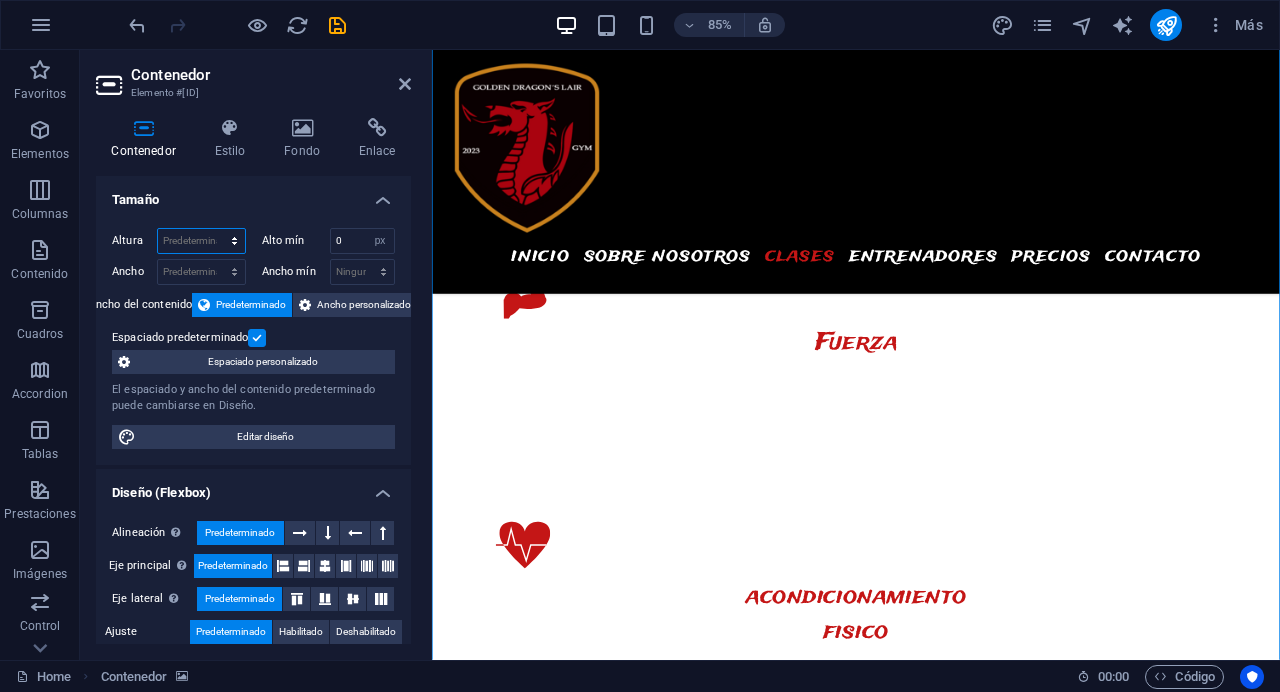 select on "px" 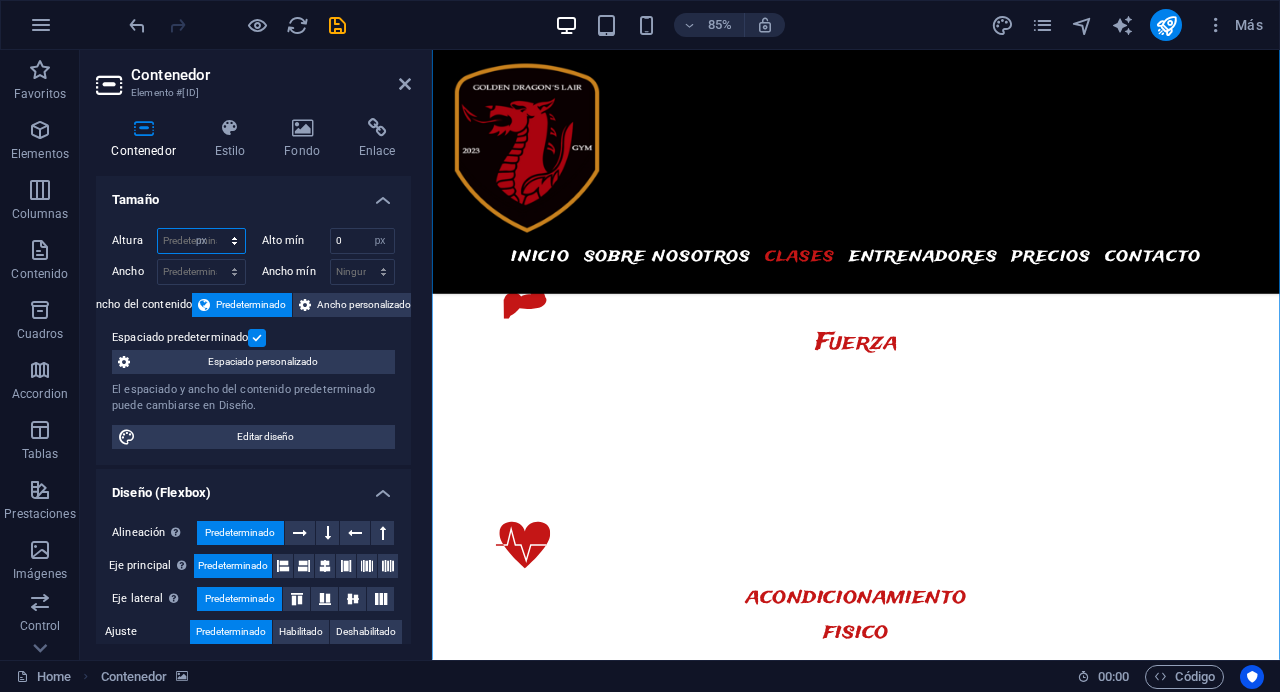 click on "px" at bounding box center [0, 0] 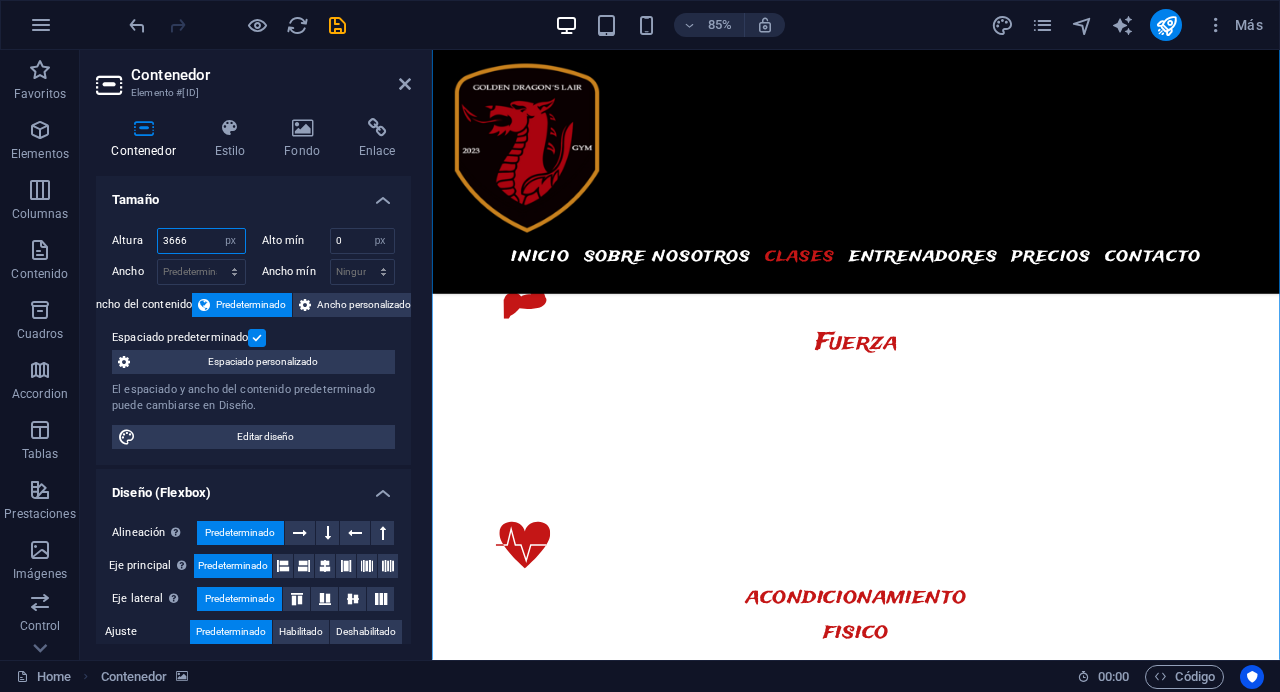 click on "3666" at bounding box center [201, 241] 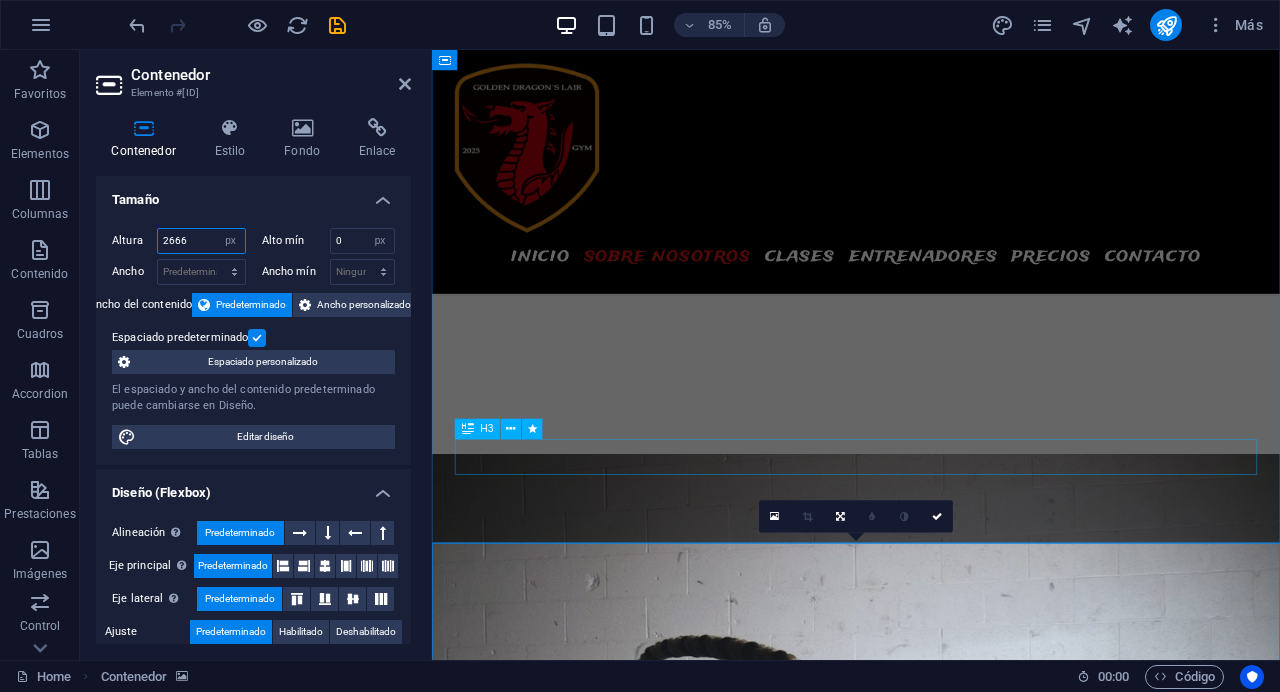 scroll, scrollTop: 2061, scrollLeft: 0, axis: vertical 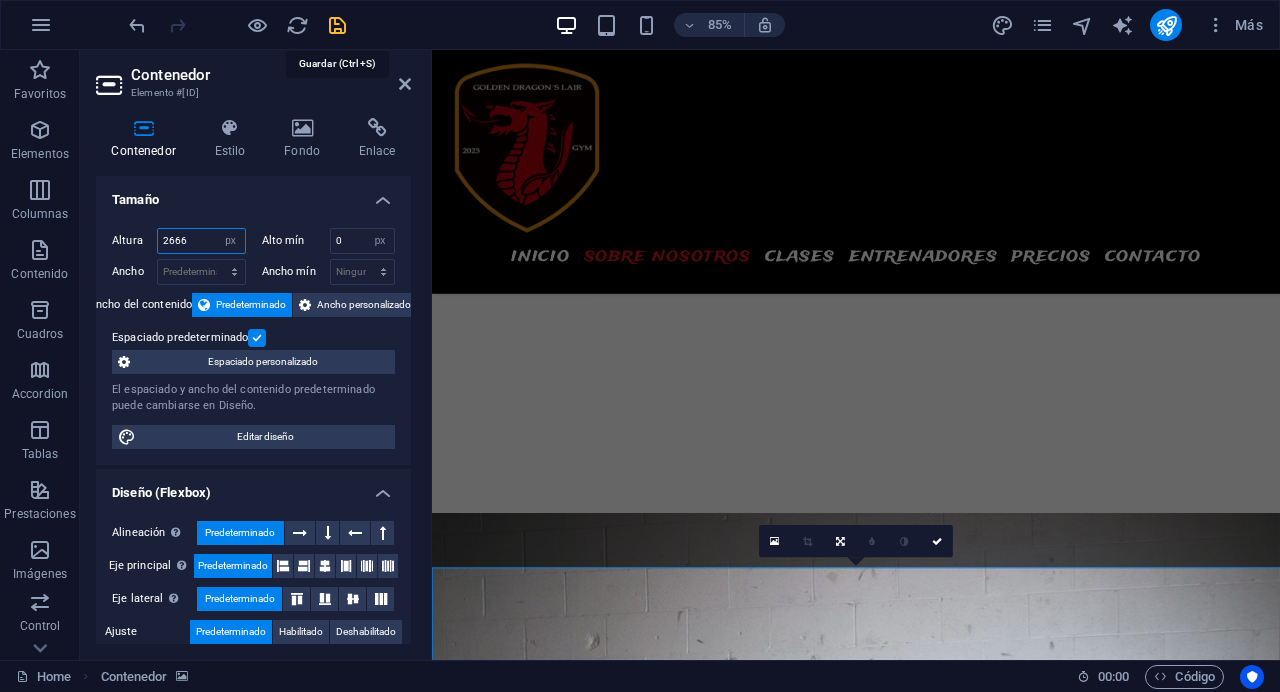 type on "2666" 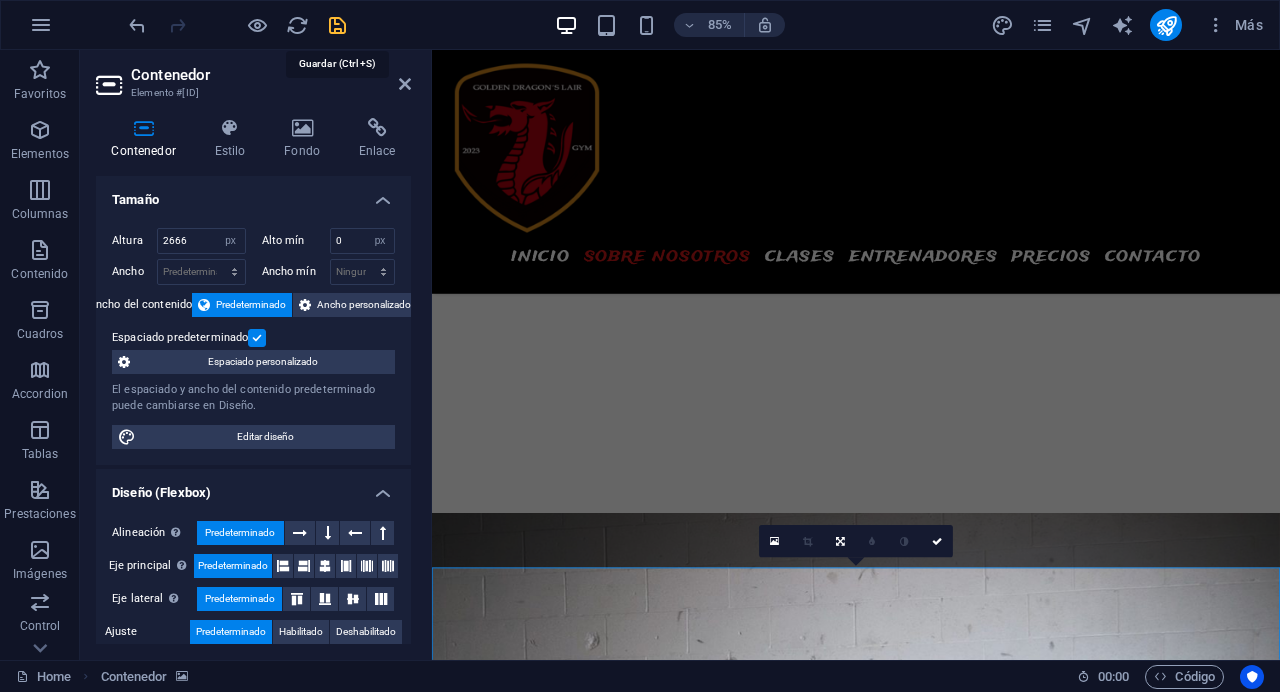click at bounding box center [337, 25] 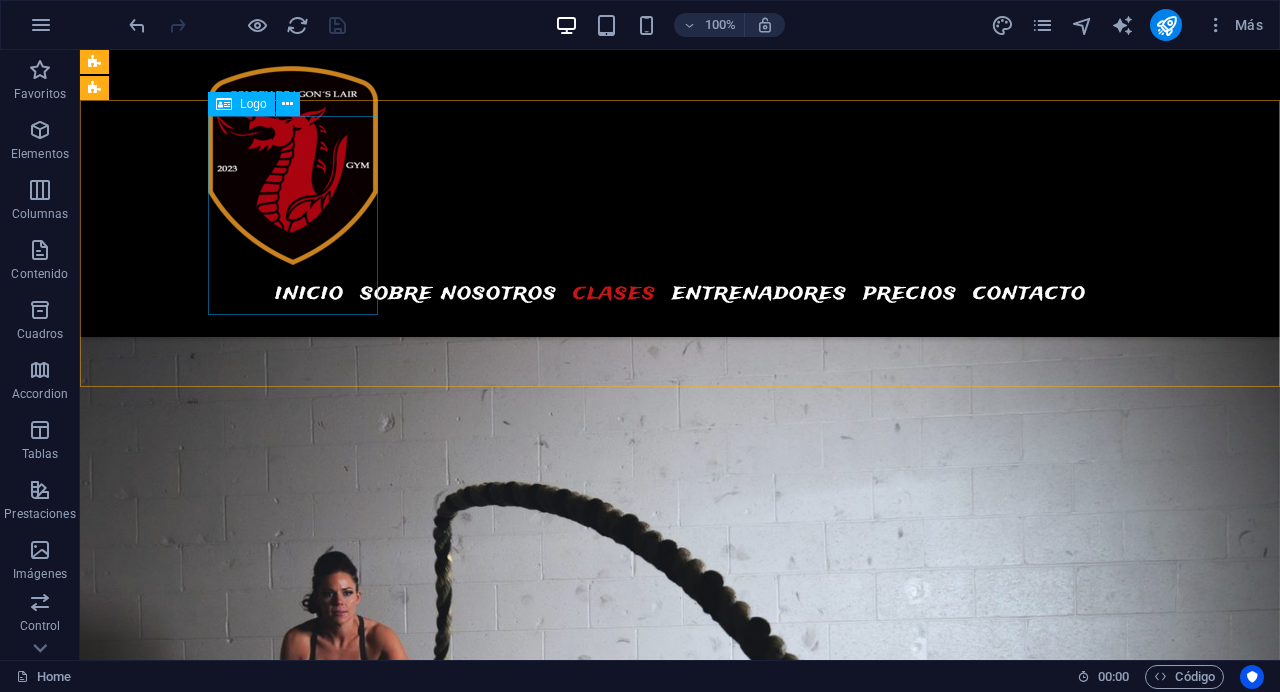 scroll, scrollTop: 2636, scrollLeft: 0, axis: vertical 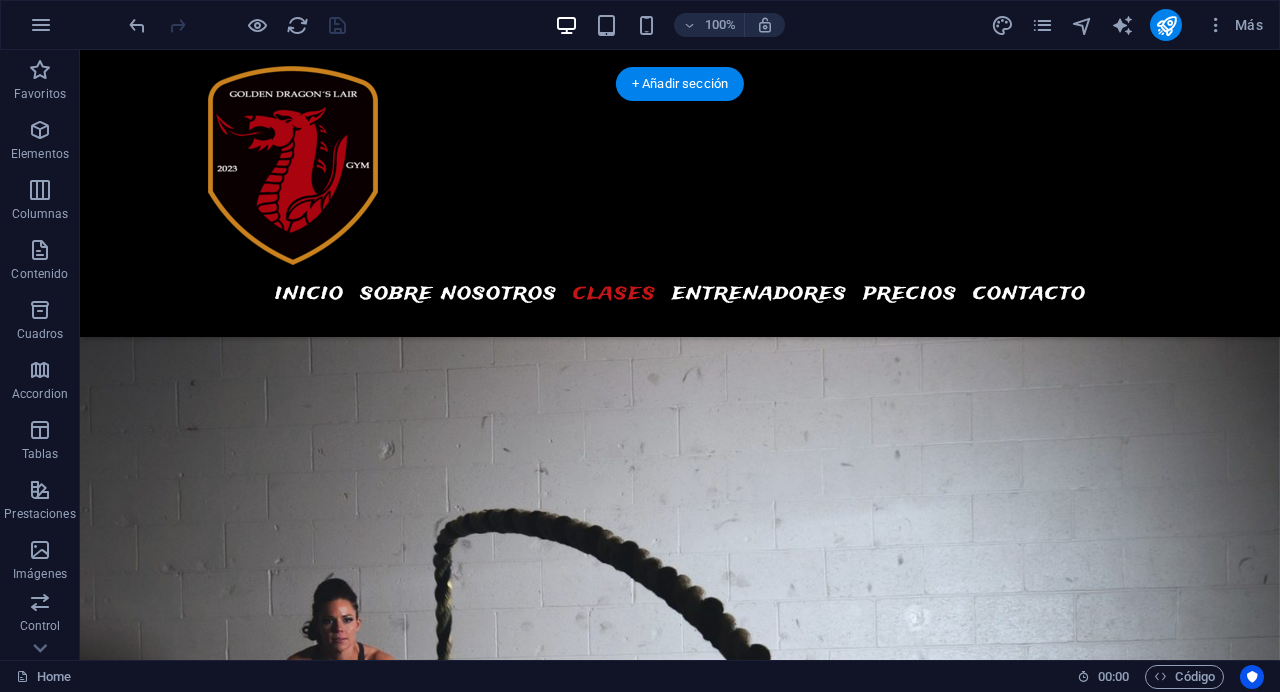 click at bounding box center (680, 3444) 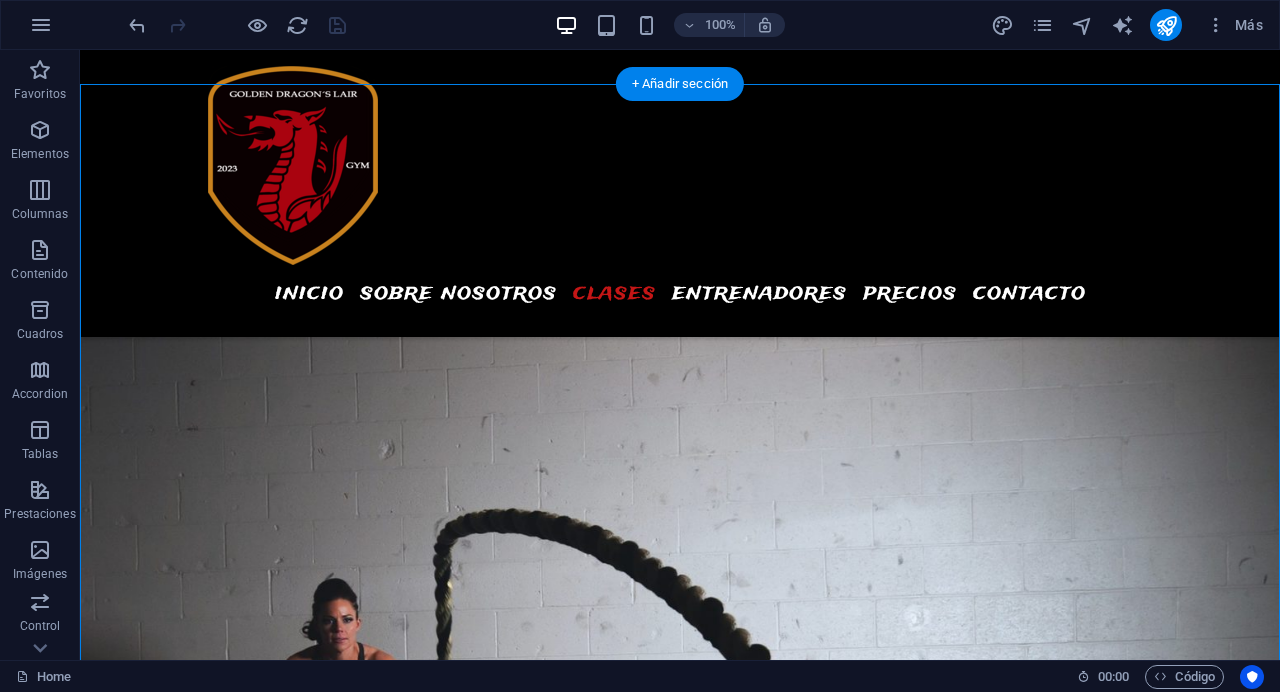 click at bounding box center (680, 3444) 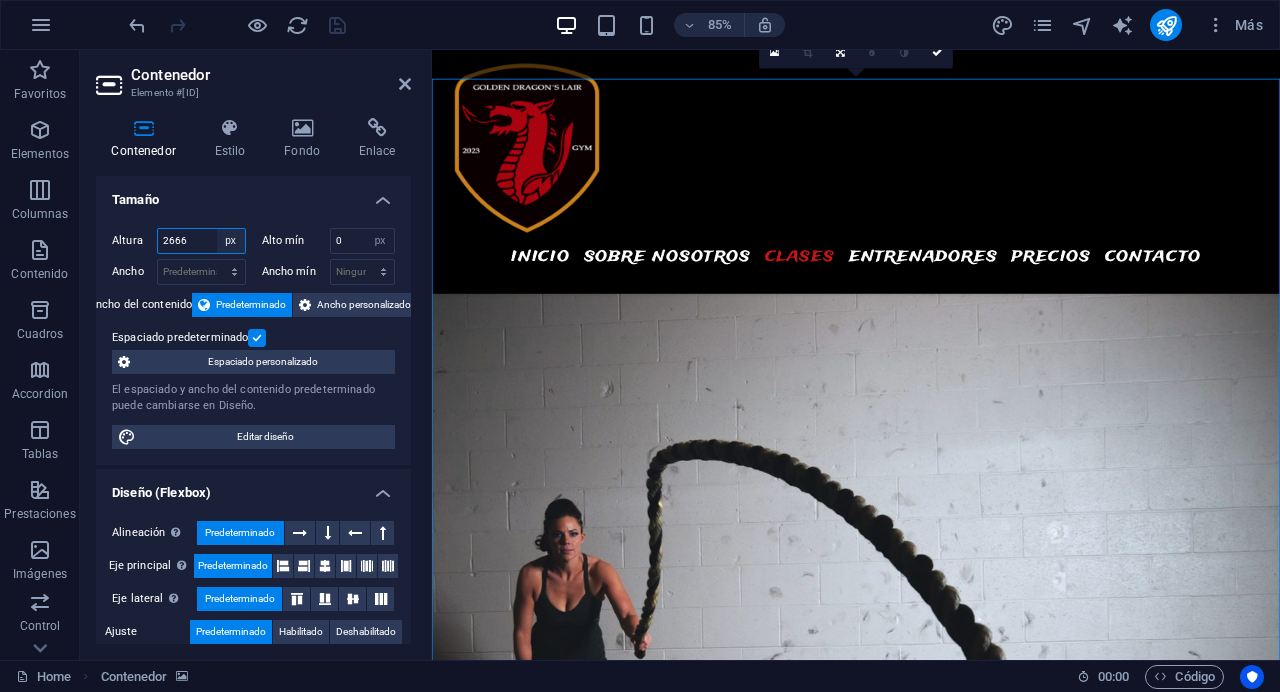 select on "default" 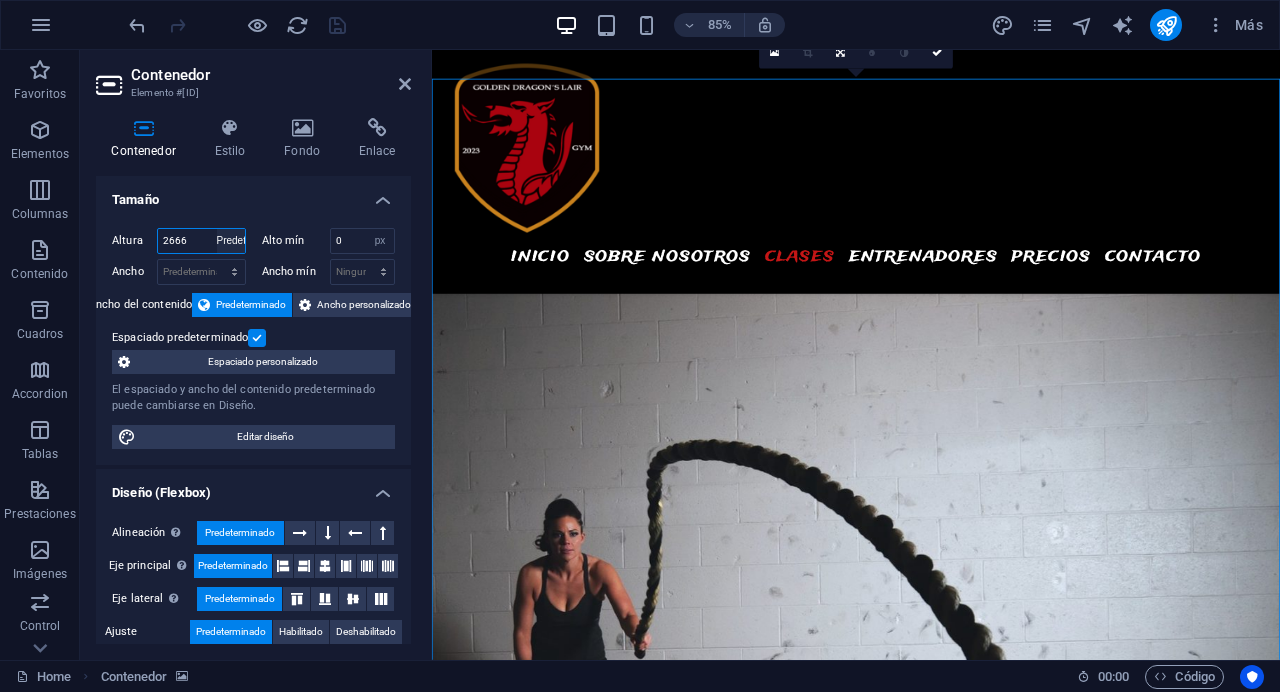 click on "Predeterminado" at bounding box center [0, 0] 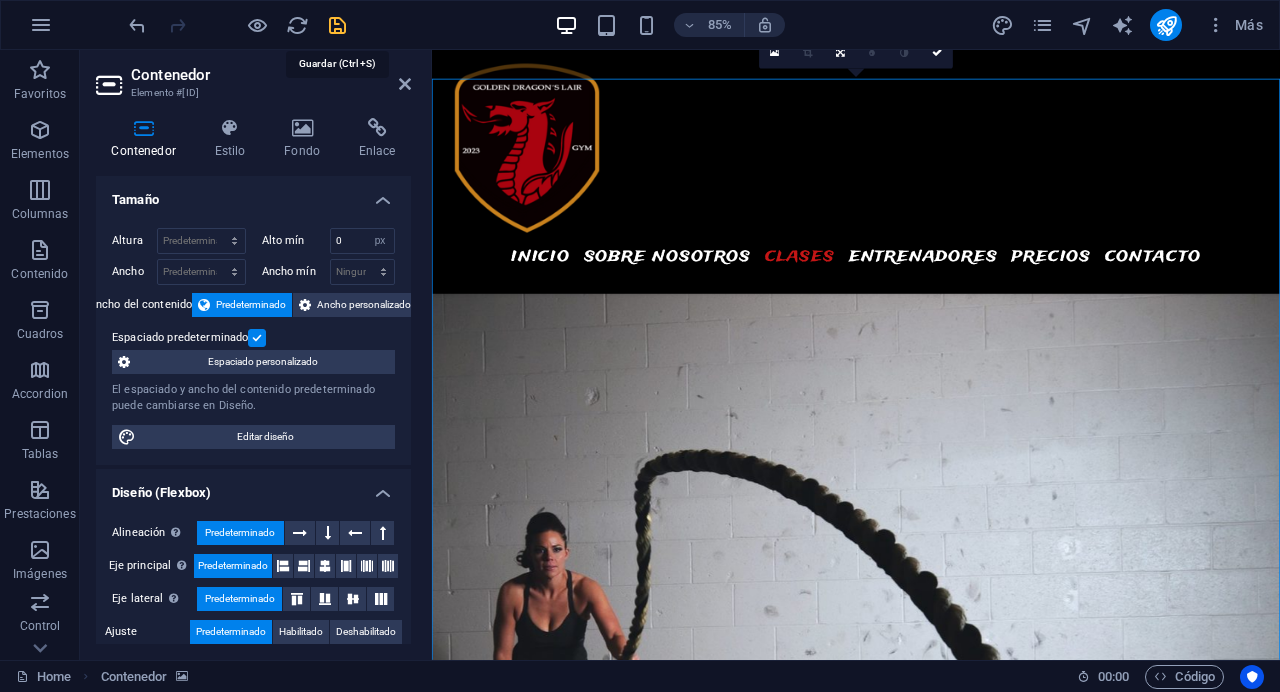 click at bounding box center [337, 25] 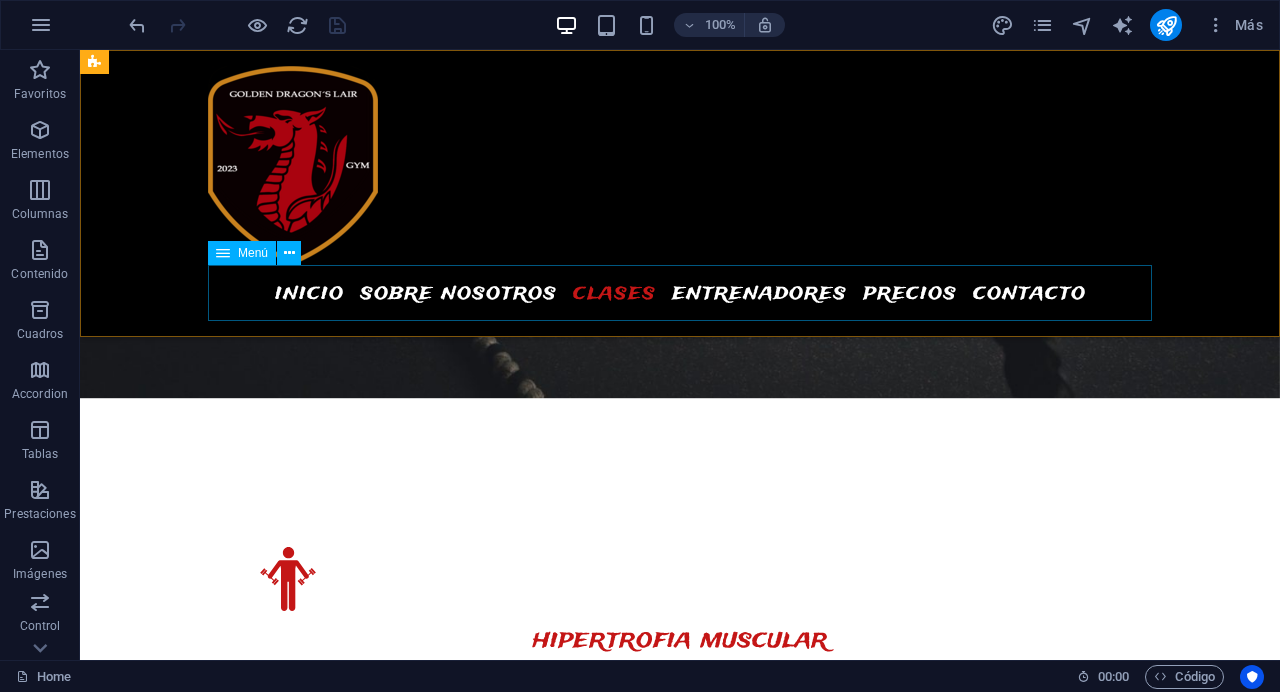 scroll, scrollTop: 3482, scrollLeft: 0, axis: vertical 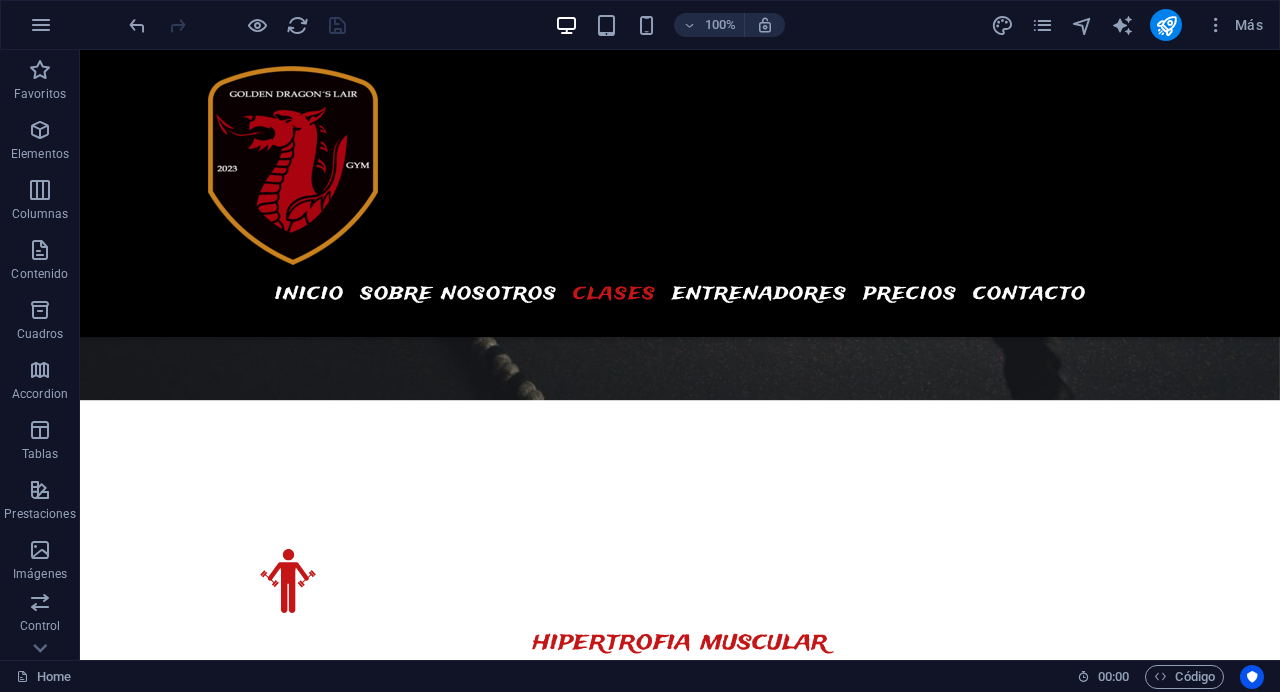 click at bounding box center (680, 3098) 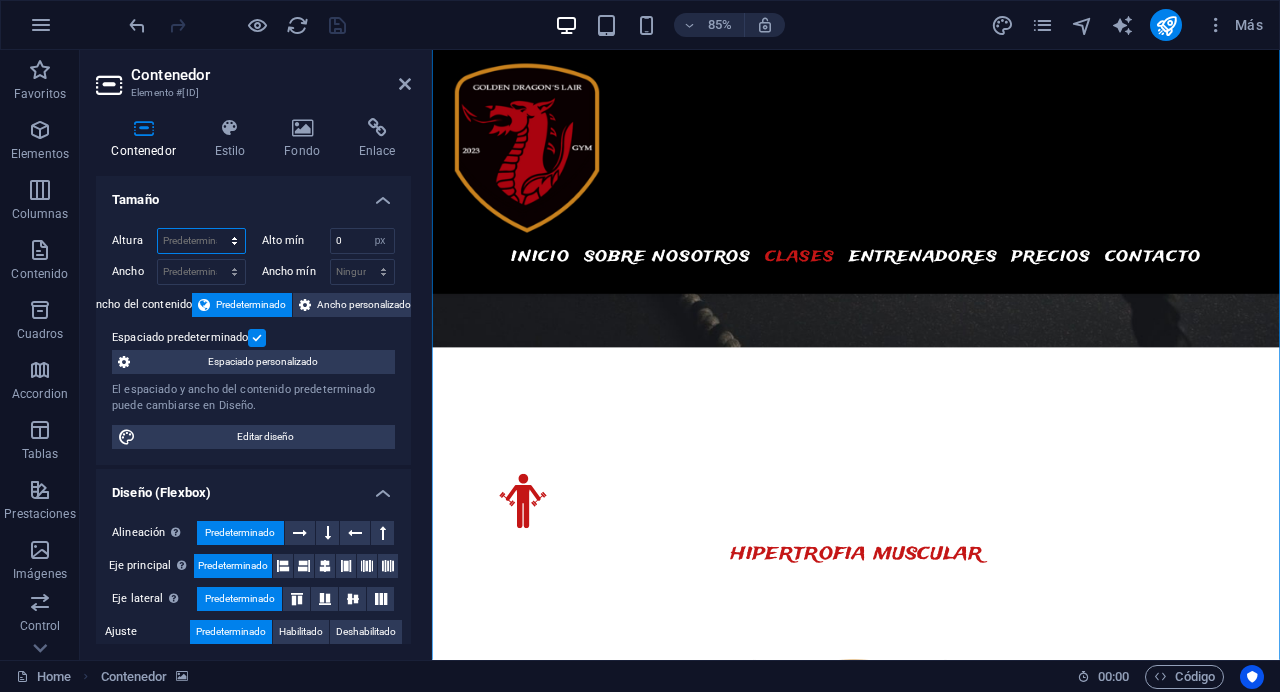 click on "Predeterminado px rem % vh vw" at bounding box center [201, 241] 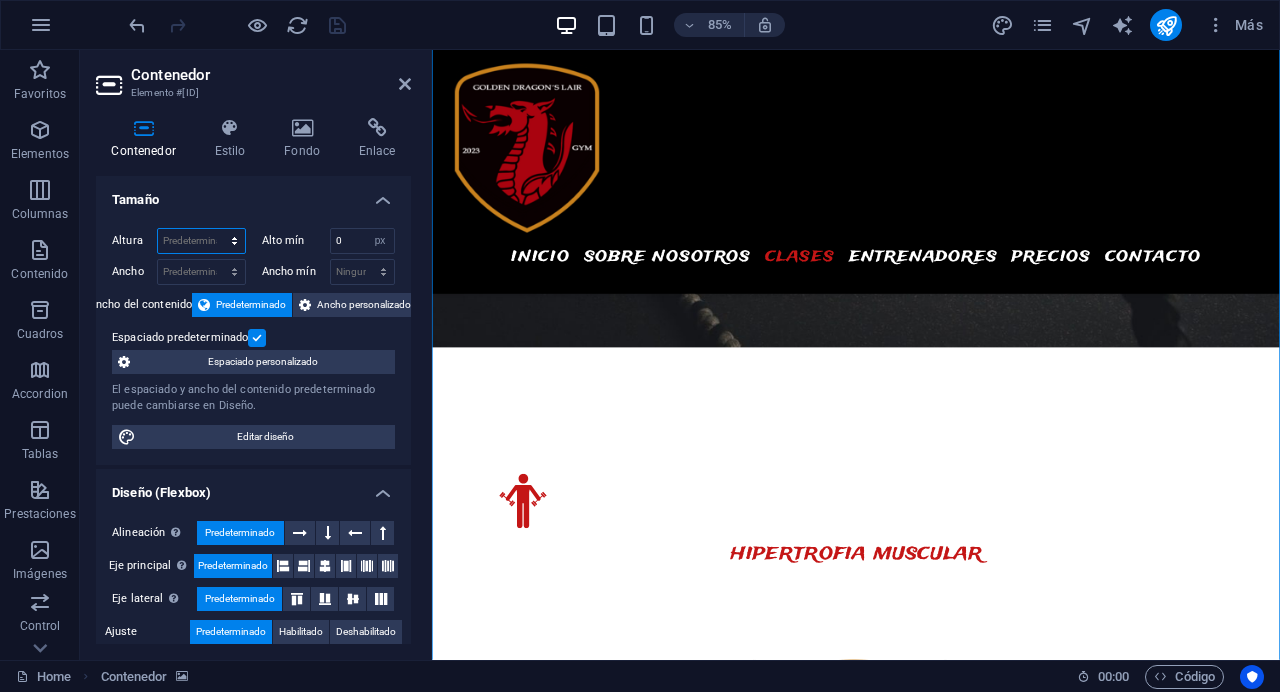 select on "px" 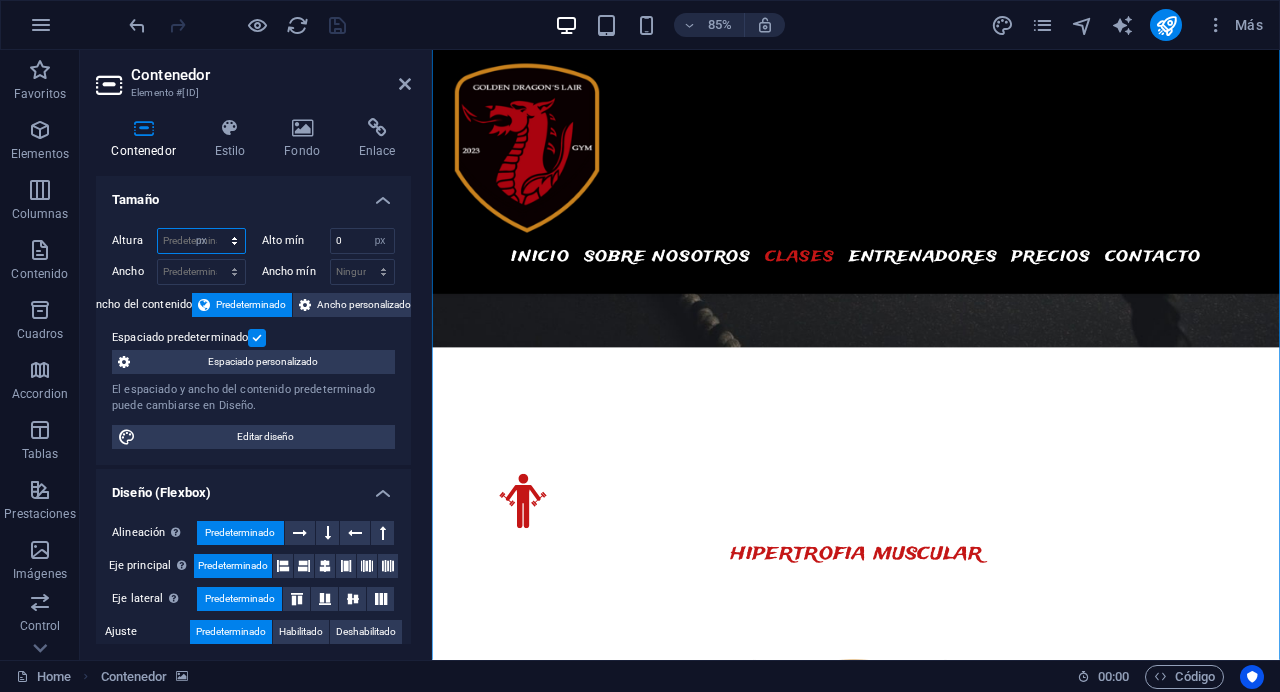 click on "px" at bounding box center (0, 0) 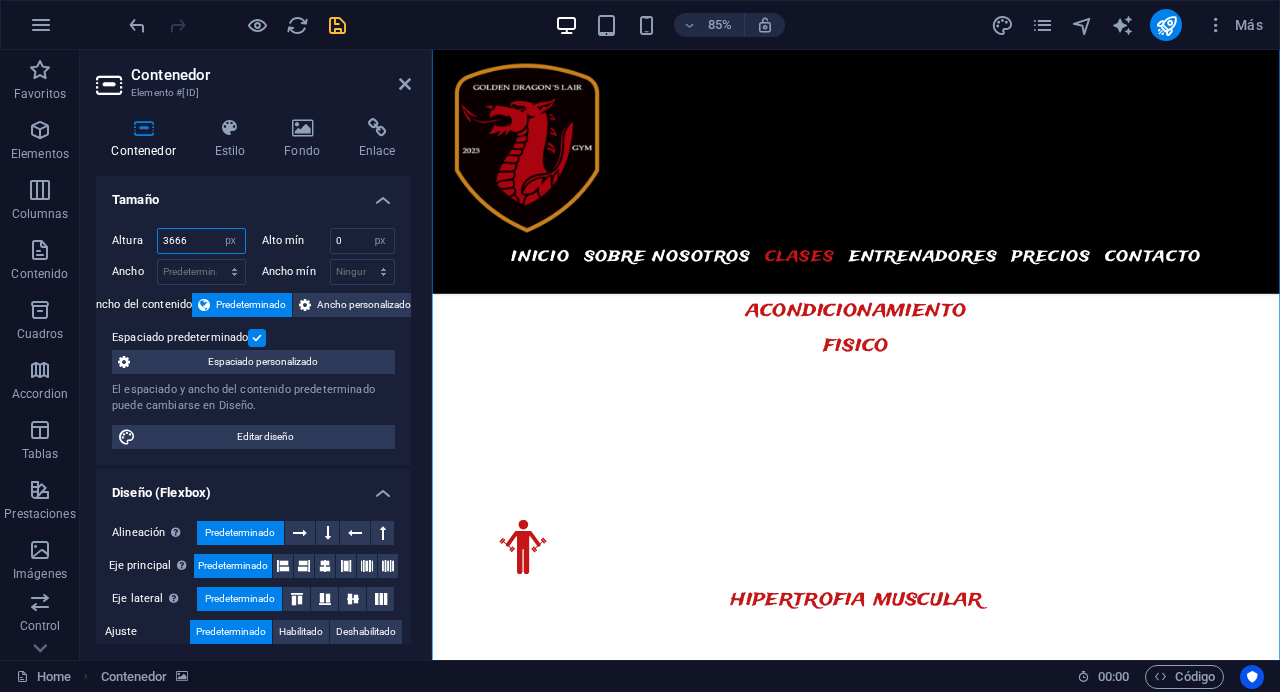 click on "3666" at bounding box center (201, 241) 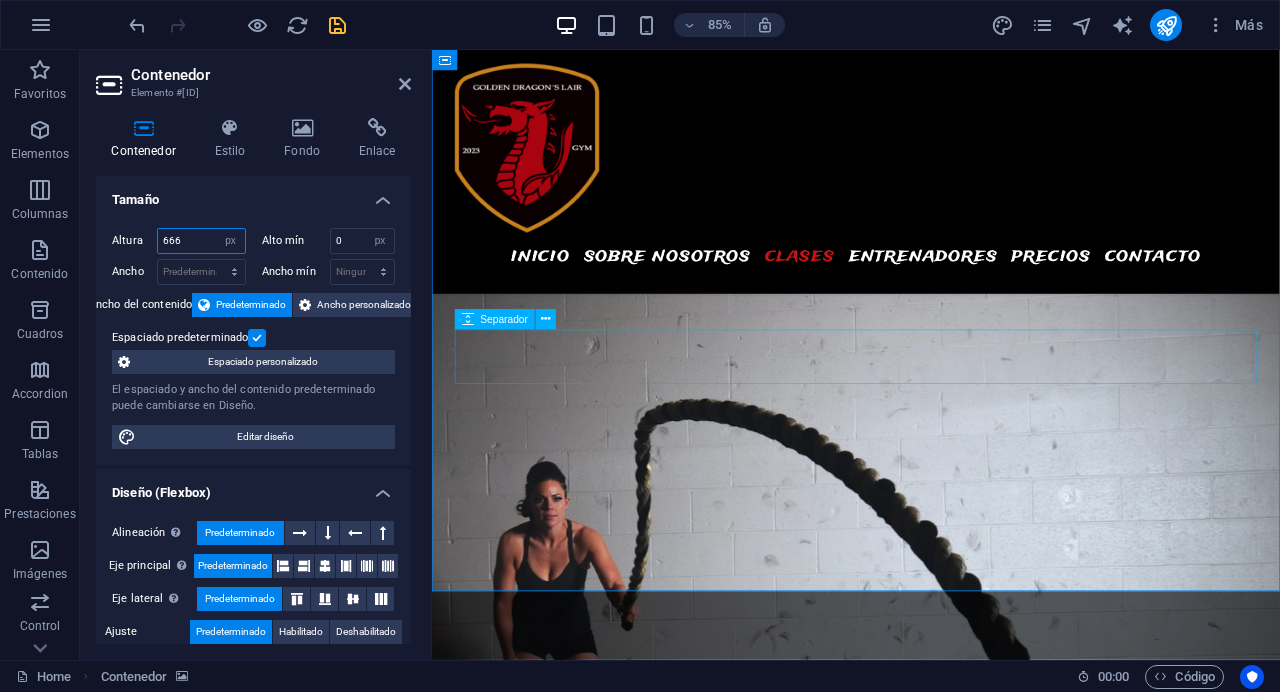 scroll, scrollTop: 2695, scrollLeft: 0, axis: vertical 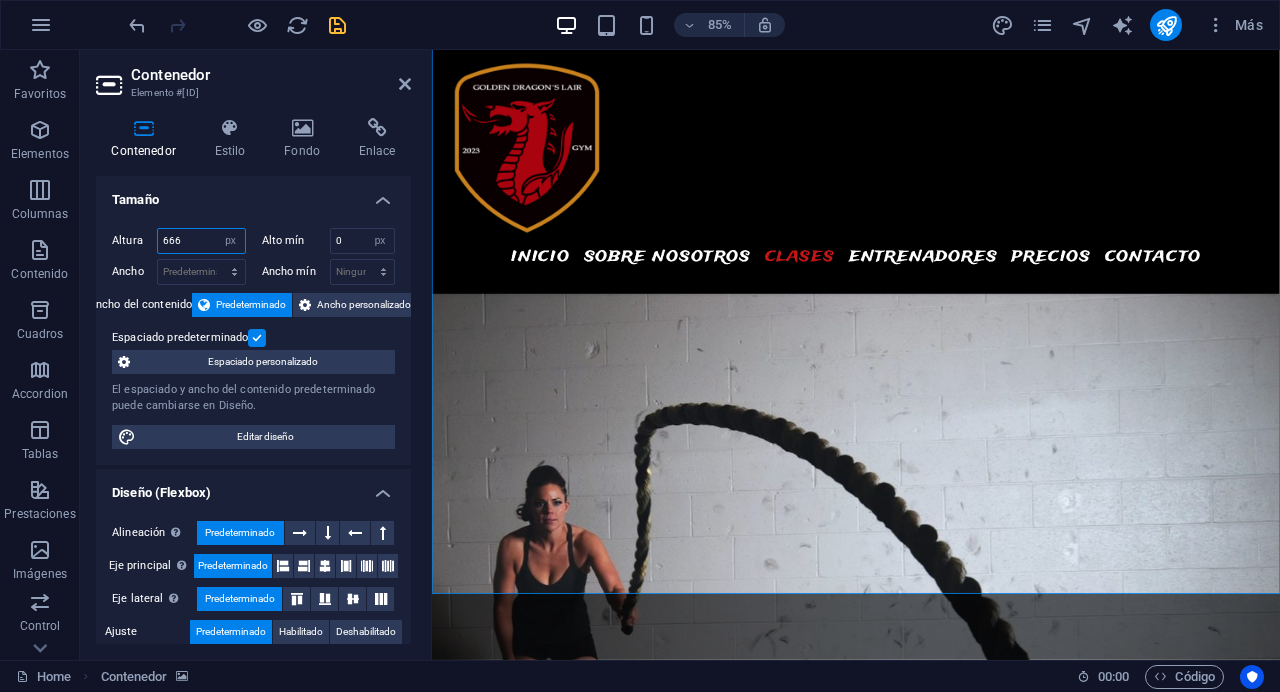 drag, startPoint x: 188, startPoint y: 243, endPoint x: 157, endPoint y: 239, distance: 31.257 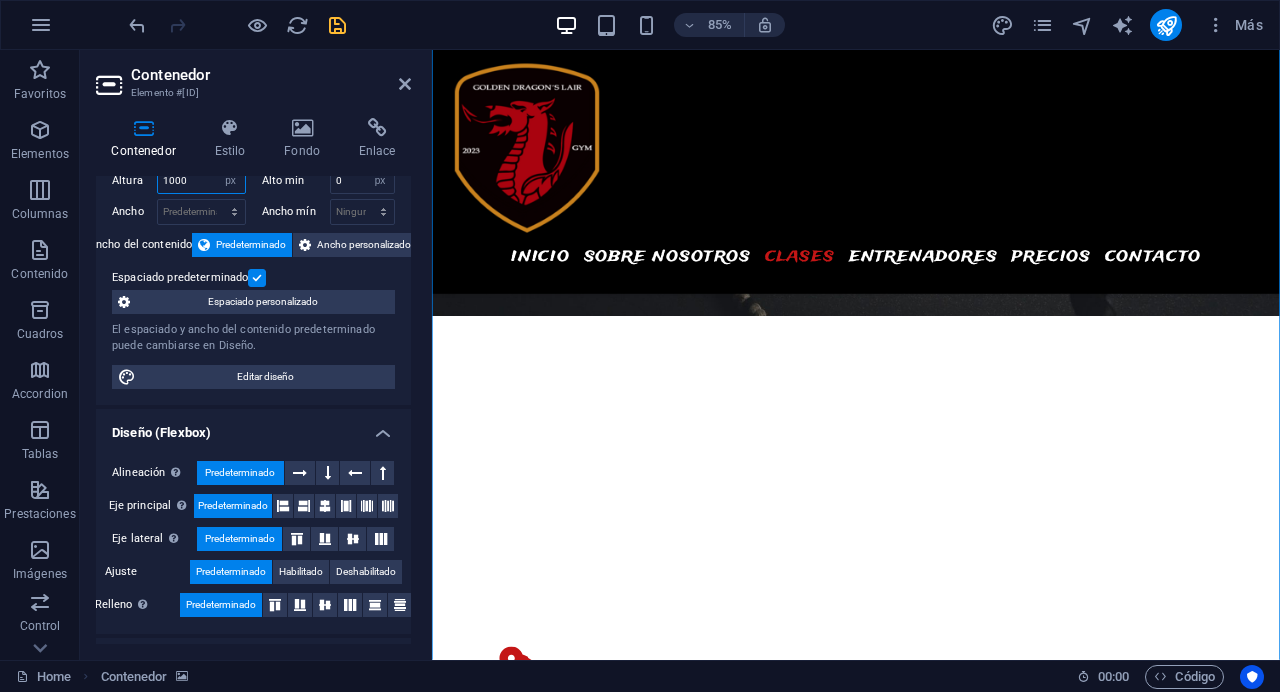 scroll, scrollTop: 0, scrollLeft: 0, axis: both 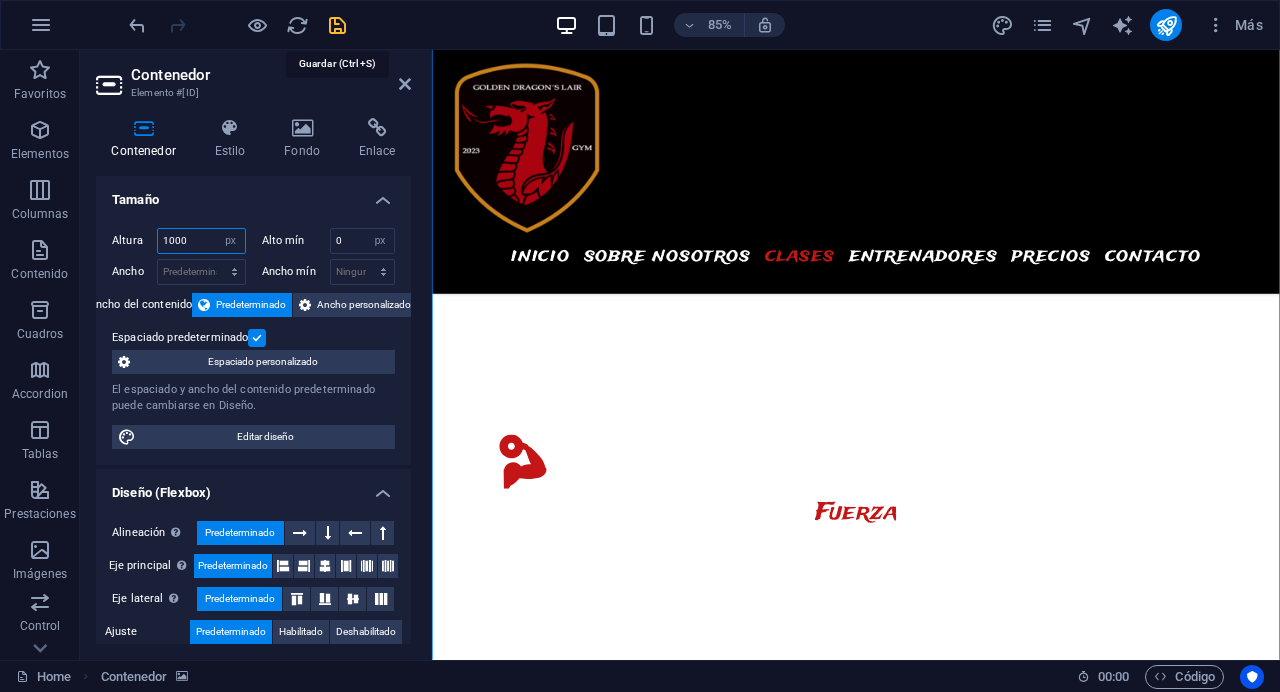 type on "1000" 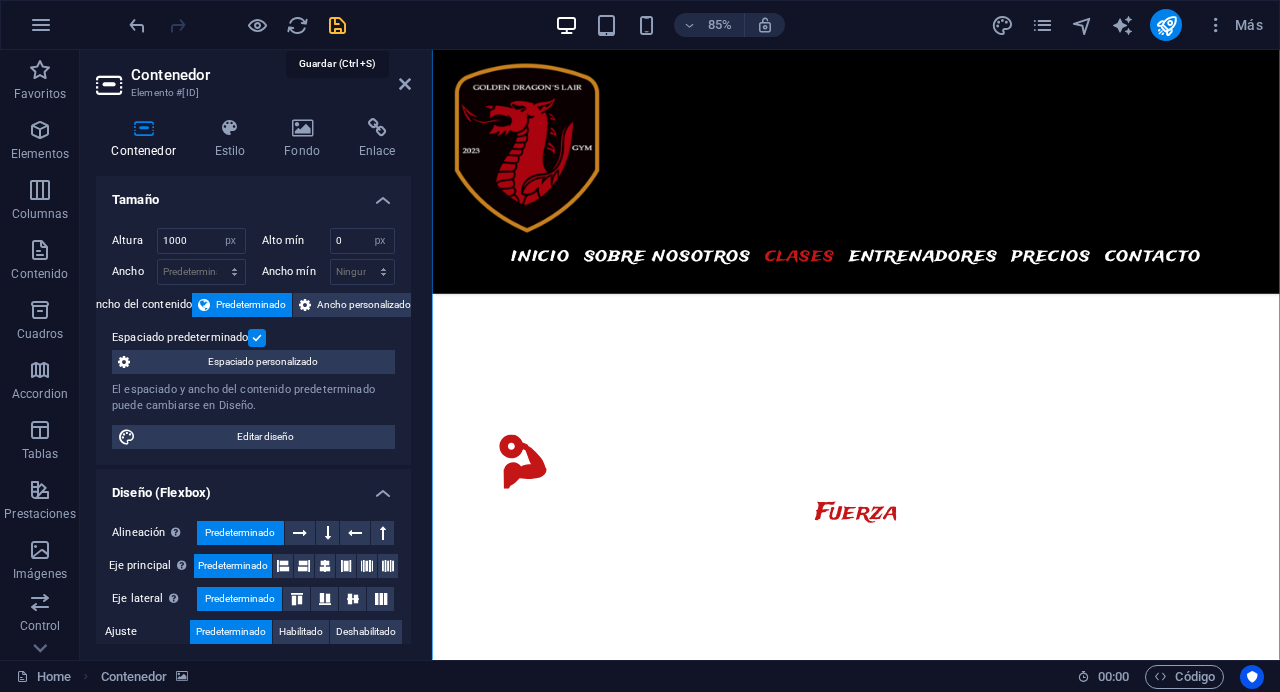 click at bounding box center (337, 25) 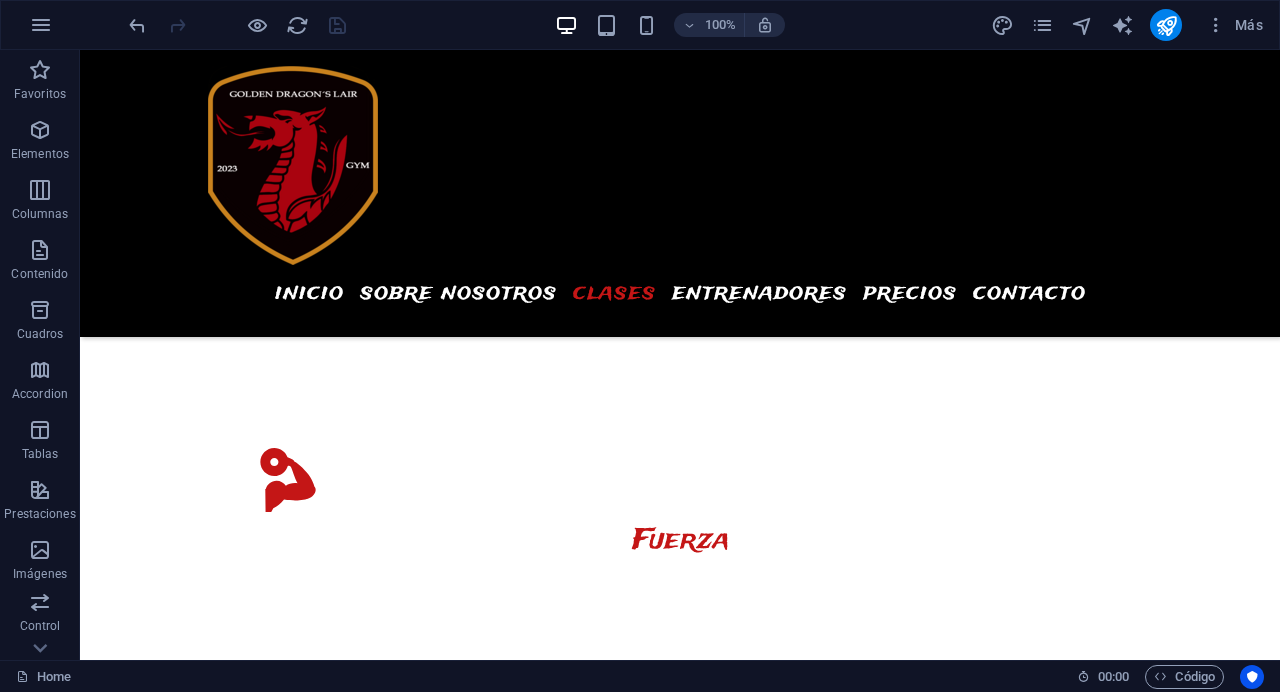 click at bounding box center (680, 2302) 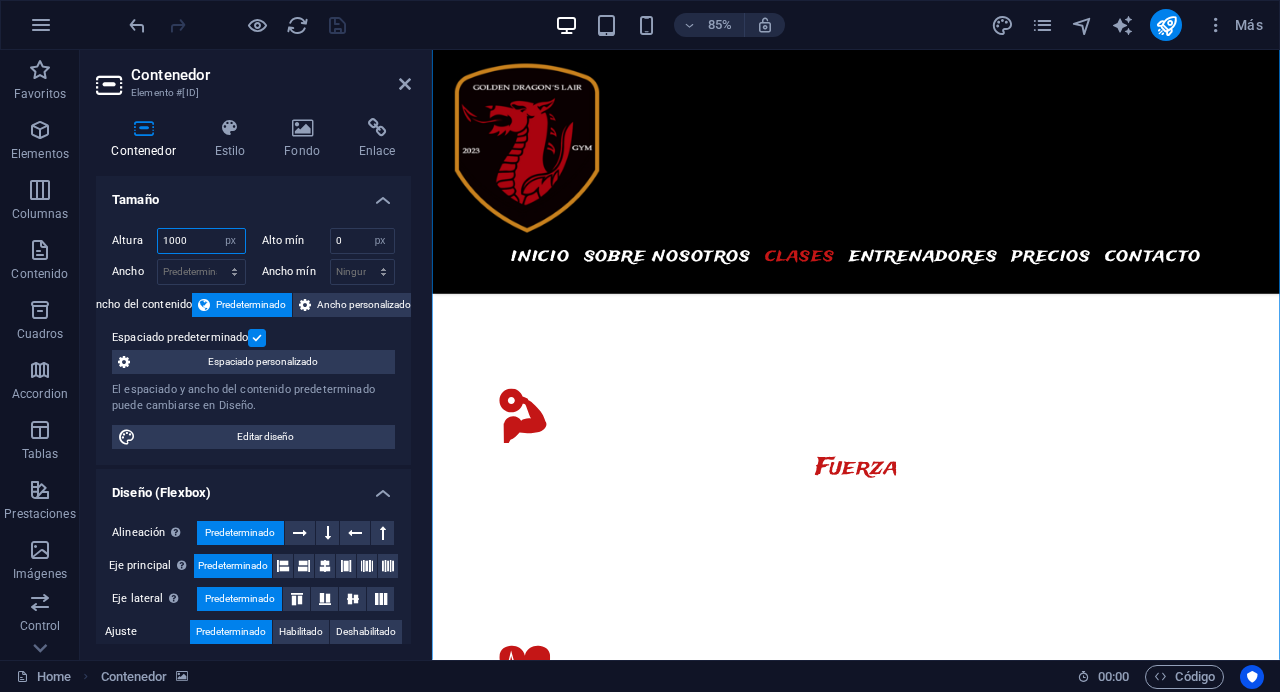 drag, startPoint x: 195, startPoint y: 243, endPoint x: 157, endPoint y: 250, distance: 38.63936 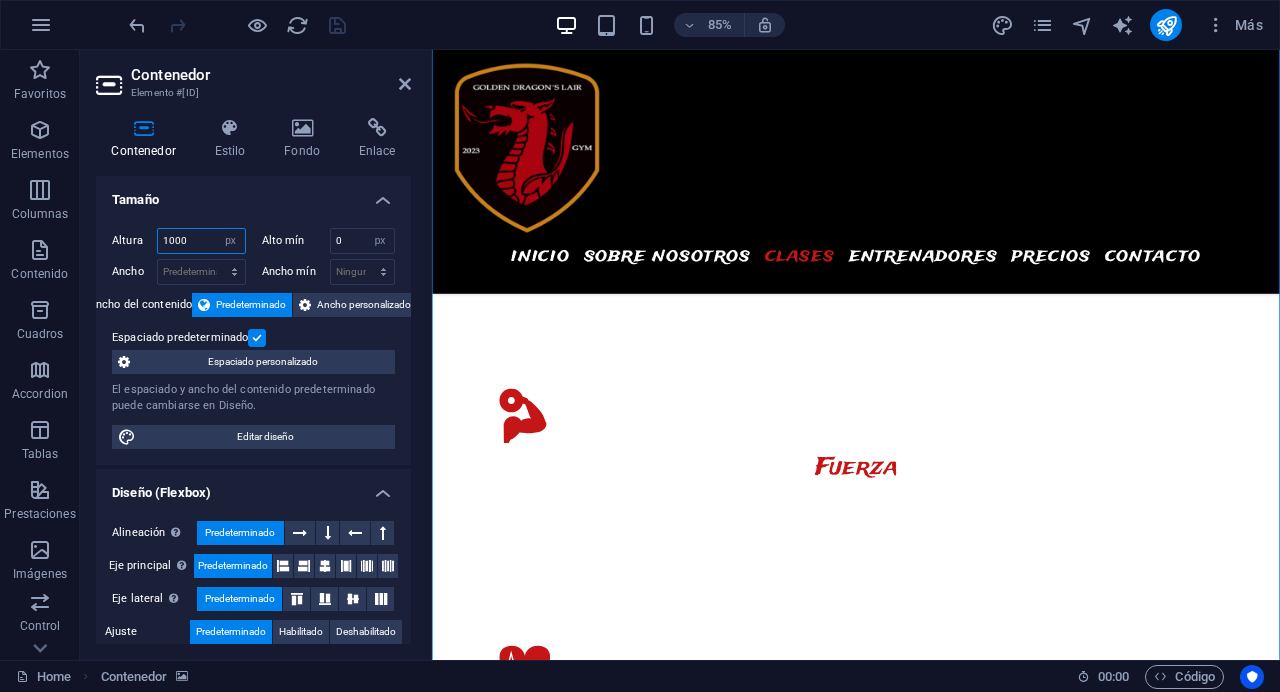 click on "1000" at bounding box center (201, 241) 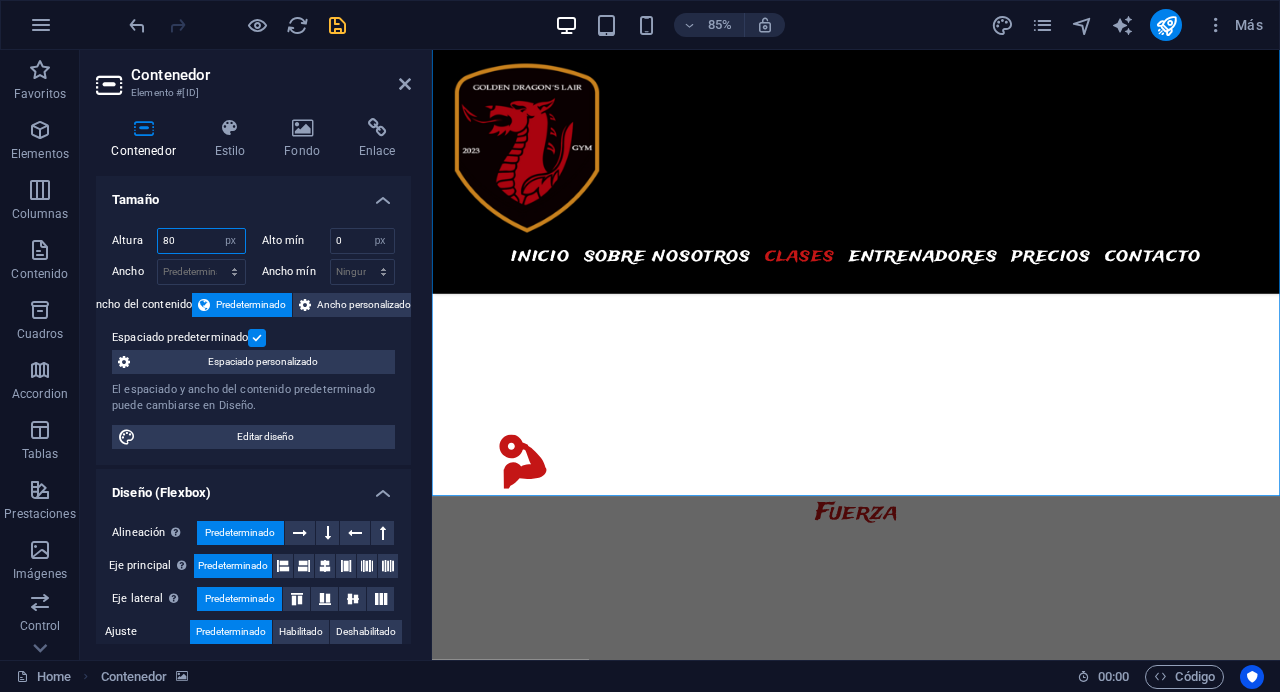 type on "8" 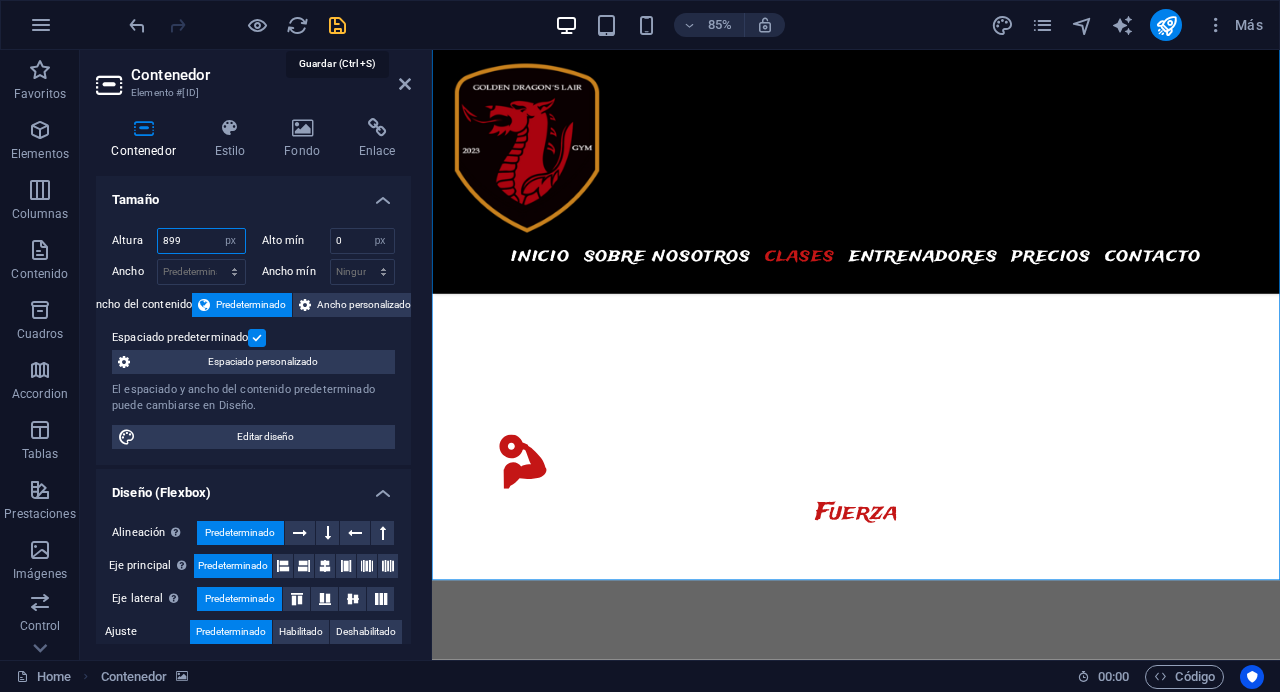 type on "899" 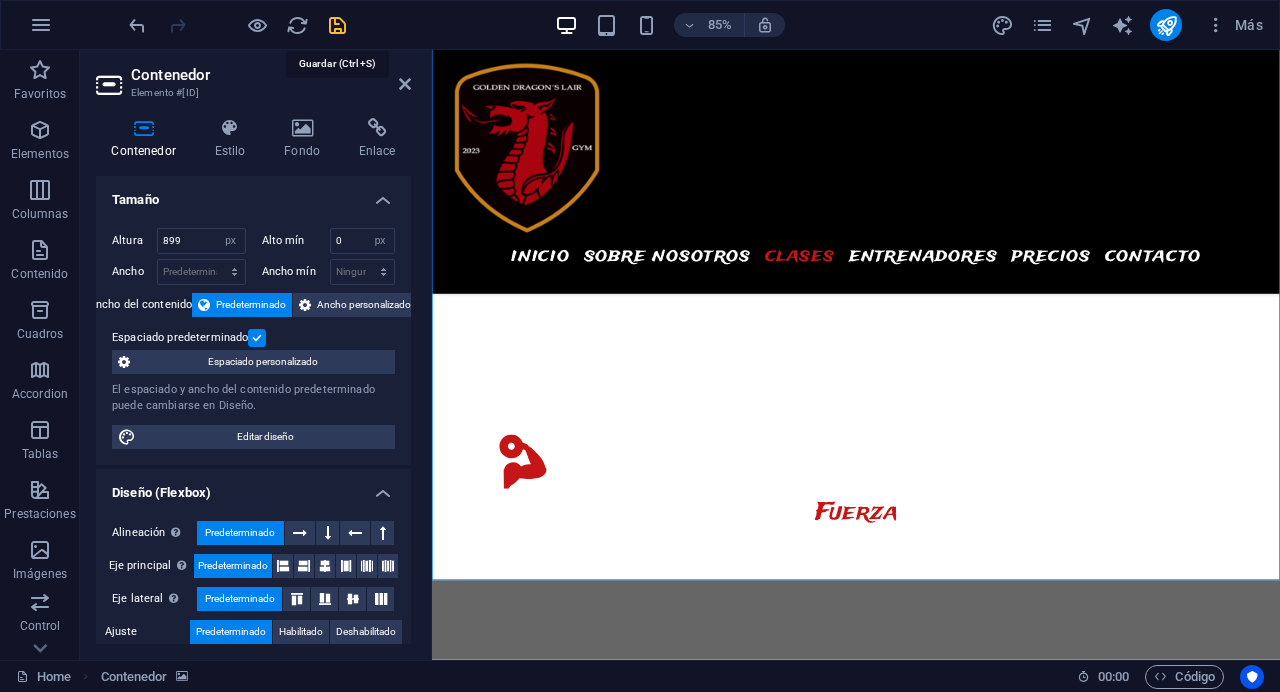 click at bounding box center (337, 25) 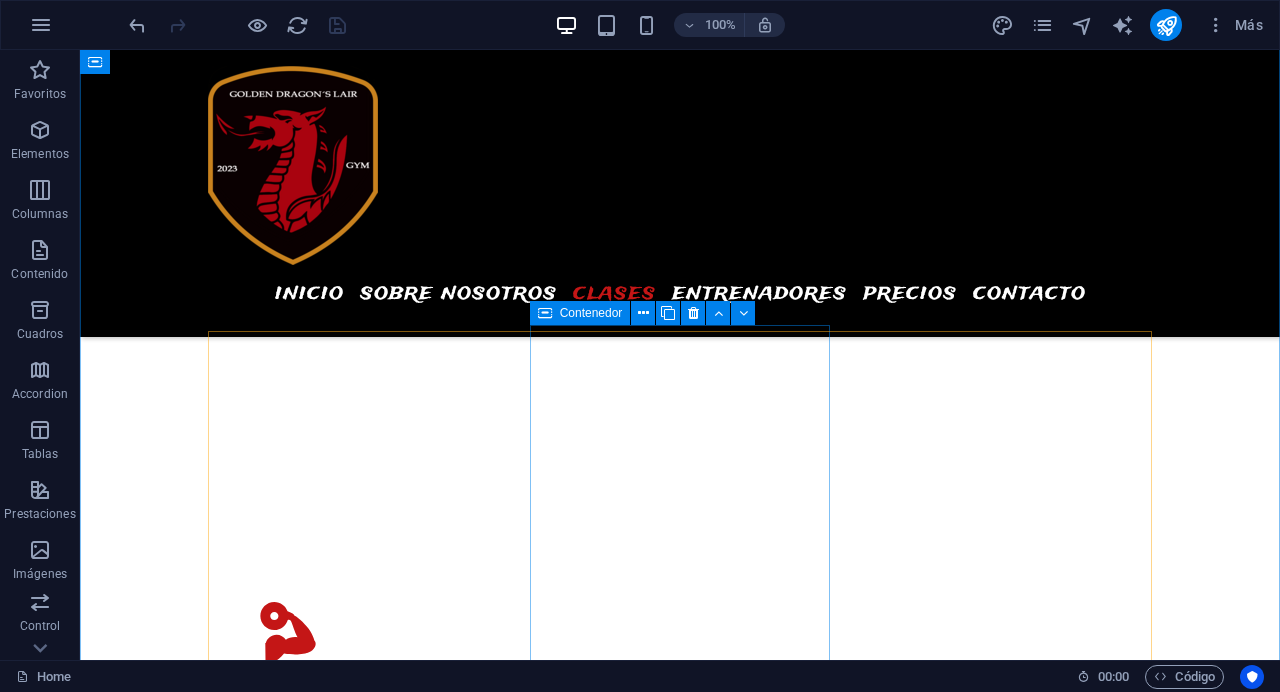 scroll, scrollTop: 2780, scrollLeft: 0, axis: vertical 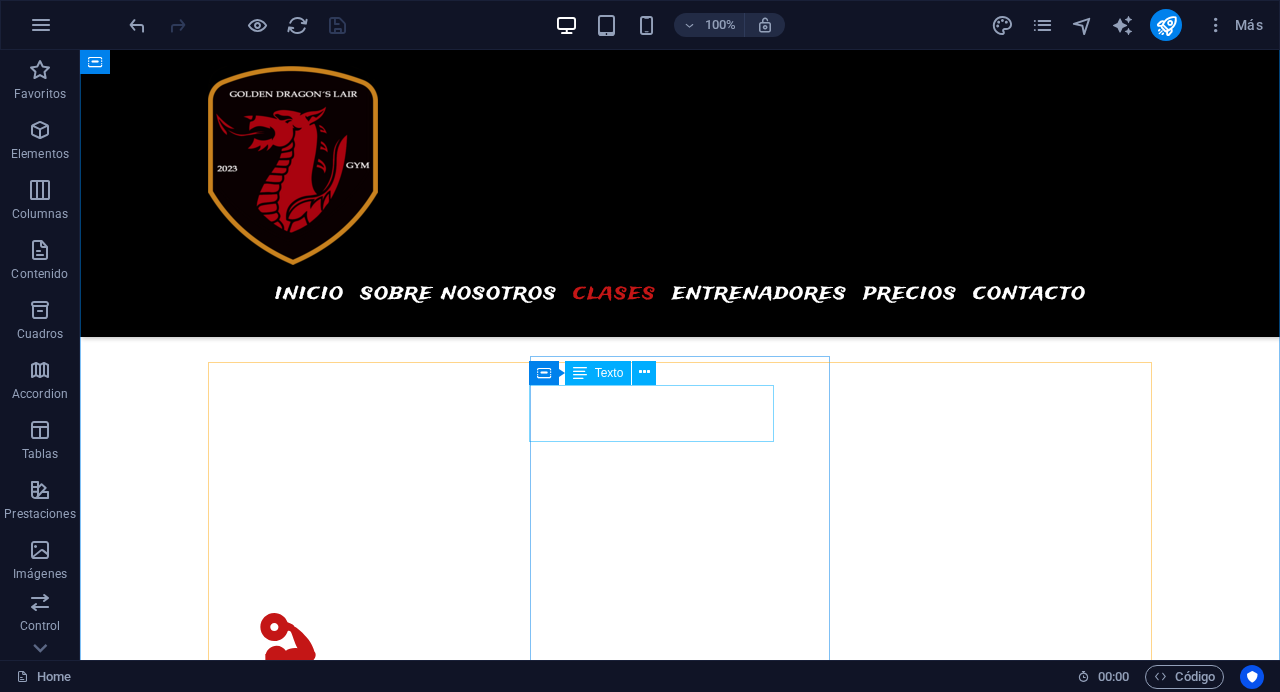 click on "00:00AM - 00:00PM" at bounding box center (326, 4353) 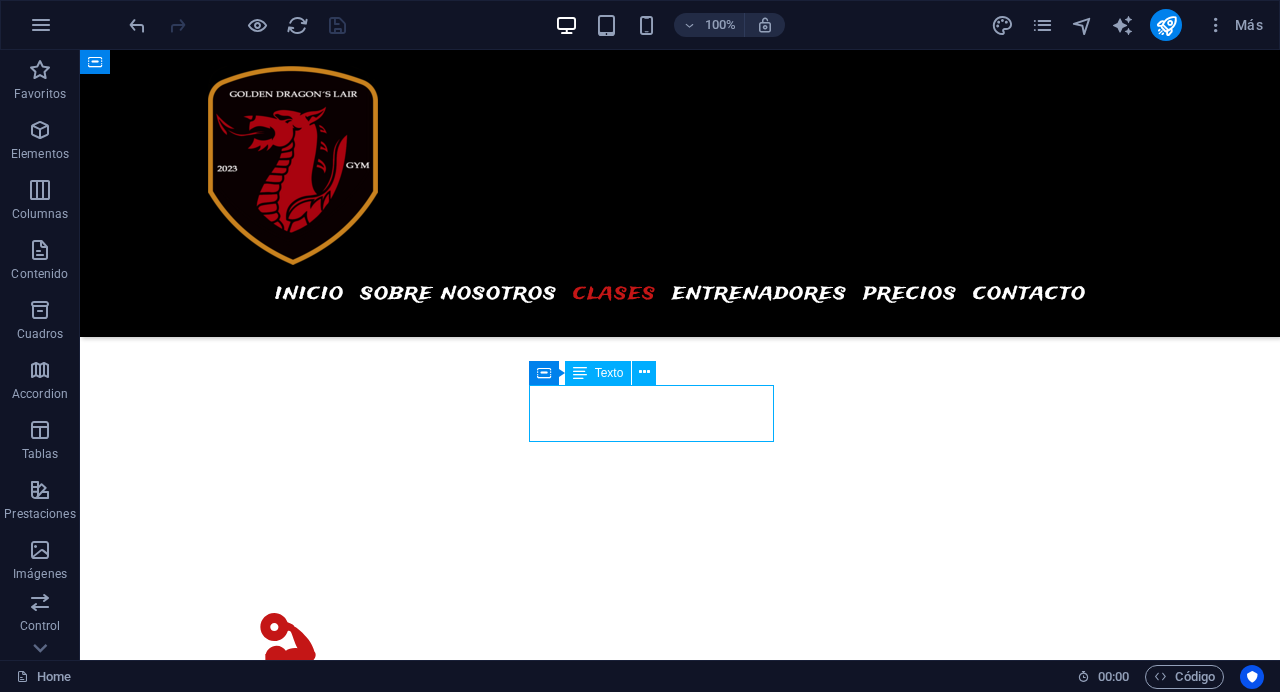 click on "00:00AM - 00:00PM" at bounding box center [326, 4353] 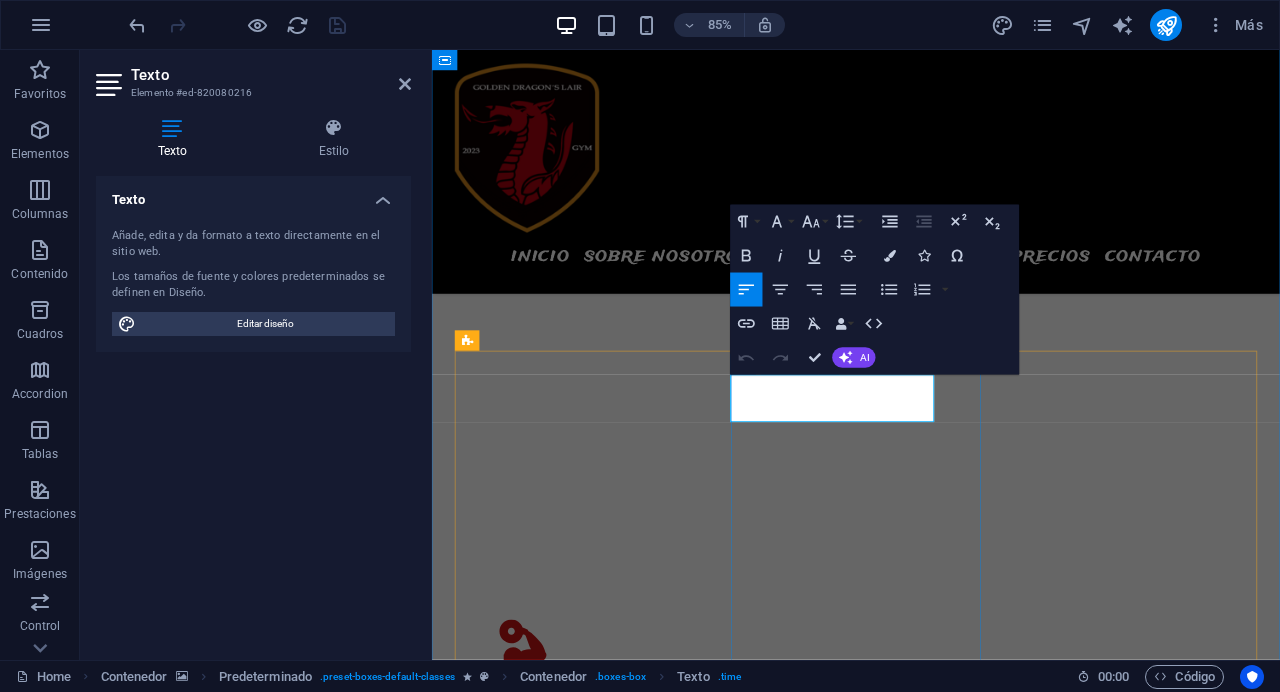 scroll, scrollTop: 2747, scrollLeft: 0, axis: vertical 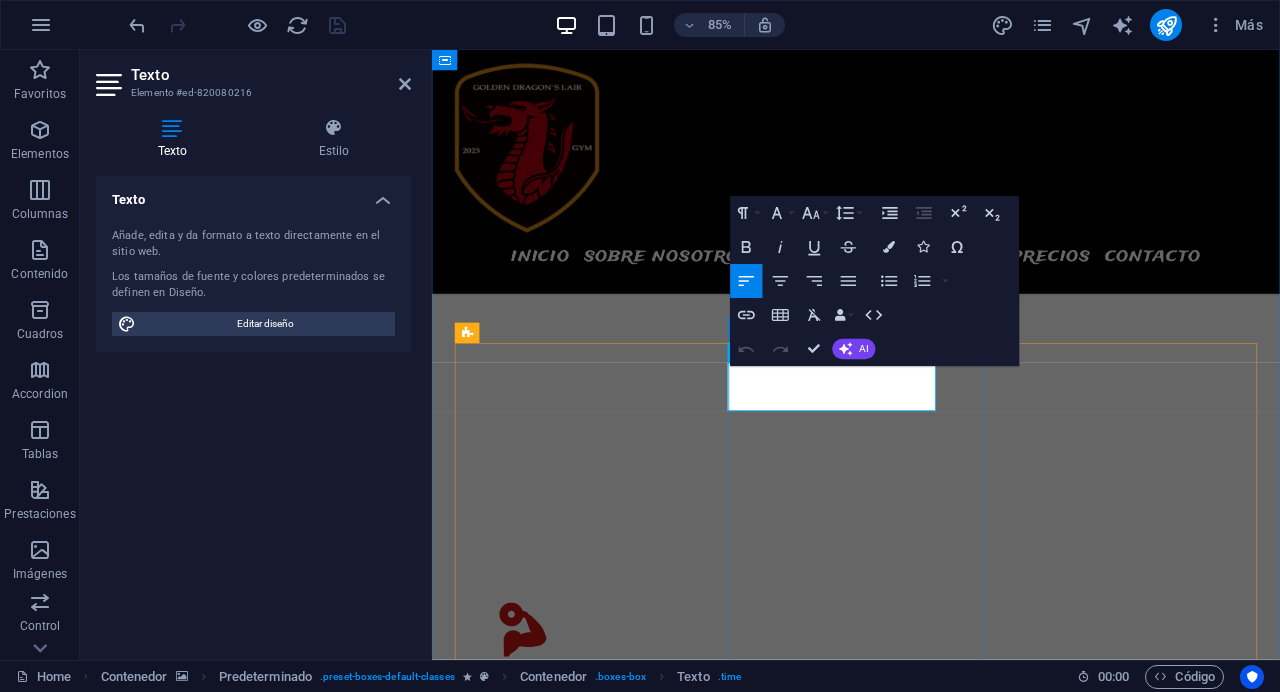 click on "[TIME] [TIME] gap Tonifica glúteos, abdominales y piernas con nuestras efectivas rutinas GAP. ¡Reserva tu clase ahora!Lorem ipsum dolor sit amet, consectetur adipisicing elit. Veritatis, dolorem!" at bounding box center (605, 4593) 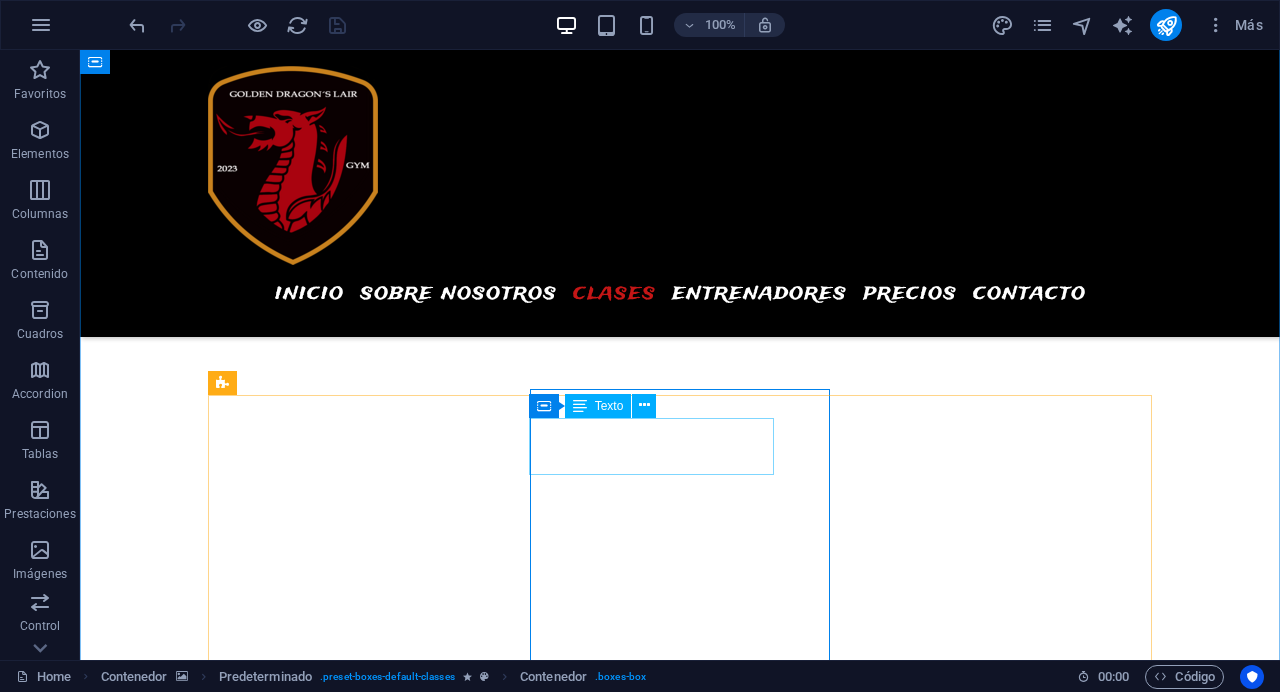 click on "00:00AM - 00:00PM" at bounding box center (326, 4440) 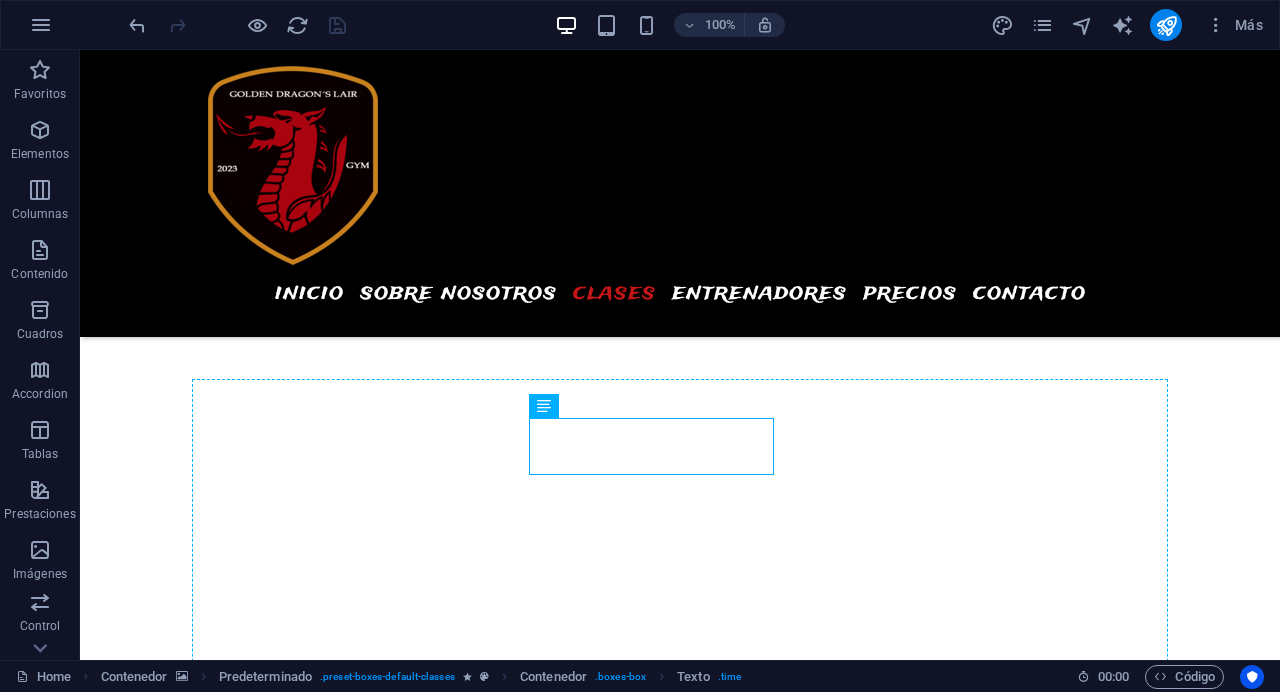 drag, startPoint x: 682, startPoint y: 457, endPoint x: 675, endPoint y: 399, distance: 58.420887 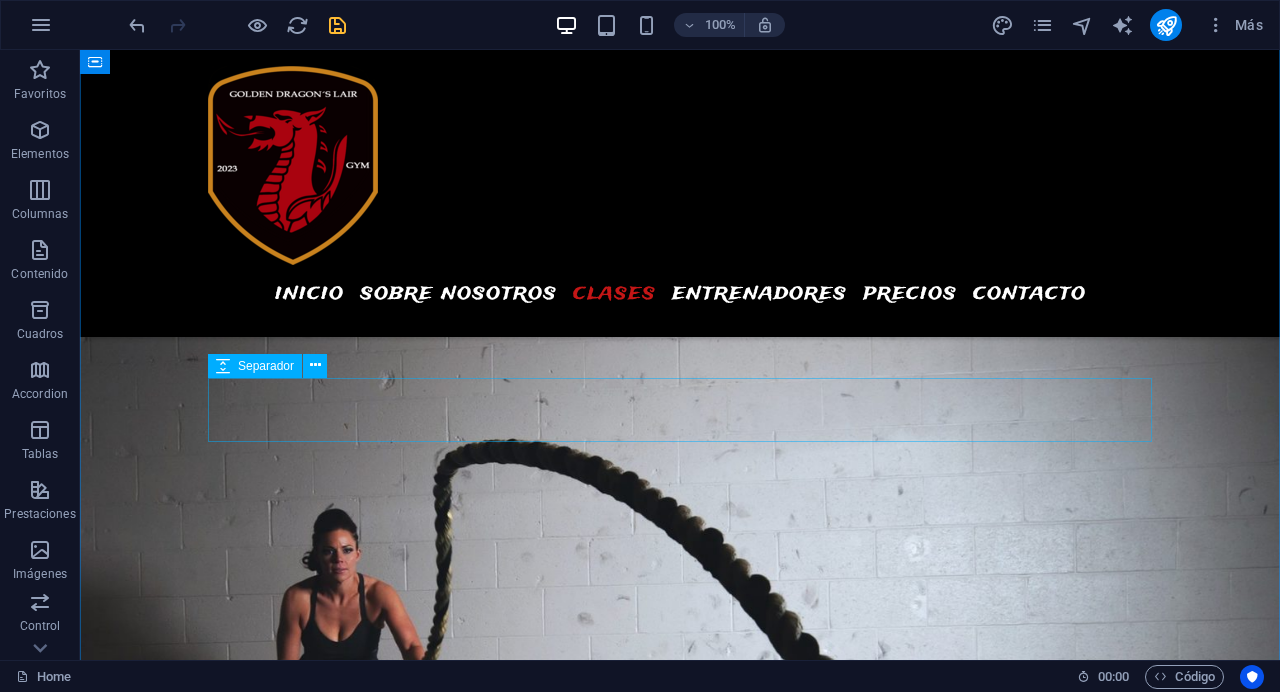 scroll, scrollTop: 2716, scrollLeft: 0, axis: vertical 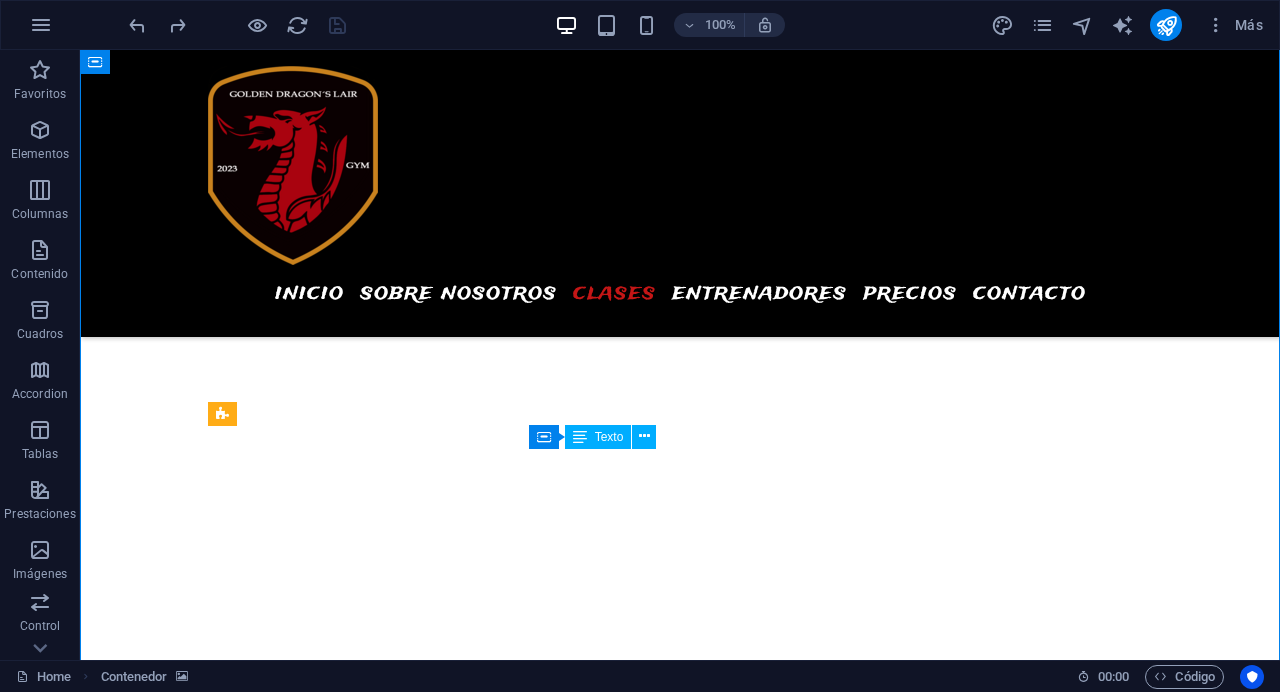 click on "00:00AM - 00:00PM" at bounding box center [326, 4417] 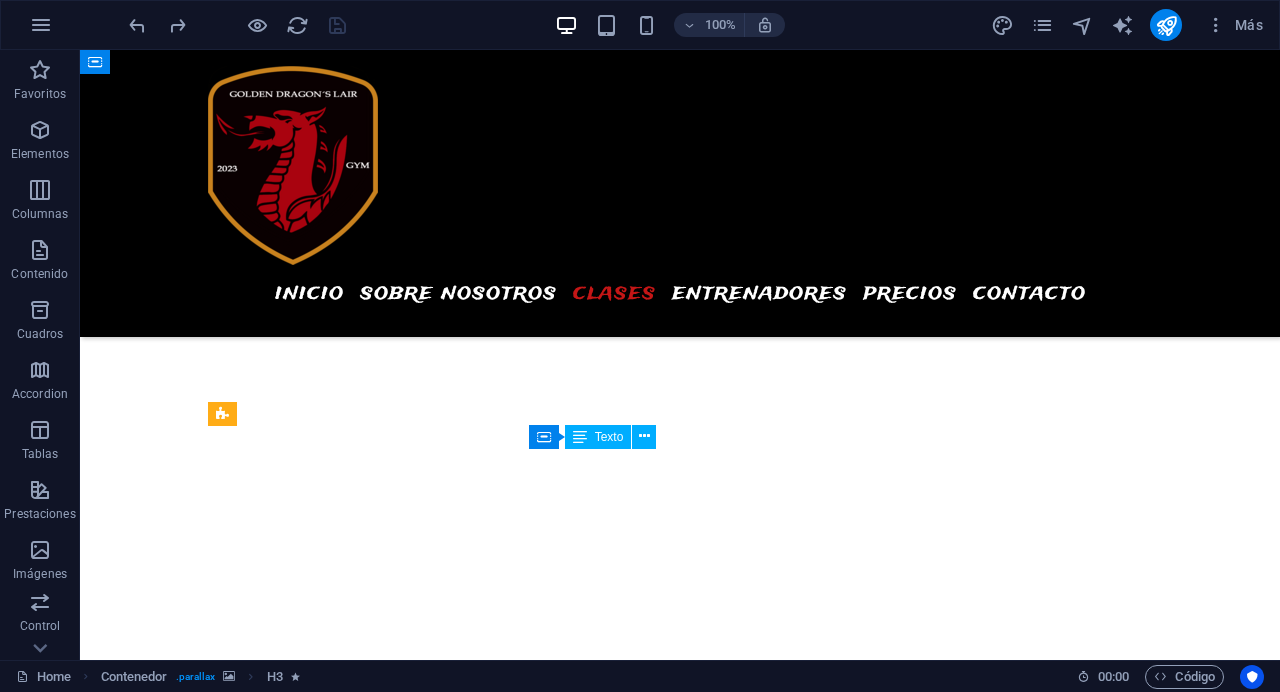 click on "00:00AM - 00:00PM" at bounding box center [326, 4417] 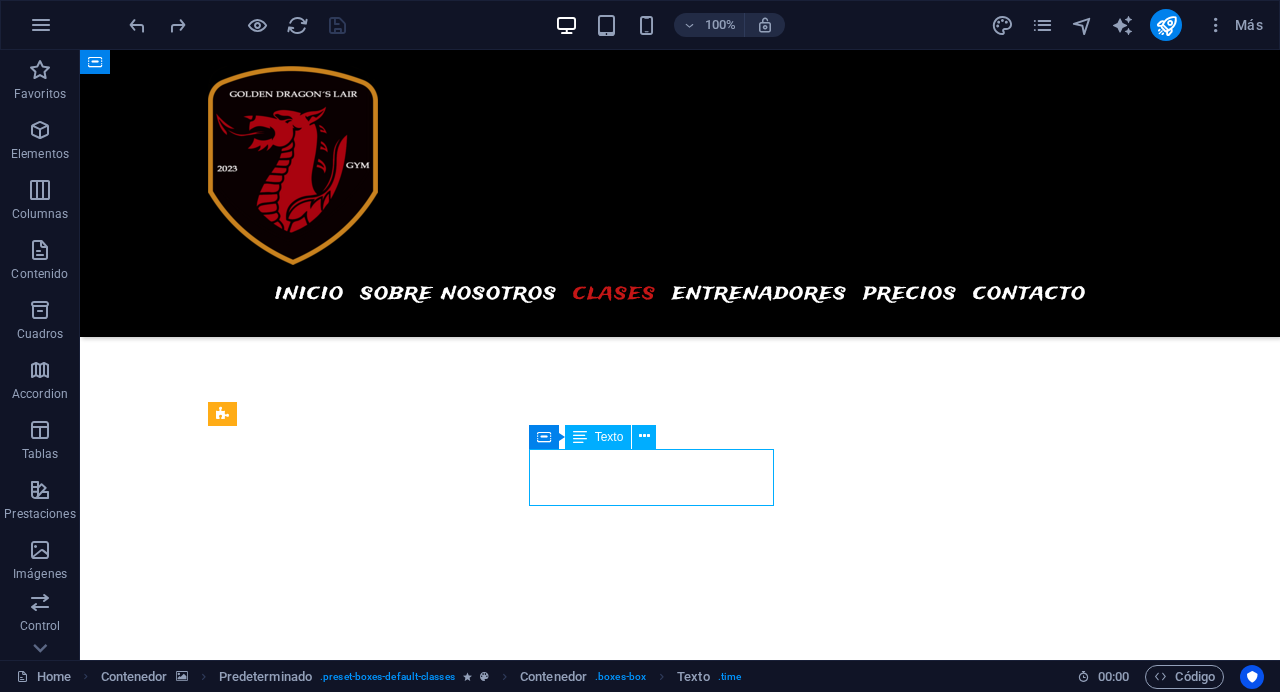 drag, startPoint x: 704, startPoint y: 474, endPoint x: 703, endPoint y: 451, distance: 23.021729 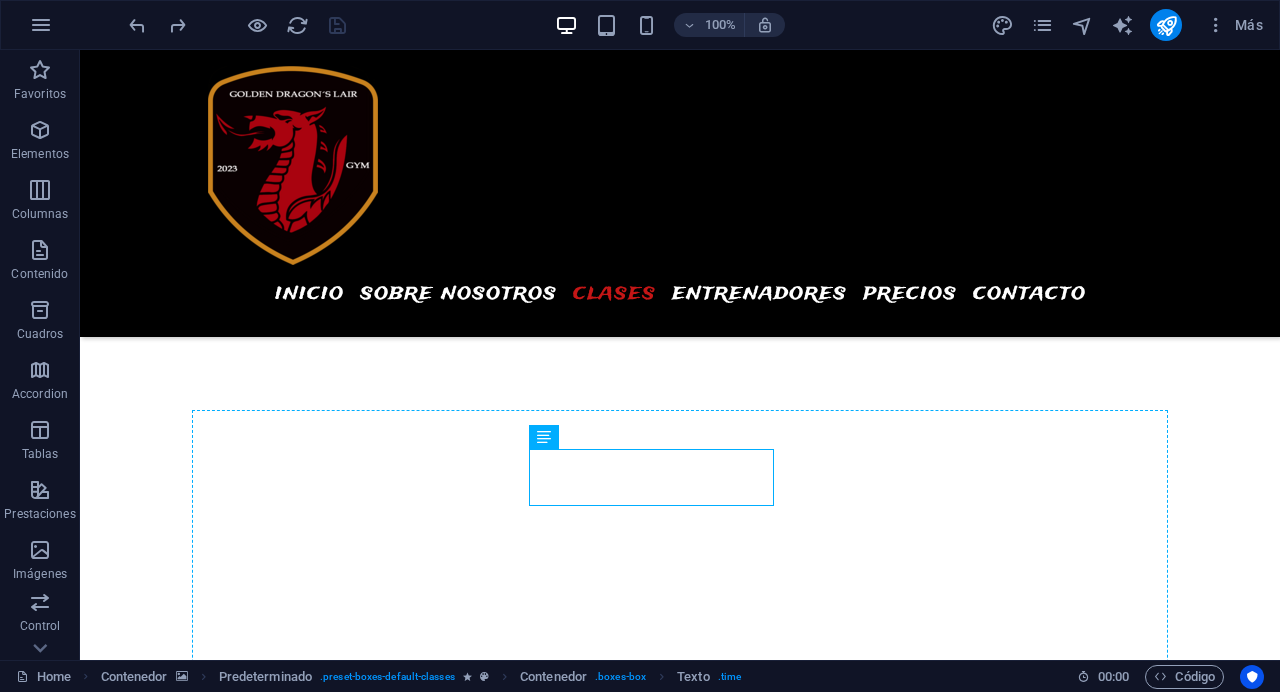drag, startPoint x: 704, startPoint y: 469, endPoint x: 705, endPoint y: 438, distance: 31.016125 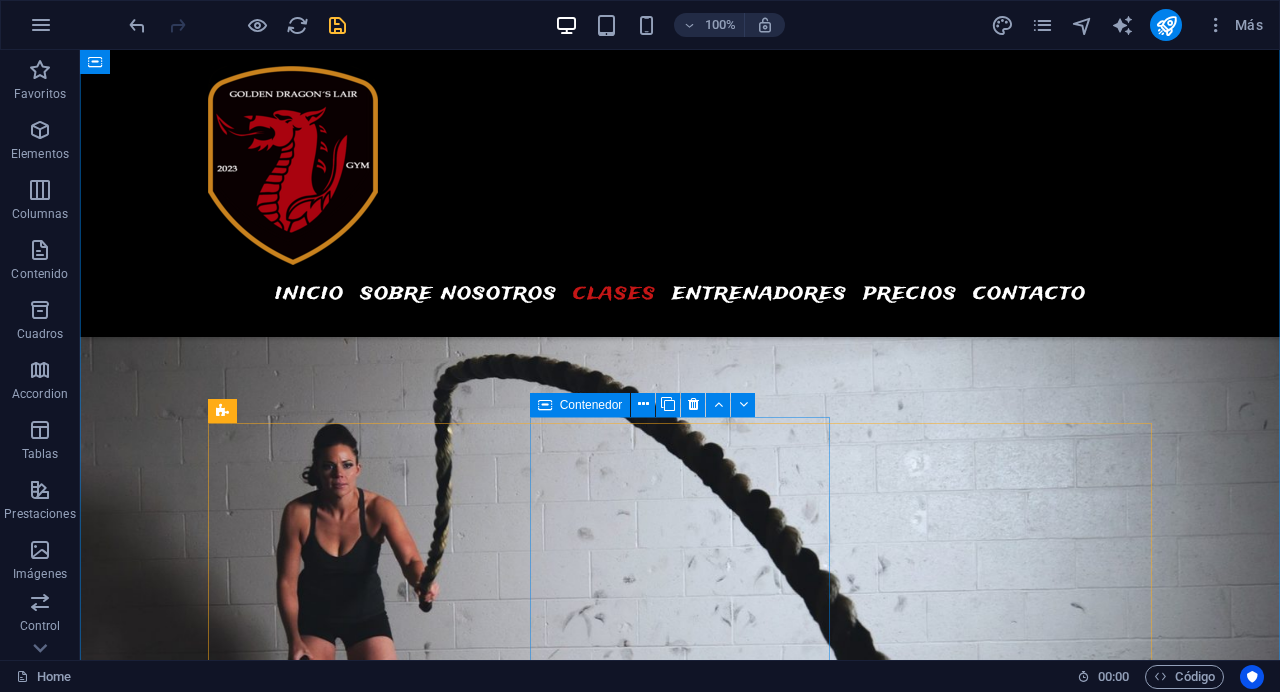 scroll, scrollTop: 2706, scrollLeft: 0, axis: vertical 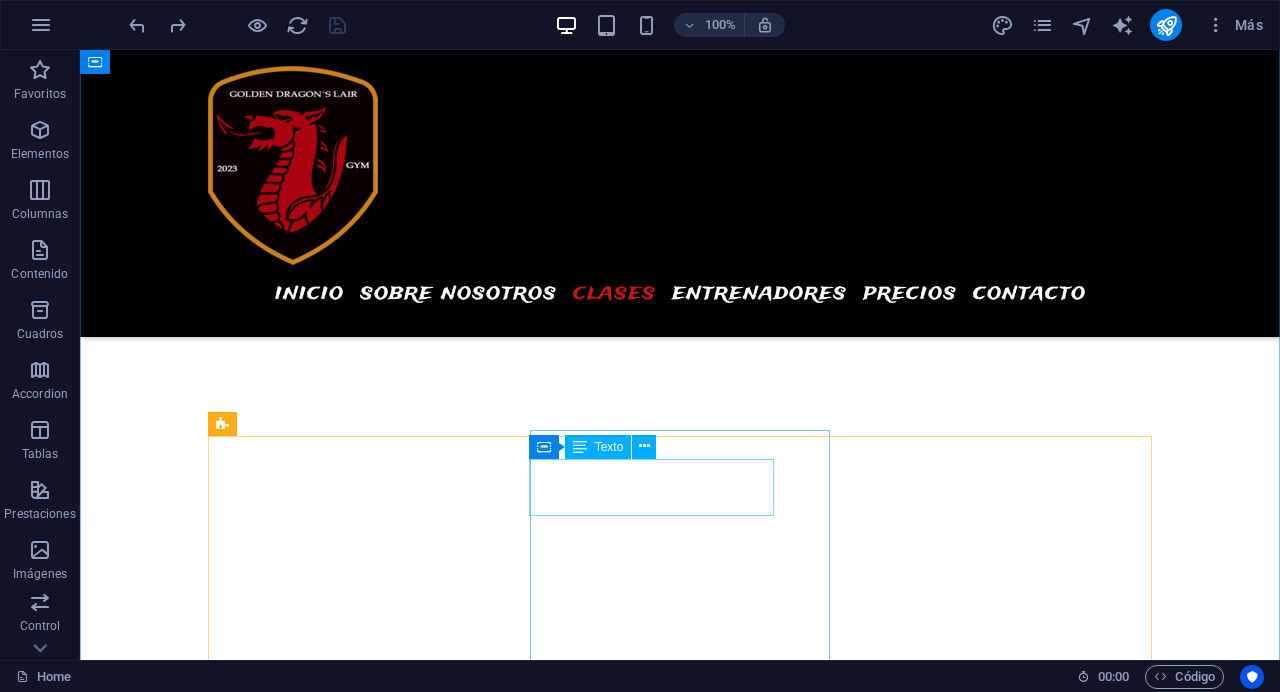 click on "00:00AM - 00:00PM" at bounding box center [326, 4427] 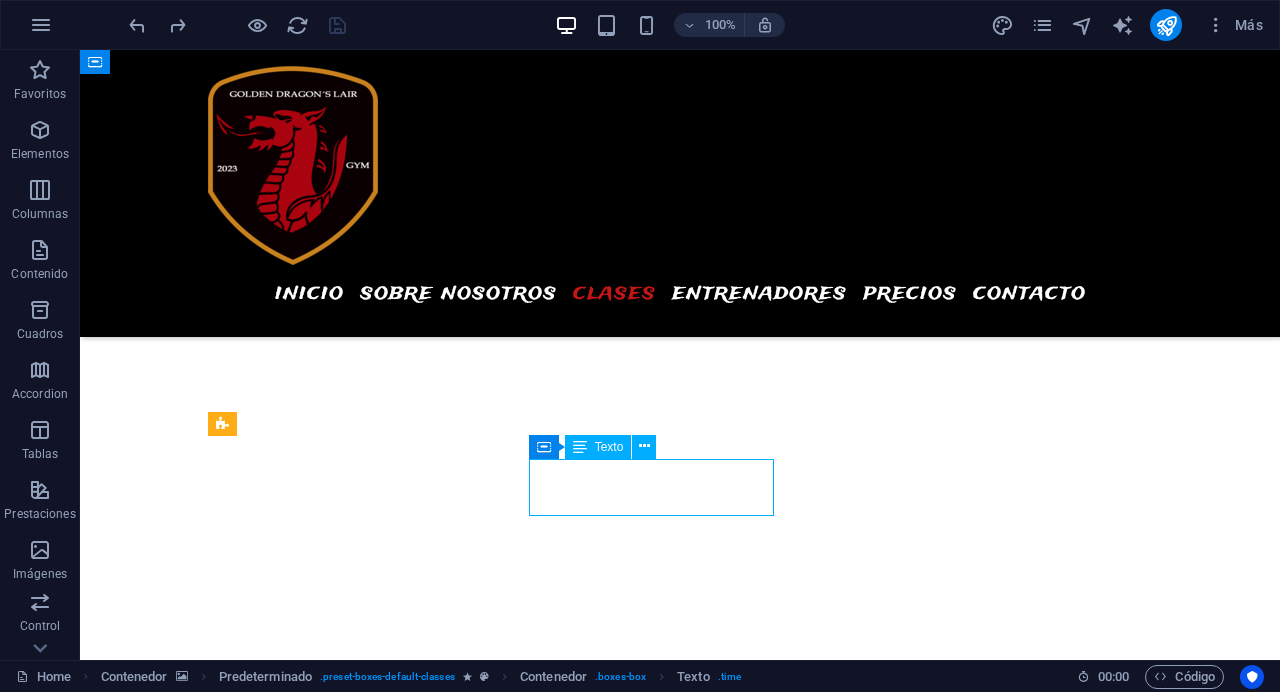 click on "00:00AM - 00:00PM" at bounding box center (326, 4427) 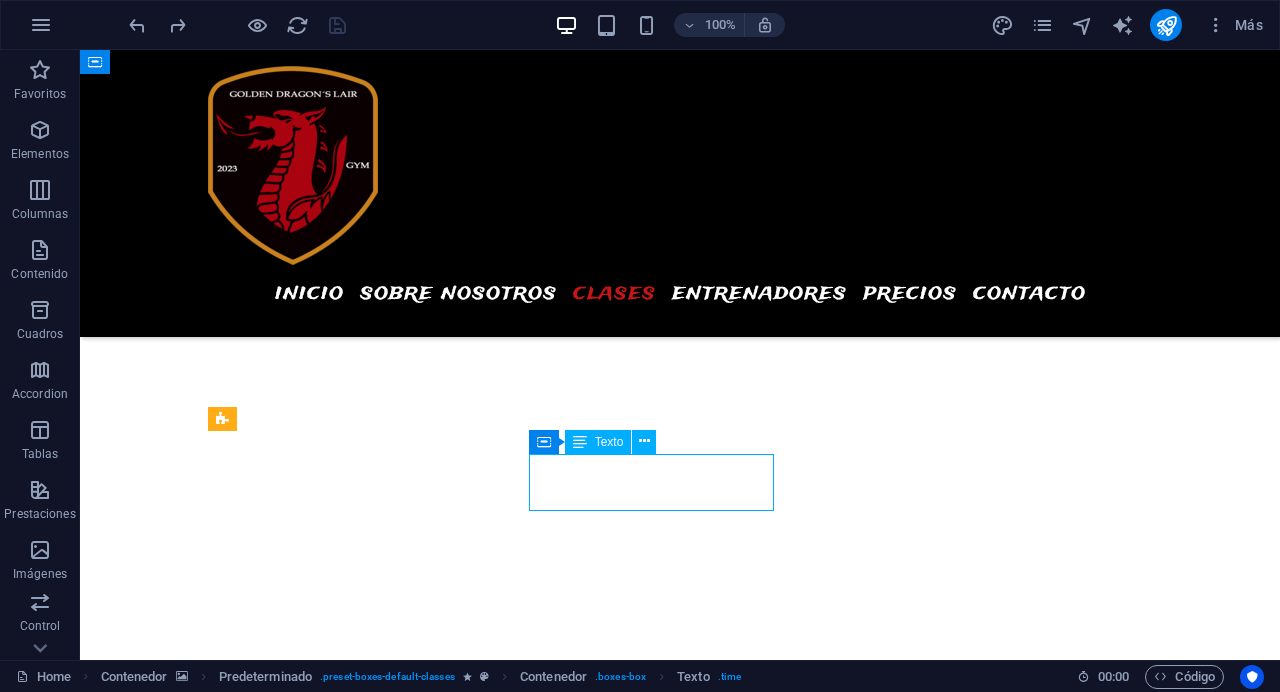 drag, startPoint x: 549, startPoint y: 490, endPoint x: 551, endPoint y: 455, distance: 35.057095 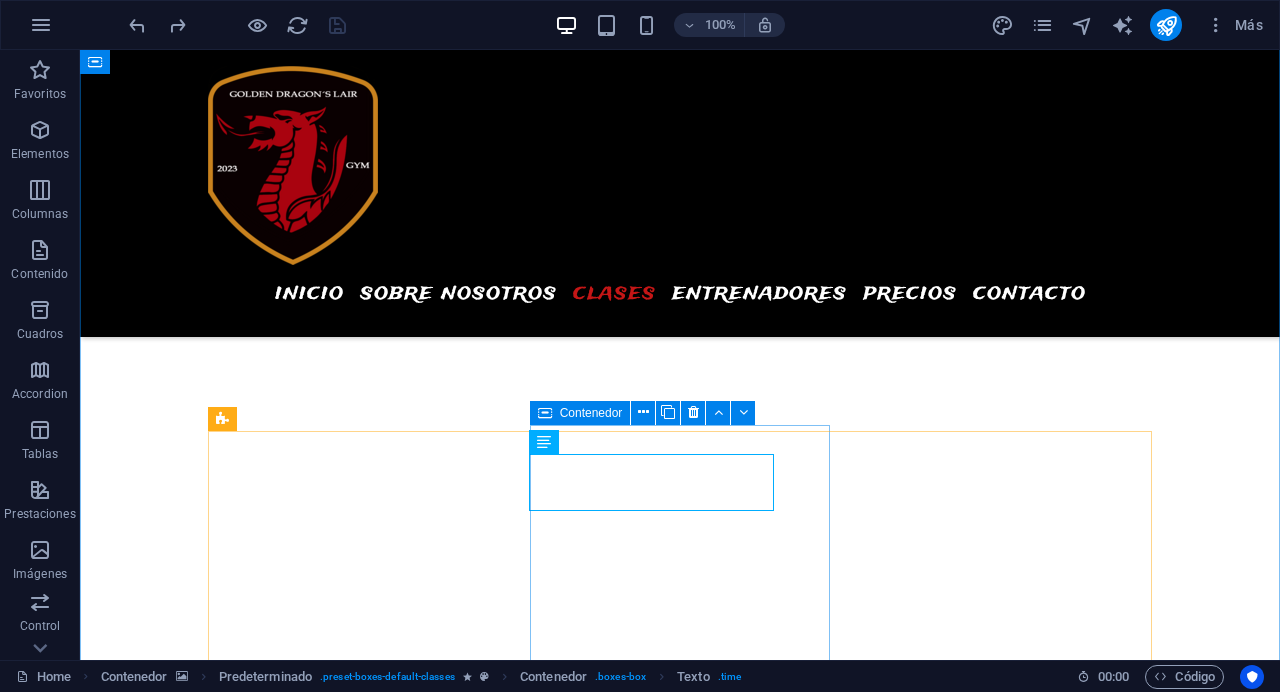 click on "[TIME] [TIME] gap Tonifica glúteos, abdominales y piernas con nuestras efectivas rutinas GAP. ¡Reserva tu clase ahora!Lorem ipsum dolor sit amet, consectetur adipisicing elit. Veritatis, dolorem!" at bounding box center [354, 4601] 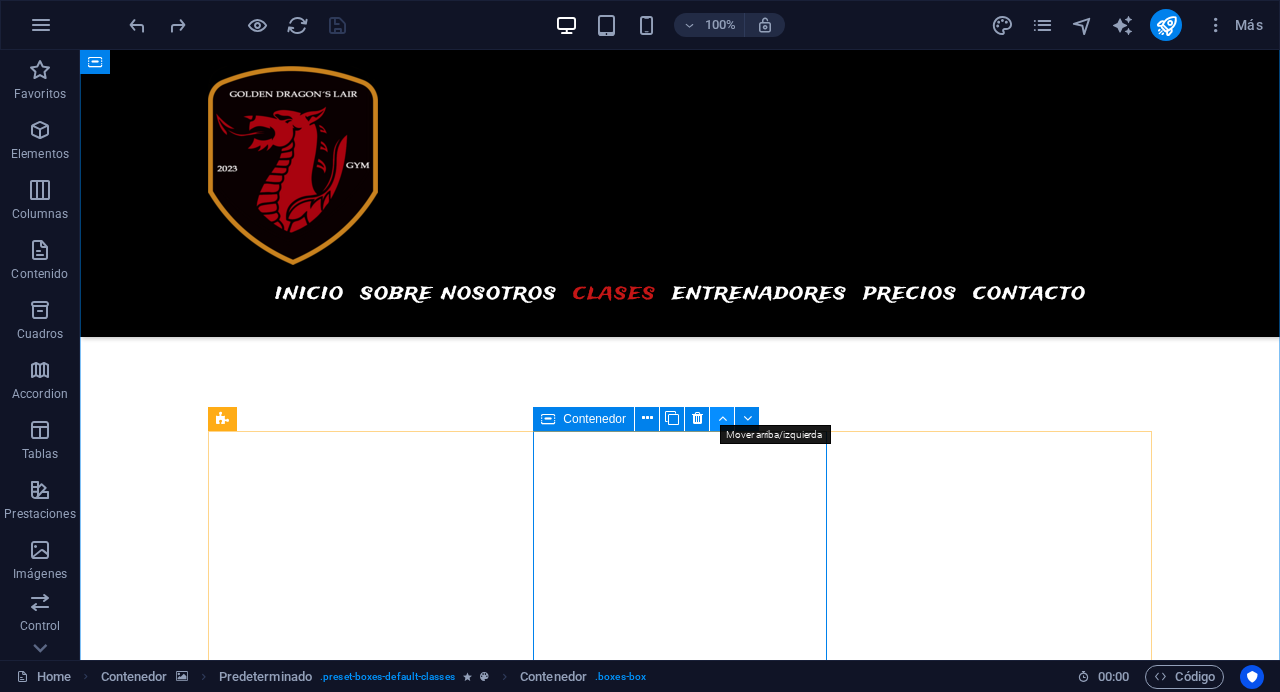 click at bounding box center (722, 418) 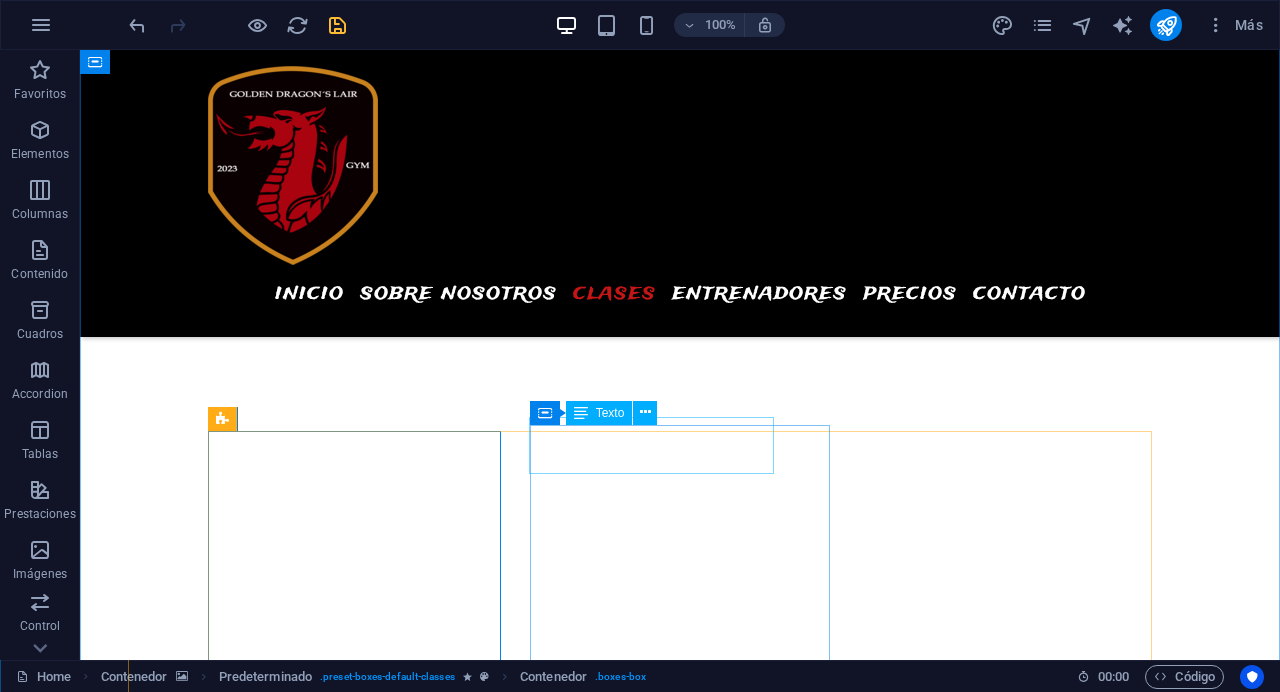 click on "00:00AM - 00:00PM" at bounding box center [326, 4350] 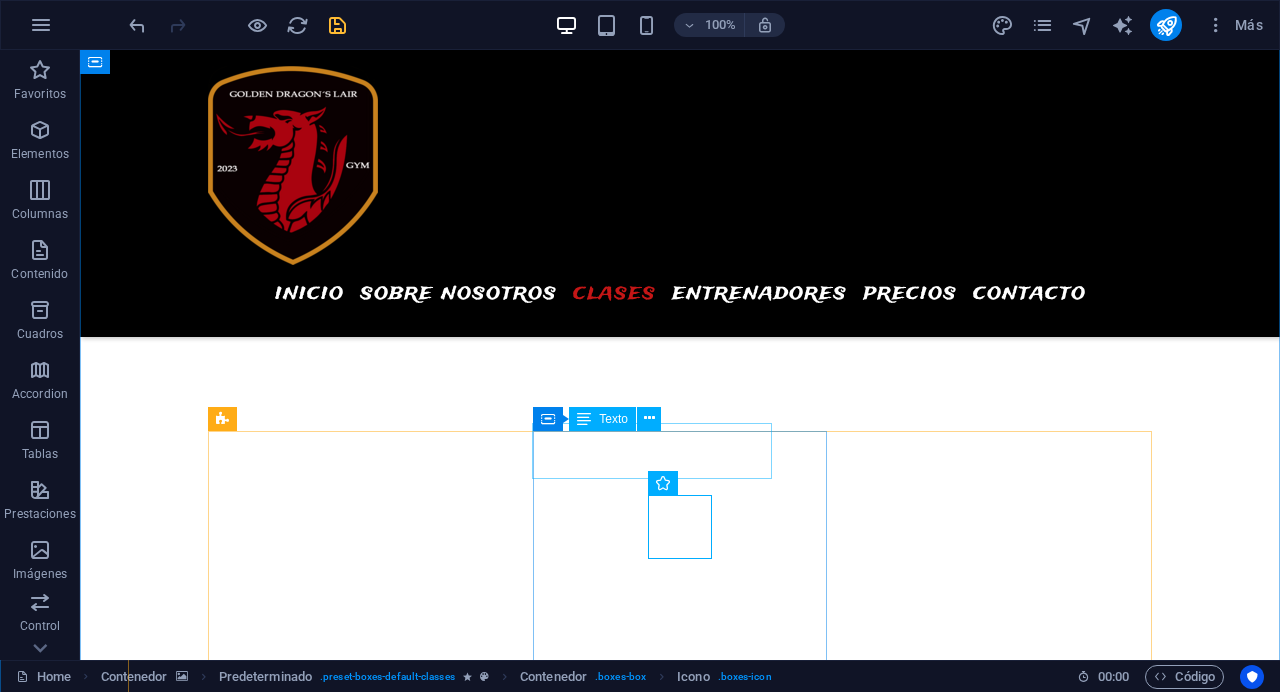 click on "Texto" at bounding box center (613, 419) 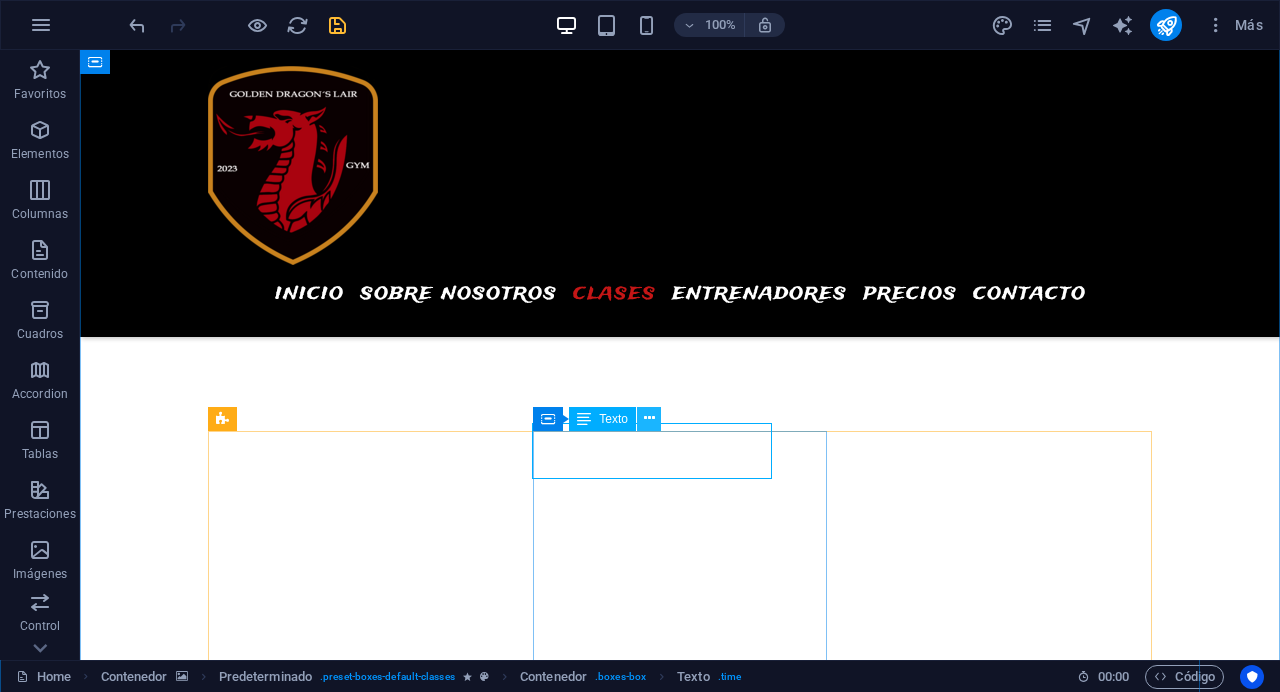 click at bounding box center [649, 418] 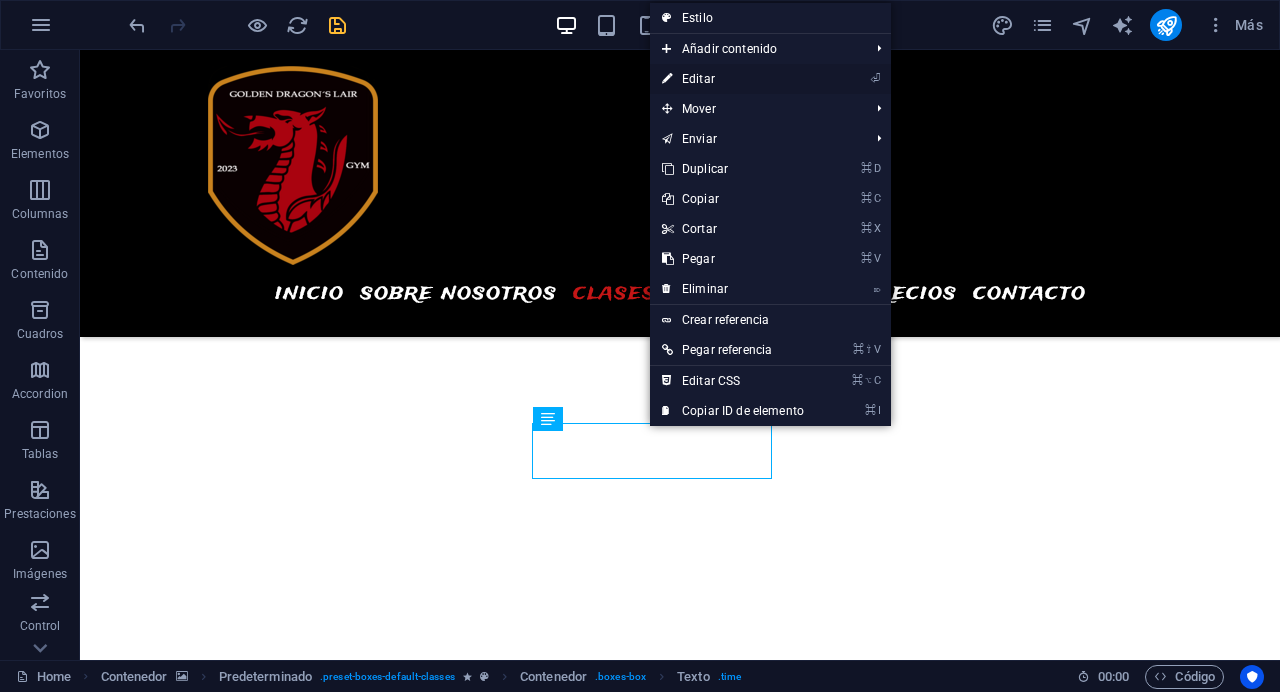 click on "⏎  Editar" at bounding box center (733, 79) 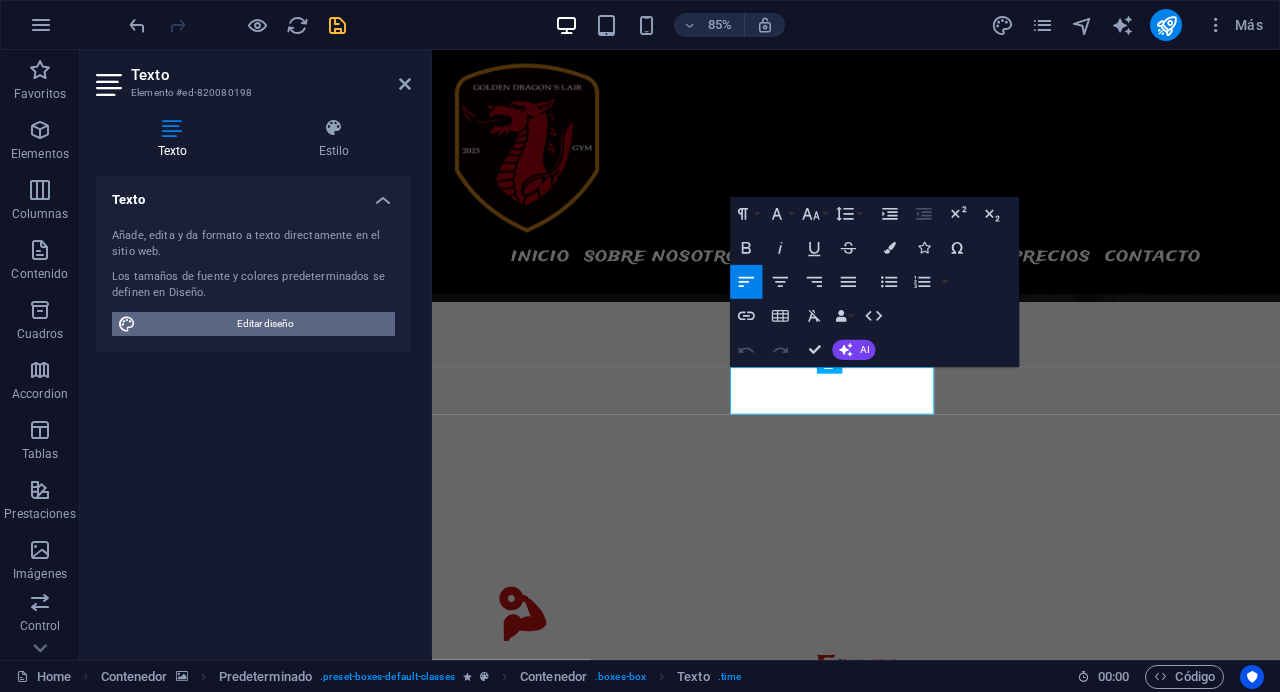 click on "Editar diseño" at bounding box center [265, 324] 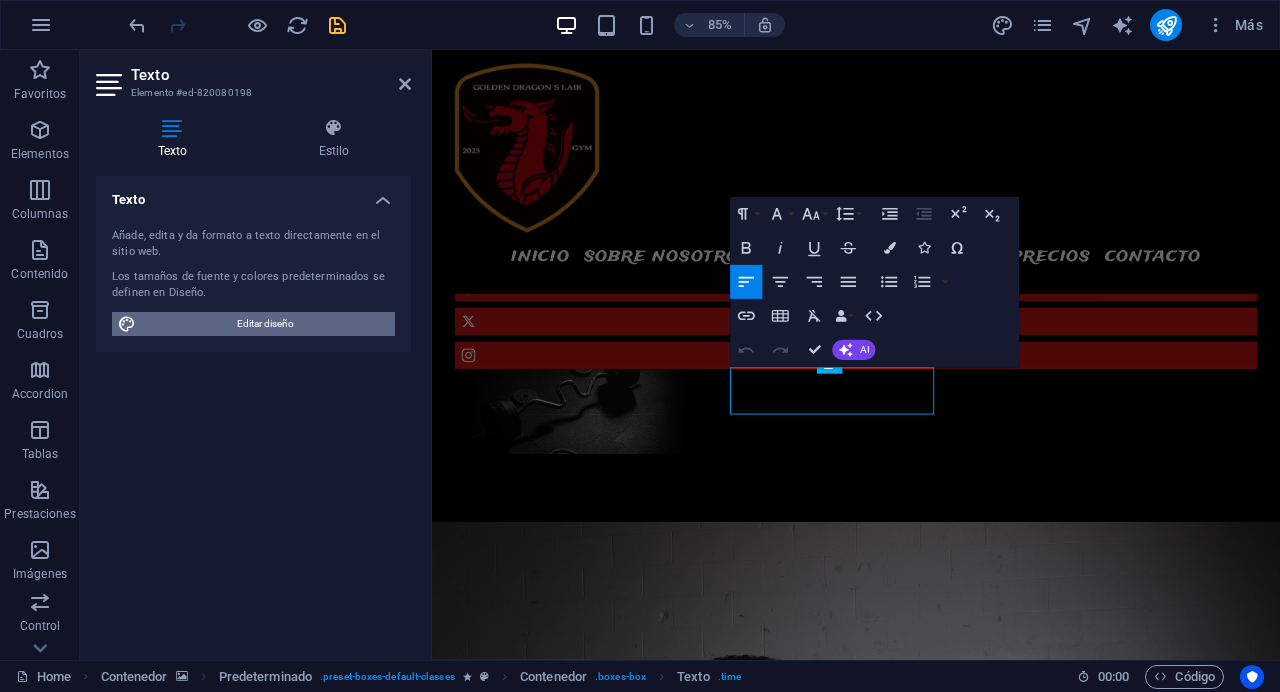 select on "px" 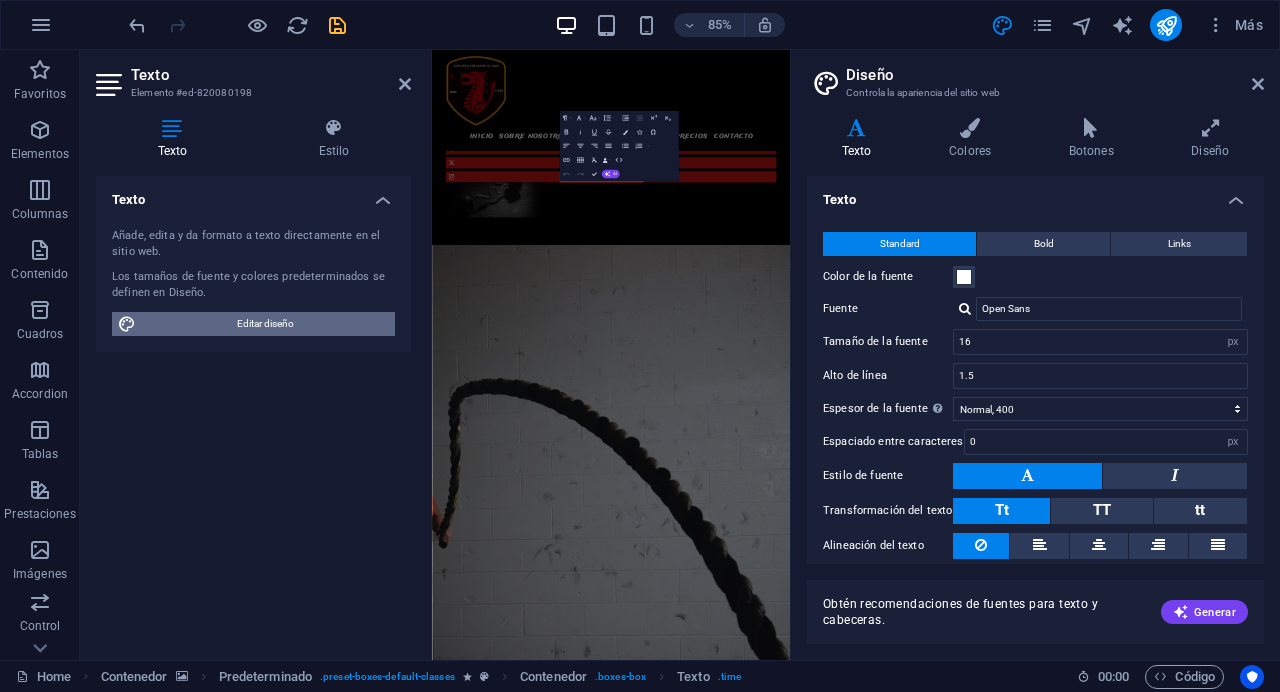 scroll, scrollTop: 3688, scrollLeft: 0, axis: vertical 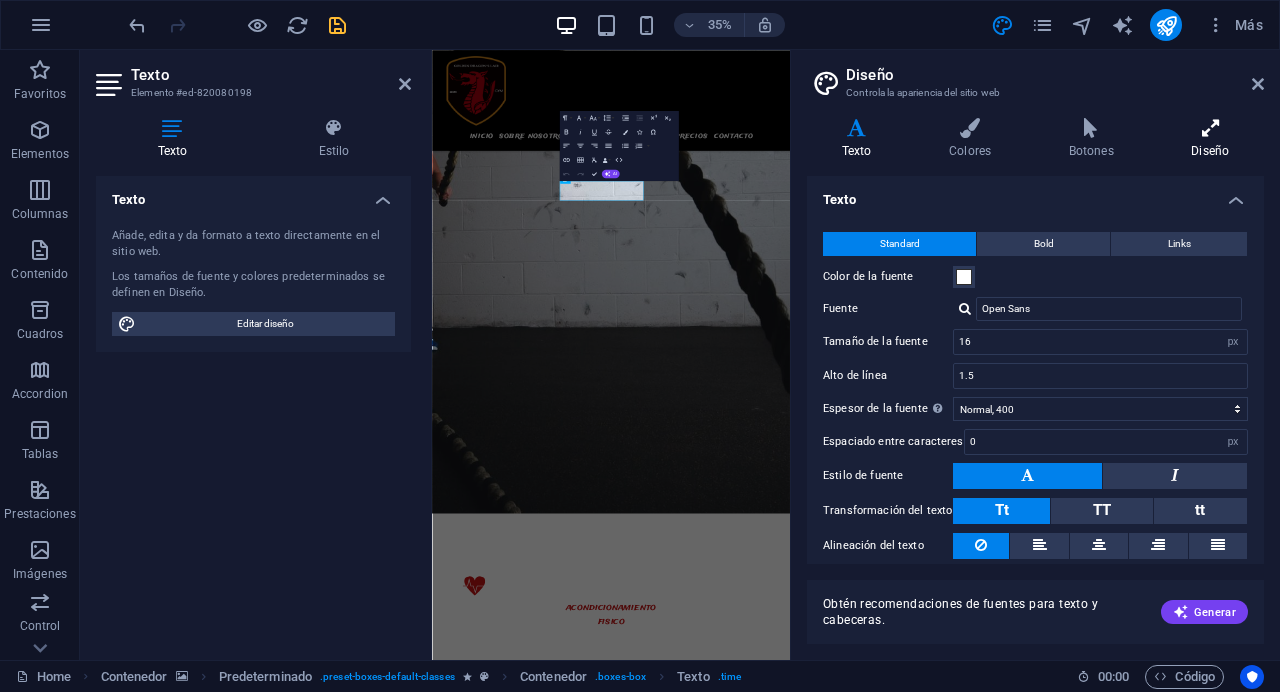 click on "Diseño" at bounding box center [1210, 139] 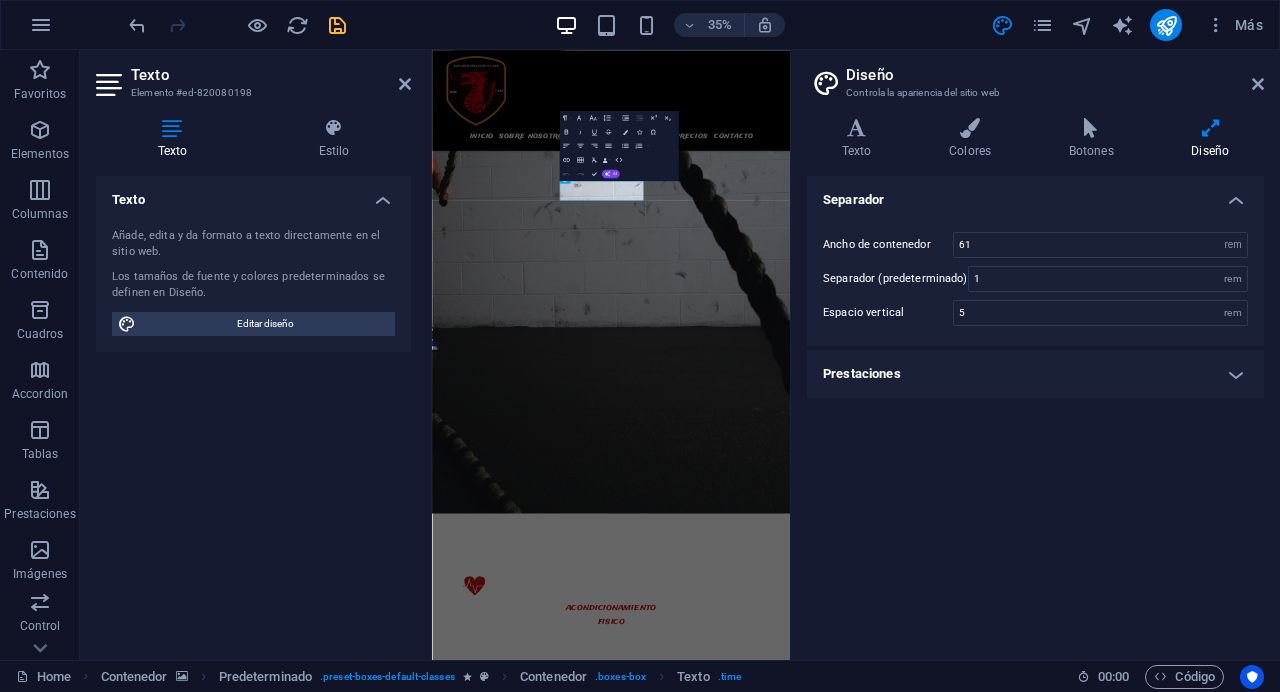 click on "Prestaciones" at bounding box center (1035, 374) 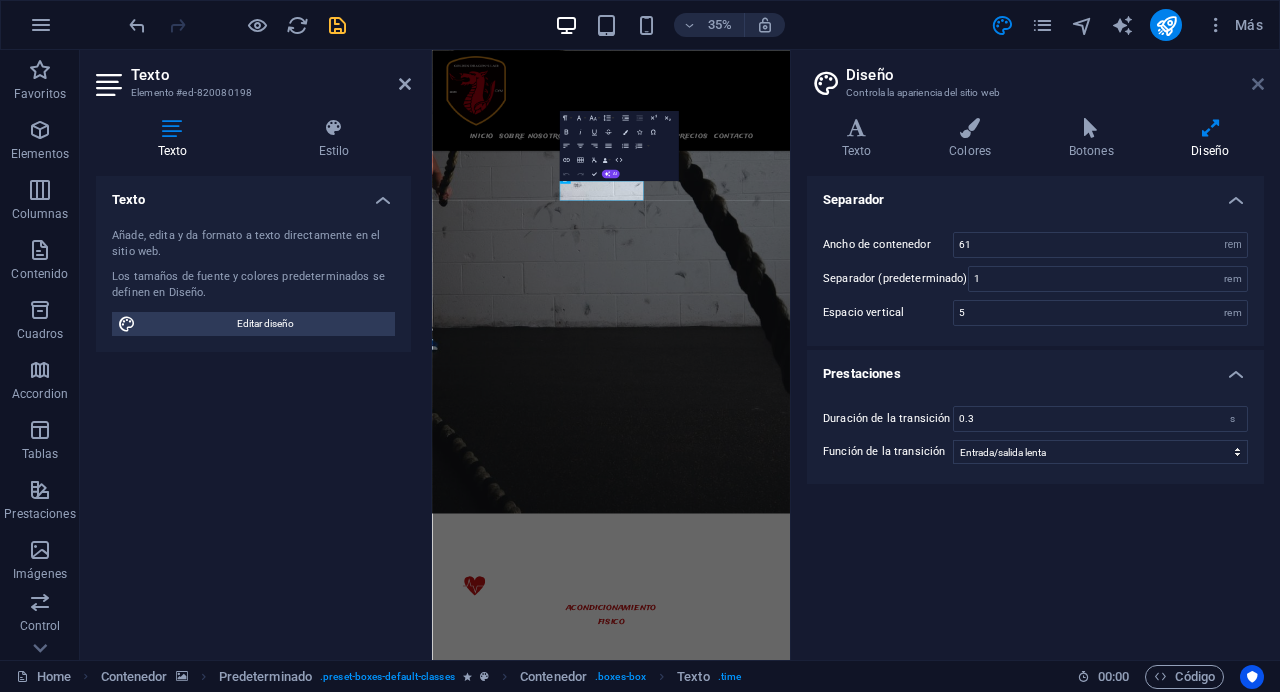 click at bounding box center (1258, 84) 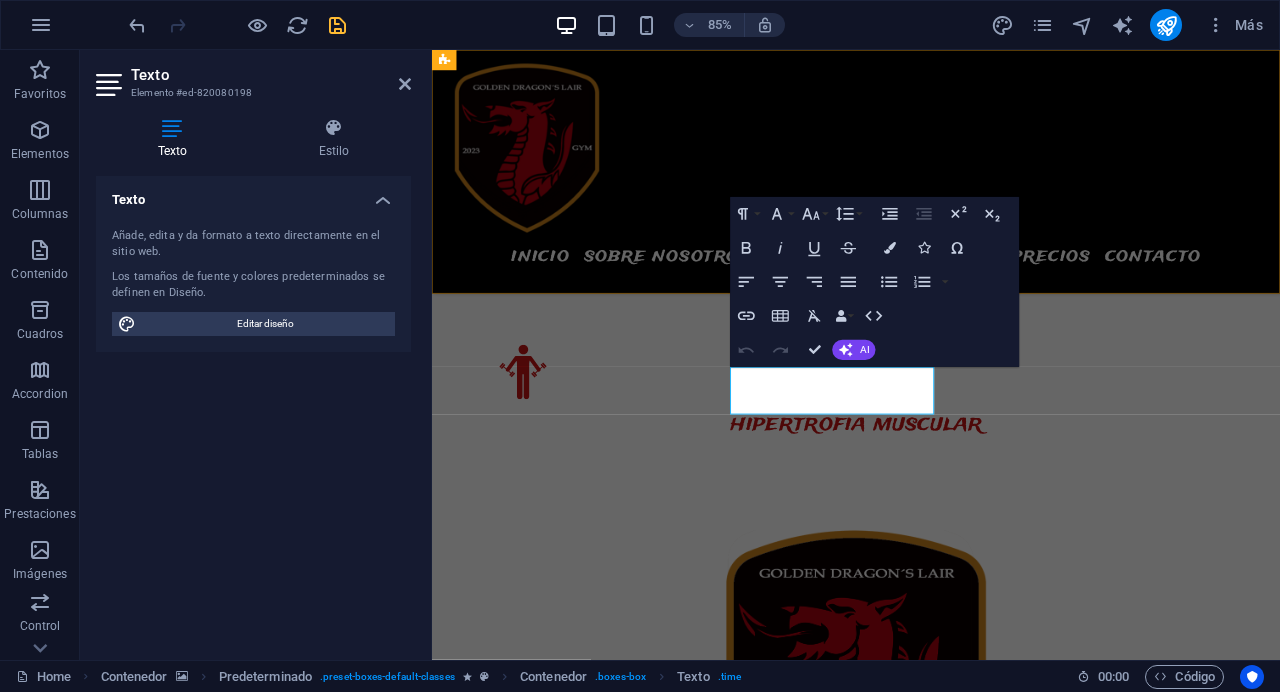 scroll, scrollTop: 2711, scrollLeft: 0, axis: vertical 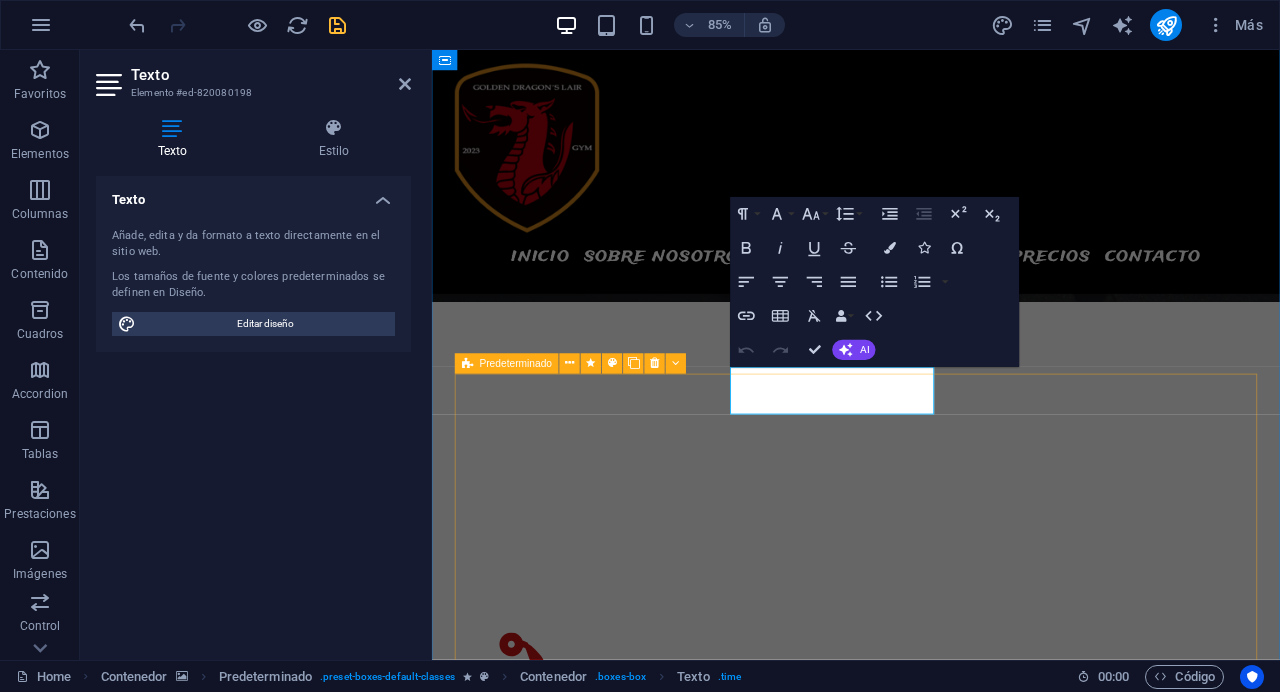 click on "[TIME] - [TIME] gap Tonifica glúteos, abdominales y piernas con nuestras efectivas rutinas GAP. ¡Reserva tu clase ahora!Lorem ipsum dolor sit amet, consectetur adipisicing elit. Veritatis, dolorem! [TIME] - [TIME] Cross Training El cross-training combina diversas disciplinas para mejorar la condición física y prevenir lesiones. Incluye actividades que activan diferentes grupos musculares. ¡Reserva tu clase ahora!Lorem ipsum dolor sit amet, consectetur adipisicing elit. Veritatis, dolorem! [TIME] - [TIME] Bodycombat BodyCombat es una clase que fusiona karate y boxeo. Mejora tu resistencia cardiovascular, quema calorías y coordina tus movimientos al ritmo de la música. ¡Reserva tu clase ahora!Lorem ipsum dolor sit amet, consectetur adipisicing elit. Veritatis, dolorem! [TIME] - [TIME] Barbell Lorem ipsum dolor sit amet, consectetur adipisicing elit. Veritatis, dolorem! [TIME] - [TIME] Fat burning Lorem ipsum dolor sit amet, consectetur adipisicing elit. Veritatis, dolorem! [TIME] - [TIME]" at bounding box center [931, 5088] 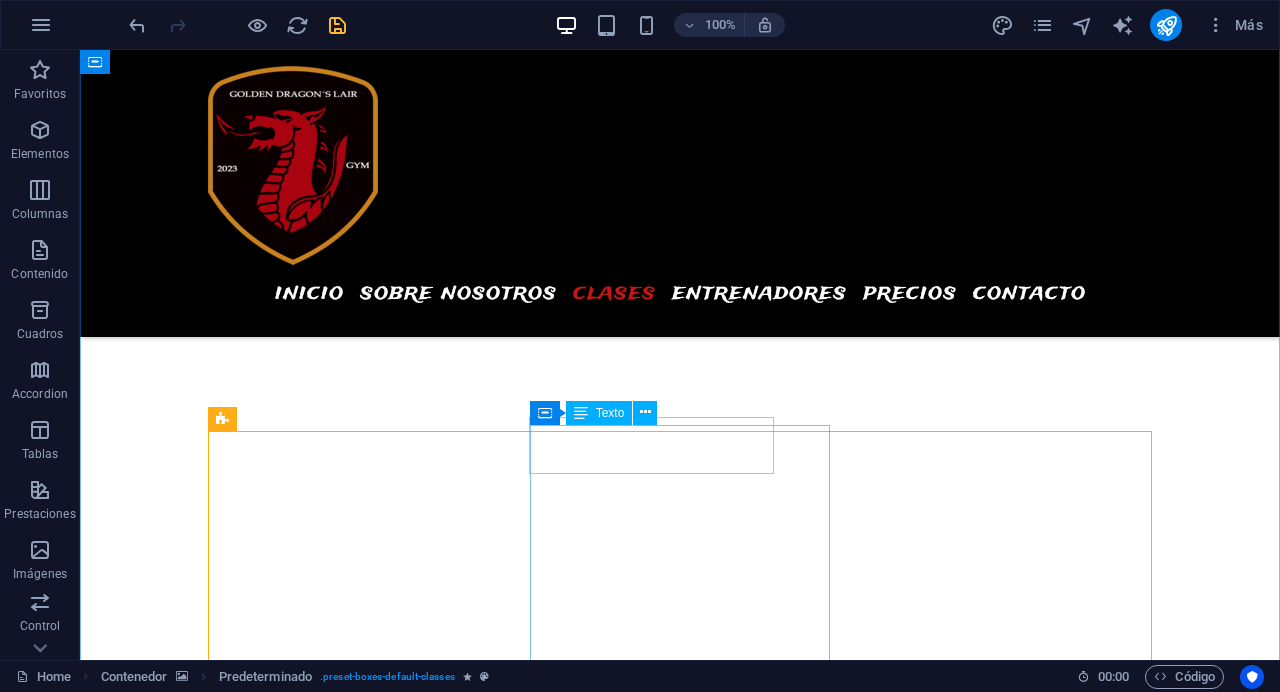 click on "00:00AM - 00:00PM" at bounding box center [326, 4404] 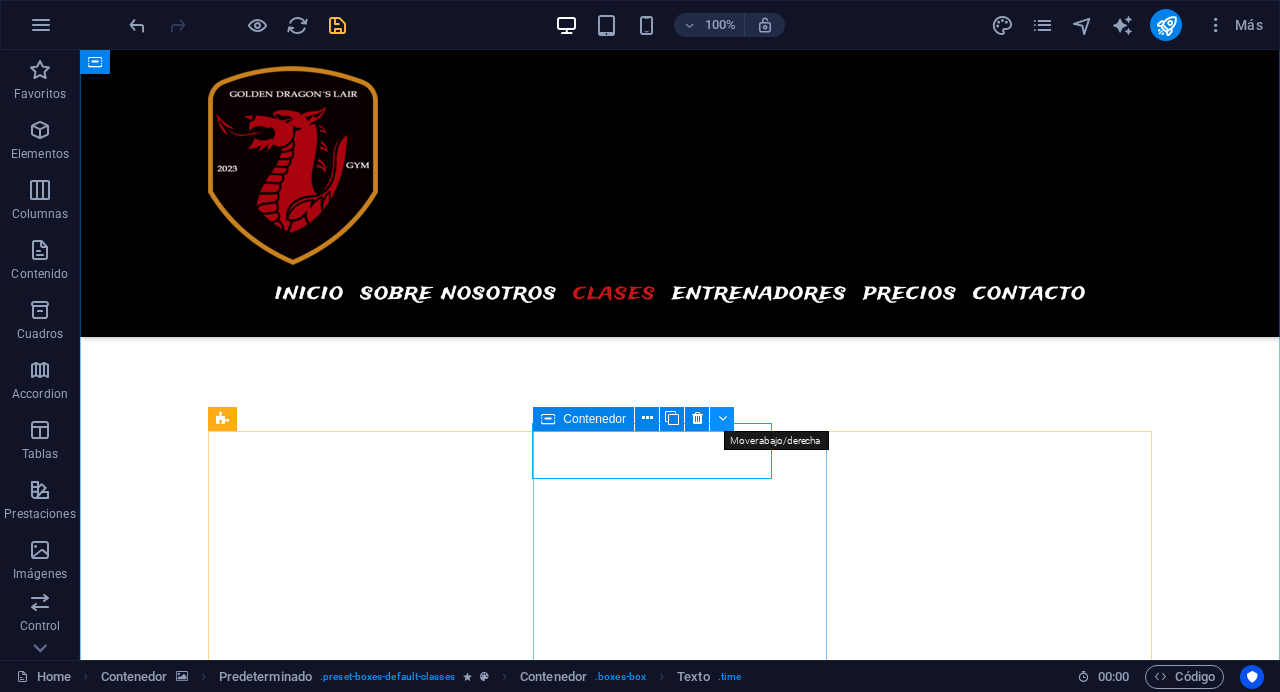 click at bounding box center [722, 418] 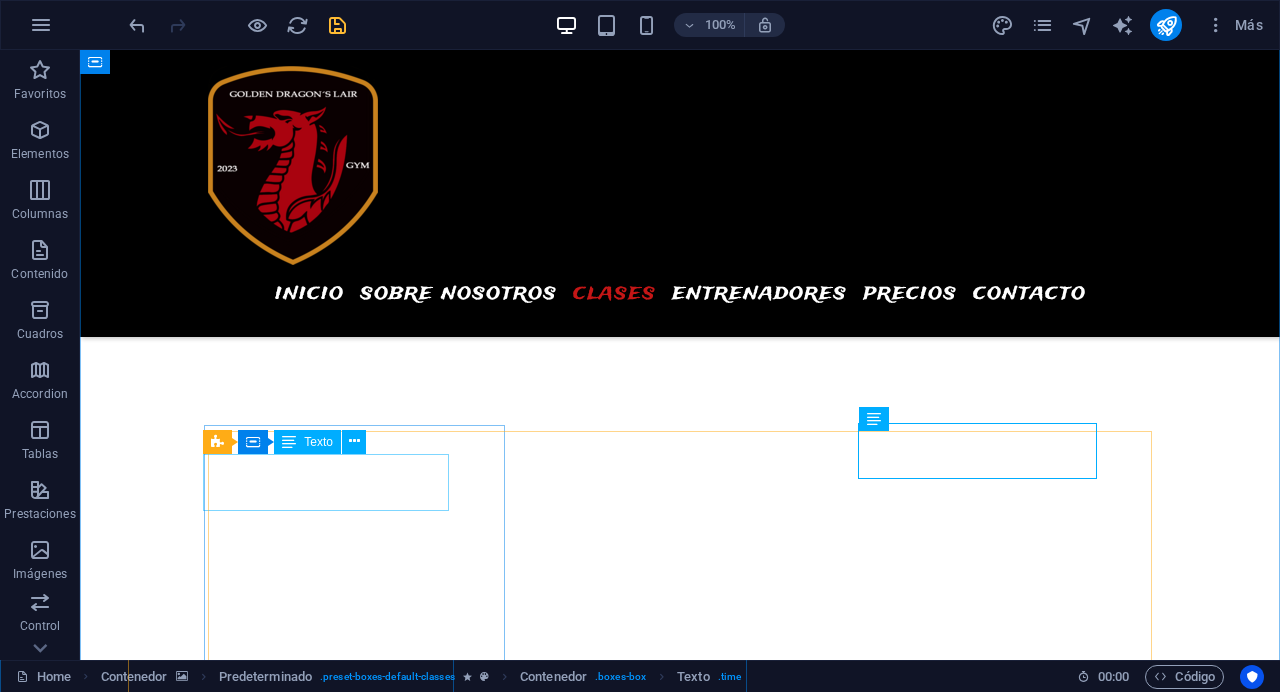 click on "00:00AM - 00:00PM" at bounding box center [326, 3948] 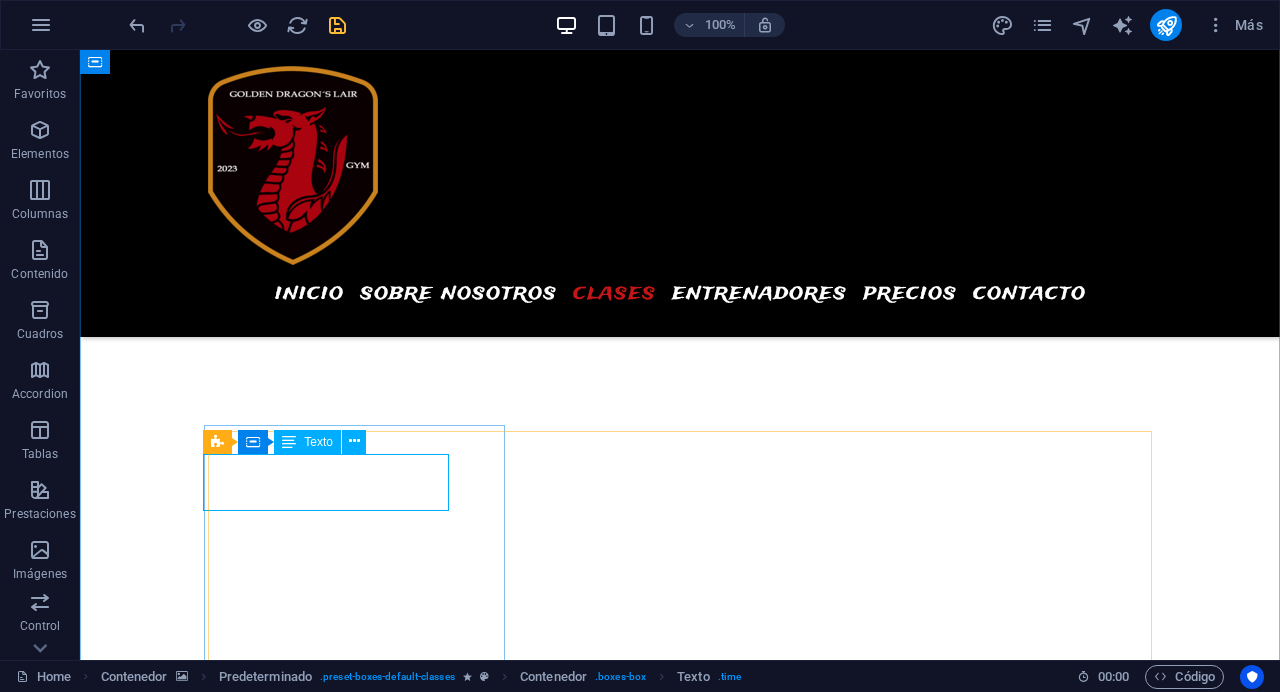 click on "00:00AM - 00:00PM" at bounding box center (326, 3948) 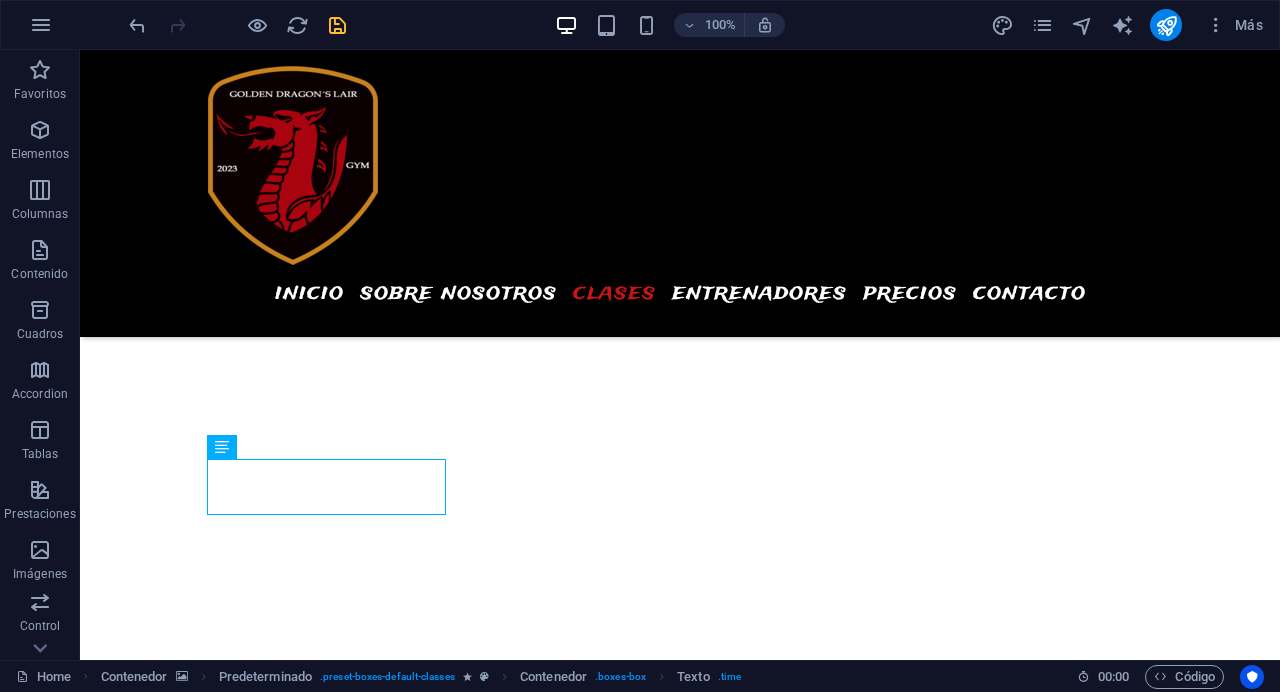 click at bounding box center [680, 2485] 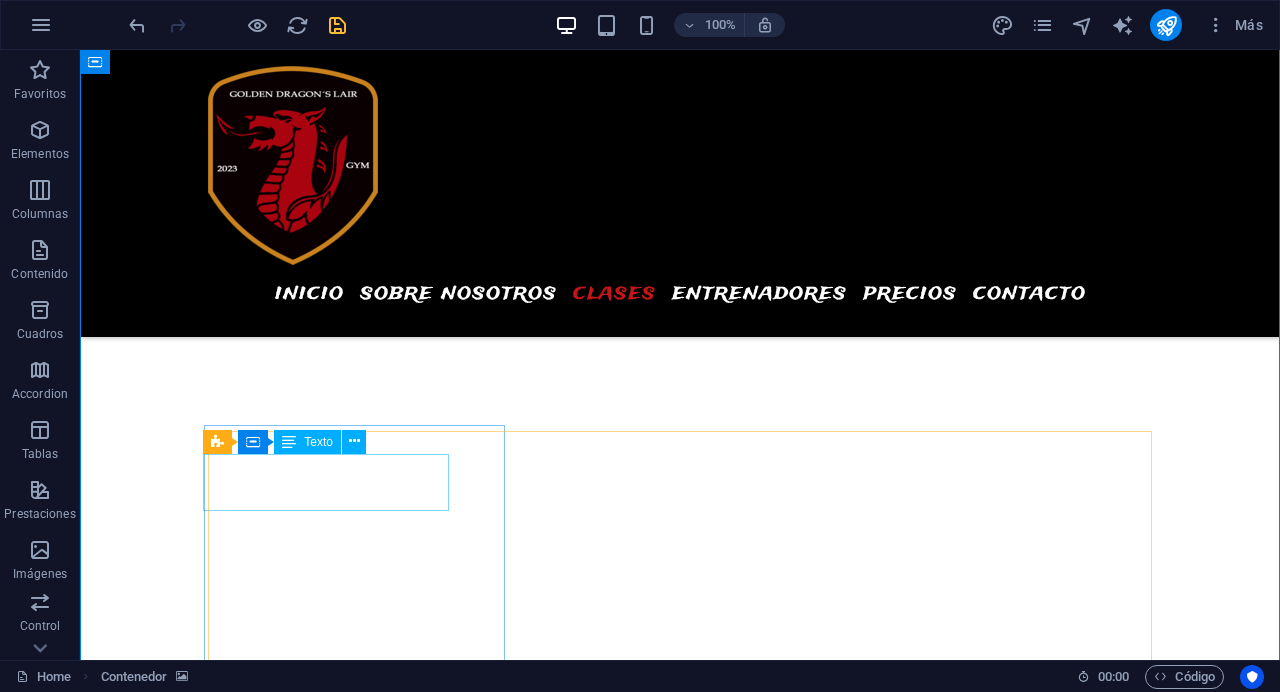 click on "00:00AM - 00:00PM" at bounding box center [326, 3948] 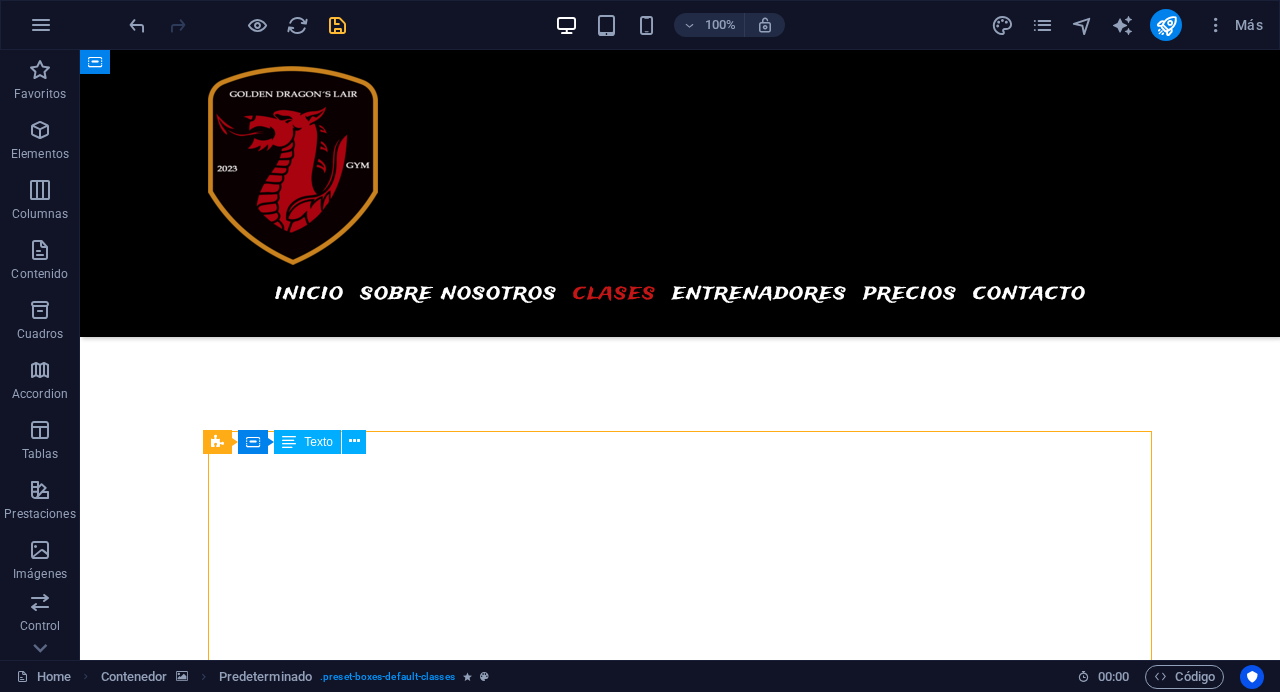 click on "00:00AM - 00:00PM" at bounding box center (326, 3948) 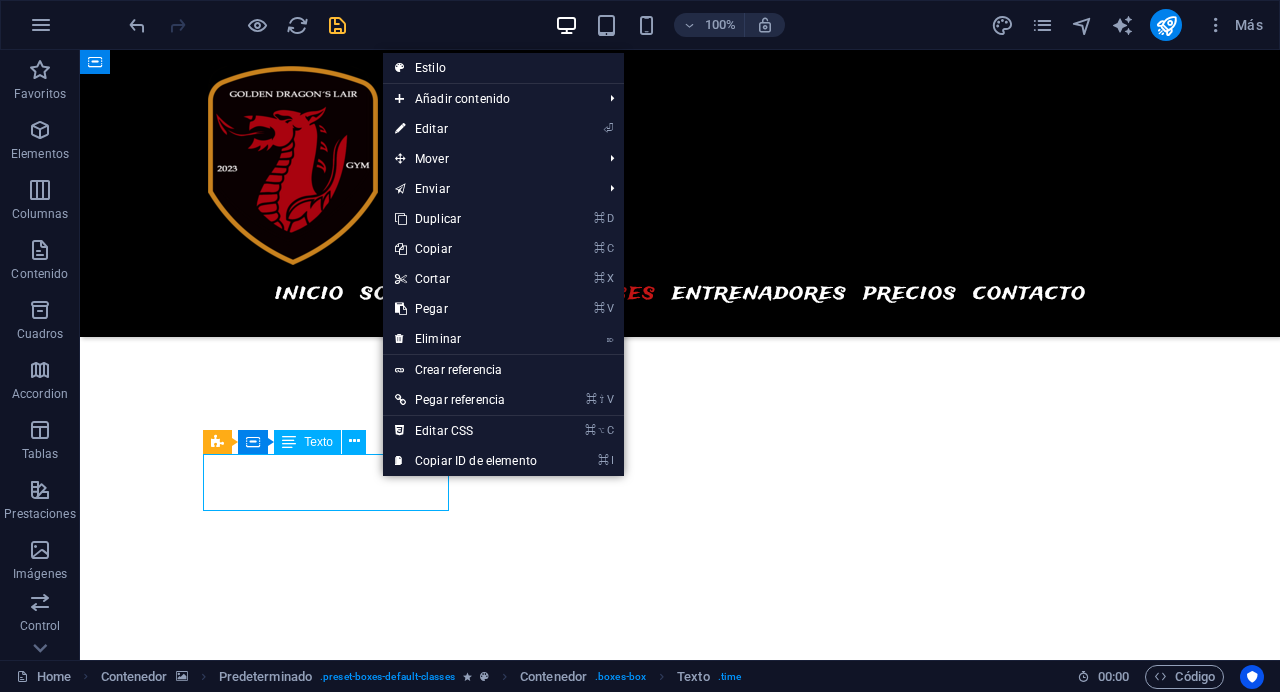 click on "00:00AM - 00:00PM" at bounding box center (326, 3948) 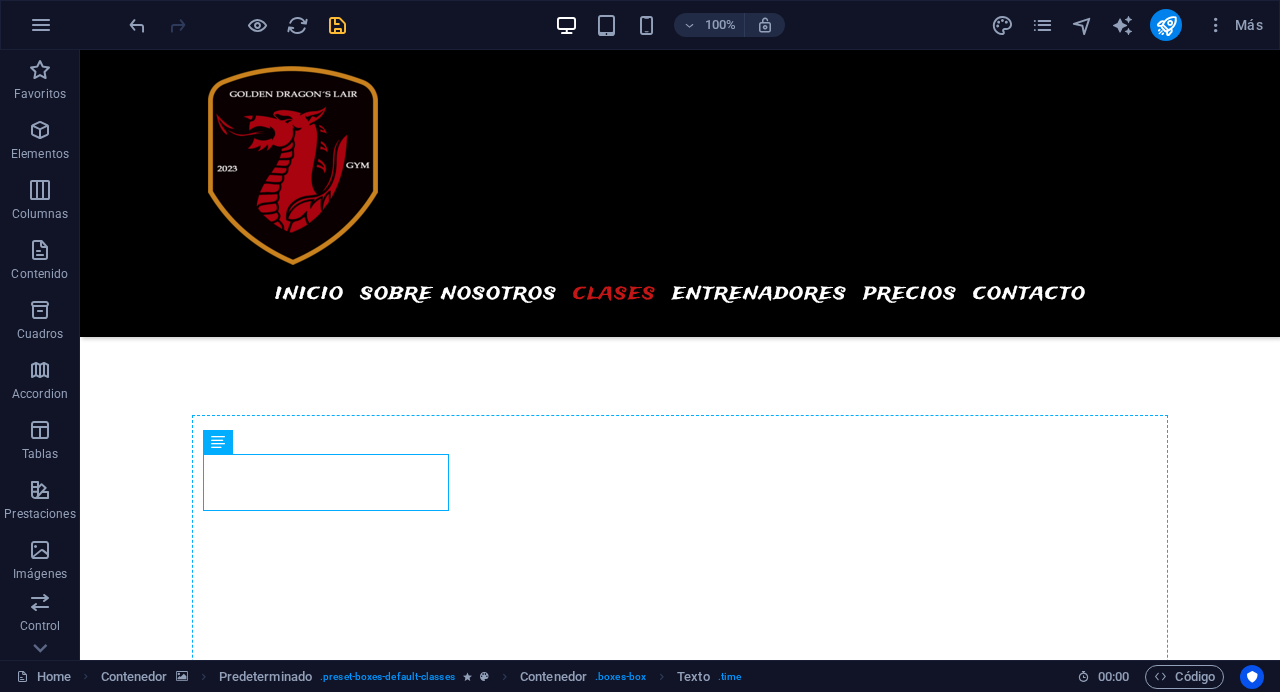 drag, startPoint x: 302, startPoint y: 475, endPoint x: 302, endPoint y: 452, distance: 23 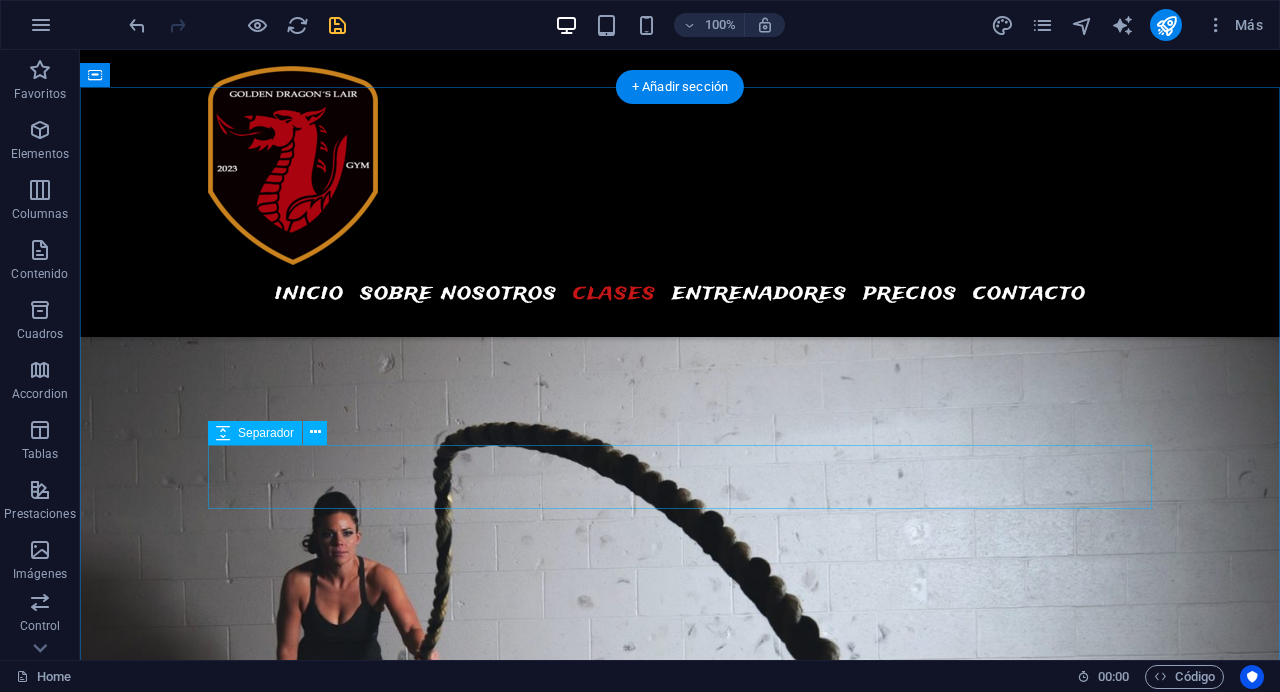 scroll, scrollTop: 2648, scrollLeft: 0, axis: vertical 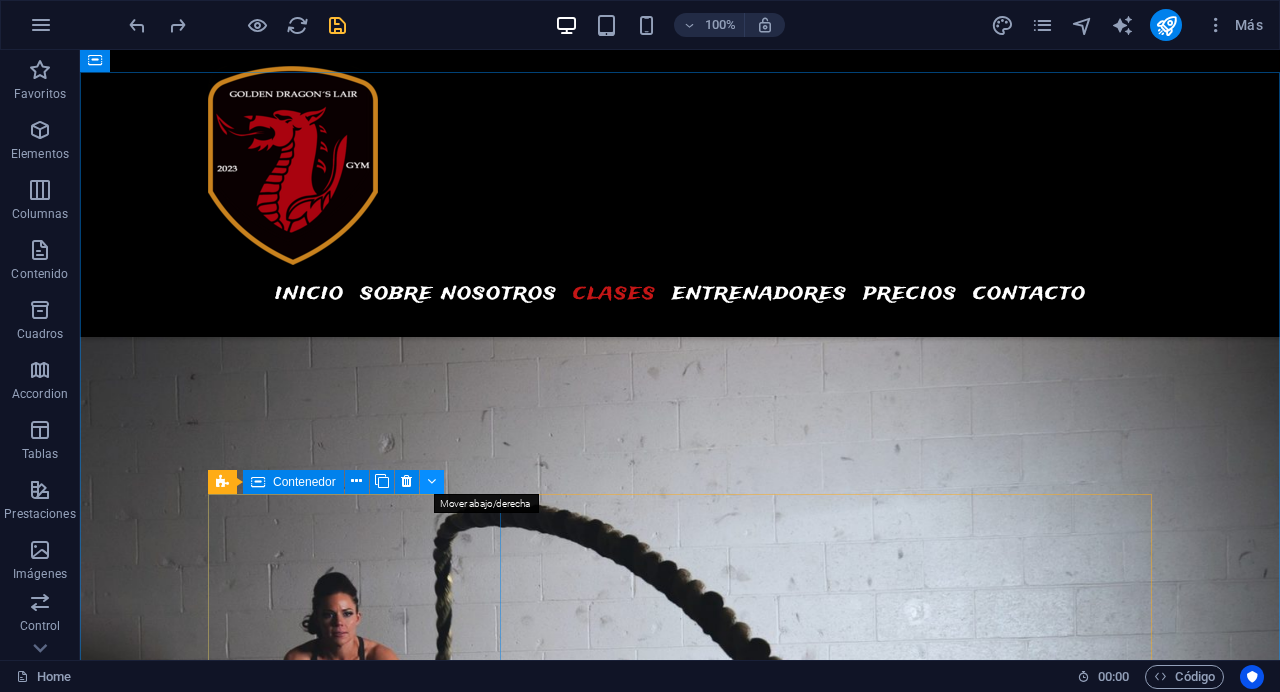click at bounding box center (431, 481) 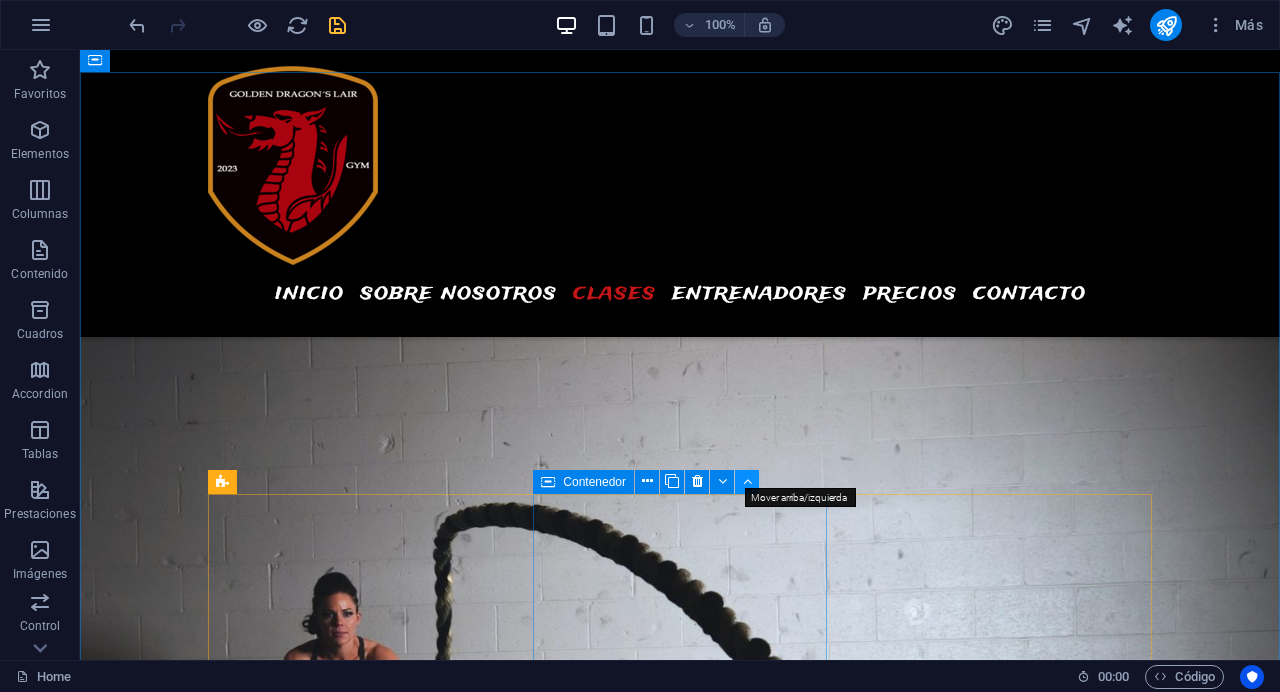 click at bounding box center [747, 481] 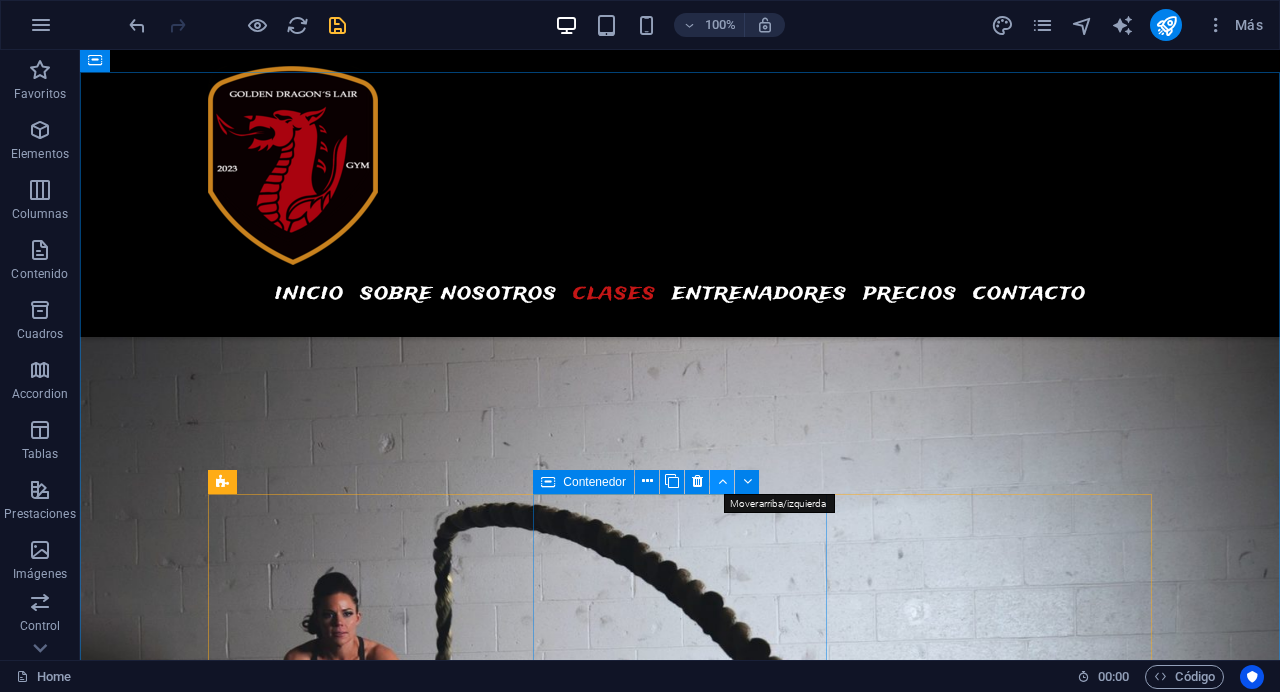 click at bounding box center [722, 481] 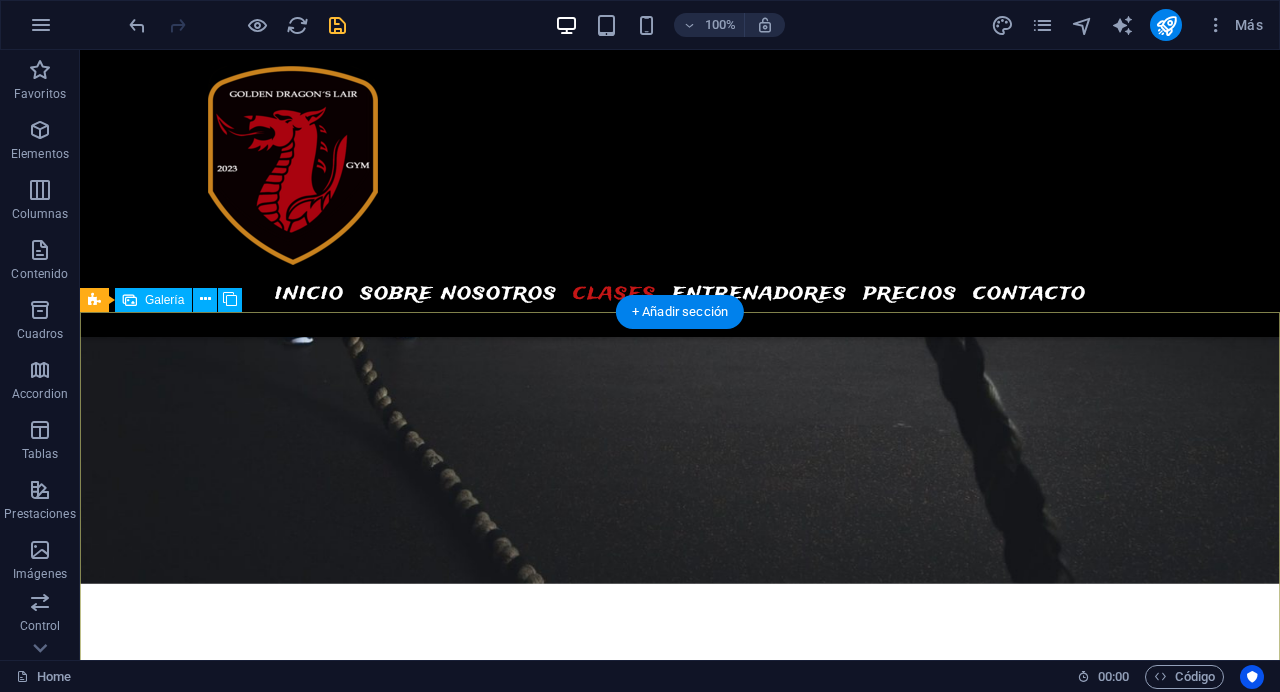 scroll, scrollTop: 3310, scrollLeft: 0, axis: vertical 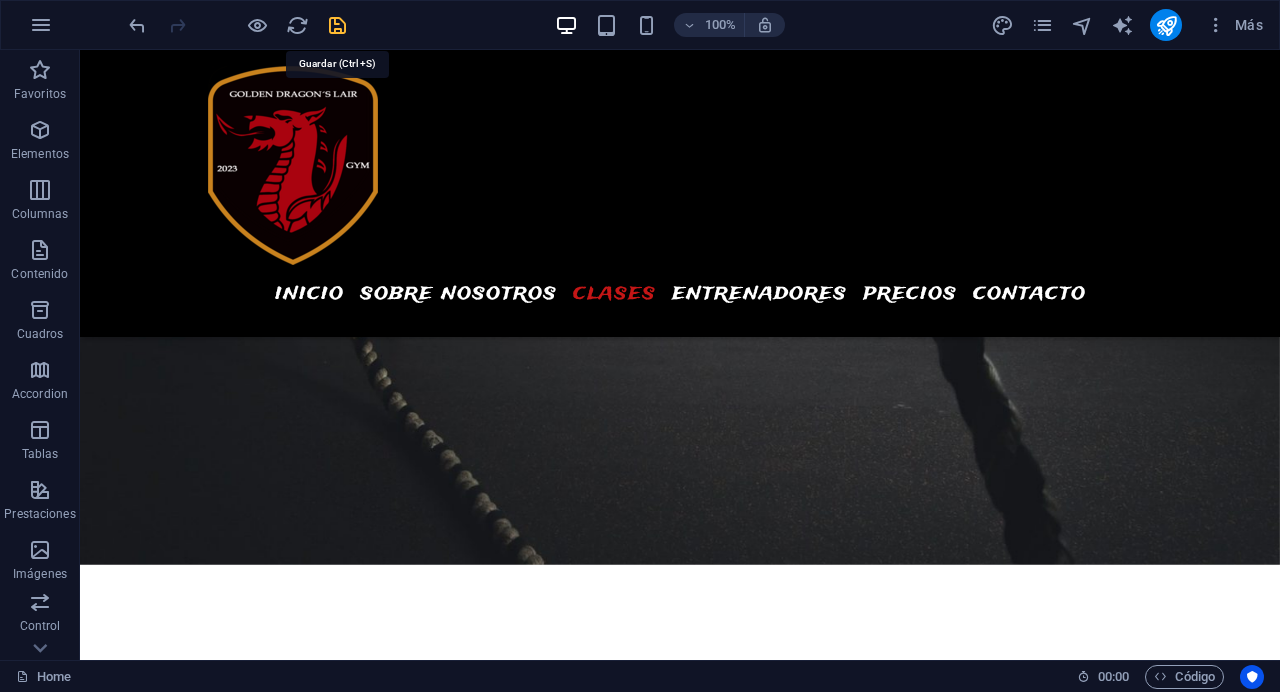 click at bounding box center [337, 25] 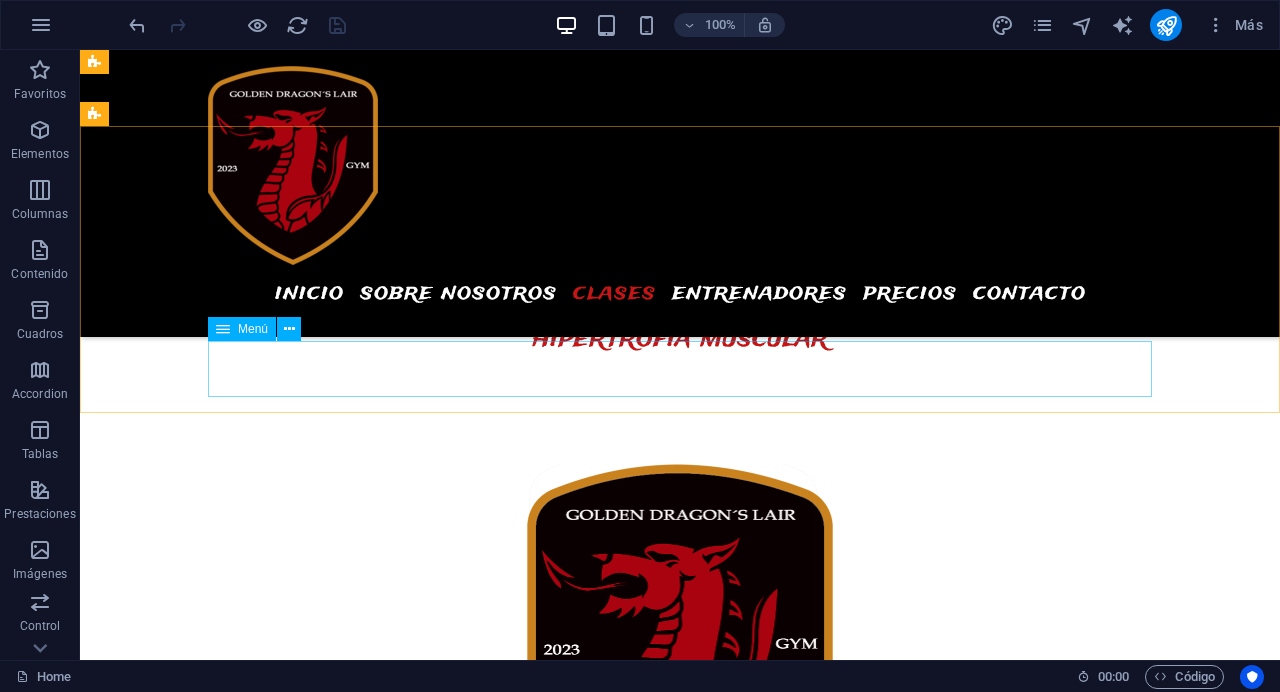 scroll, scrollTop: 3782, scrollLeft: 0, axis: vertical 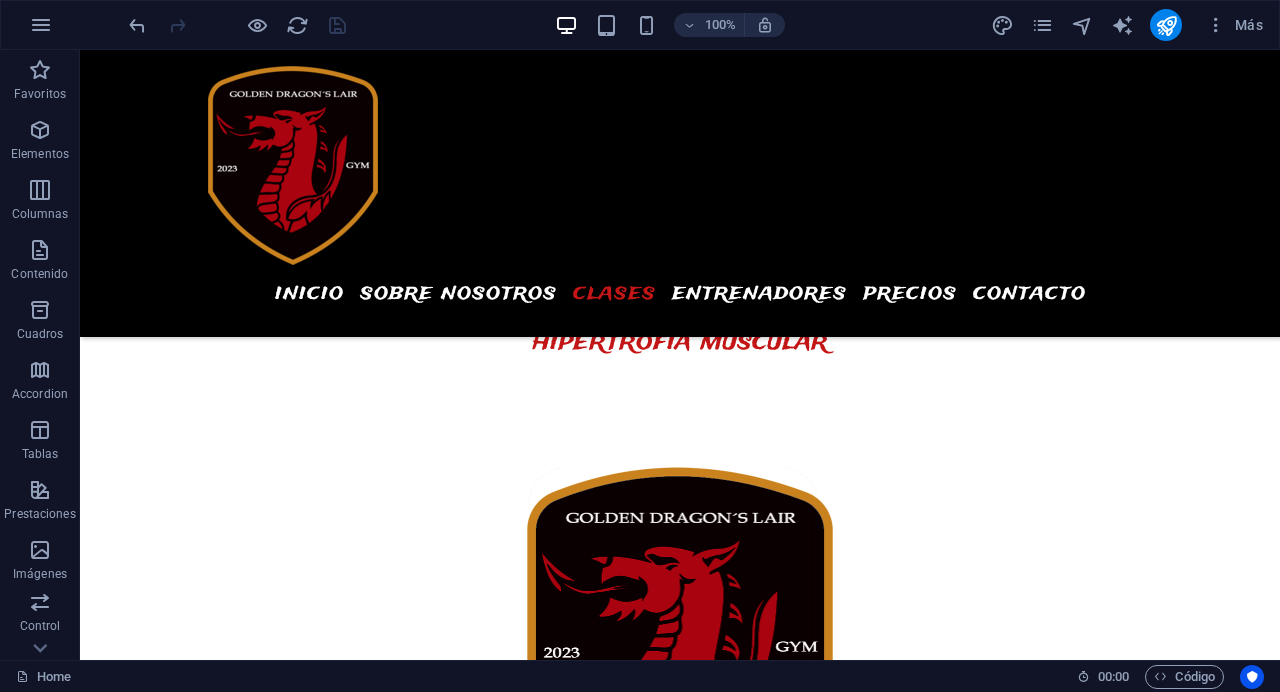 click at bounding box center [680, 2924] 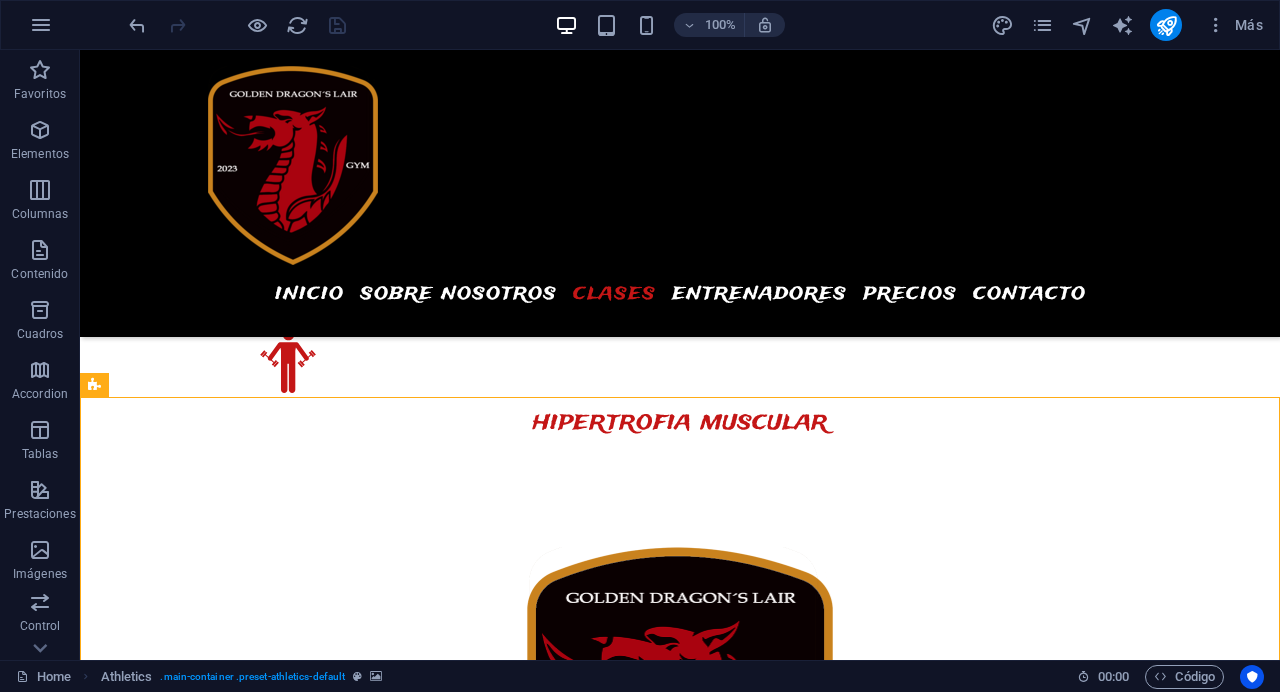 scroll, scrollTop: 3658, scrollLeft: 0, axis: vertical 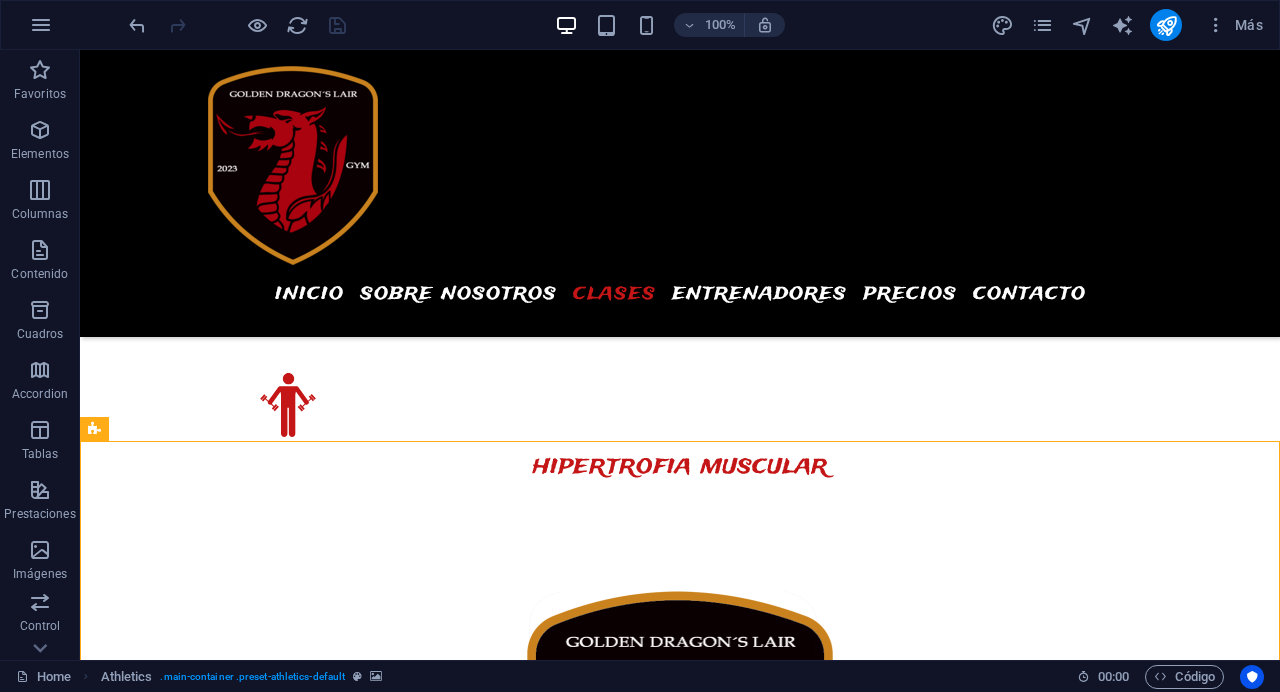 click at bounding box center (680, 3048) 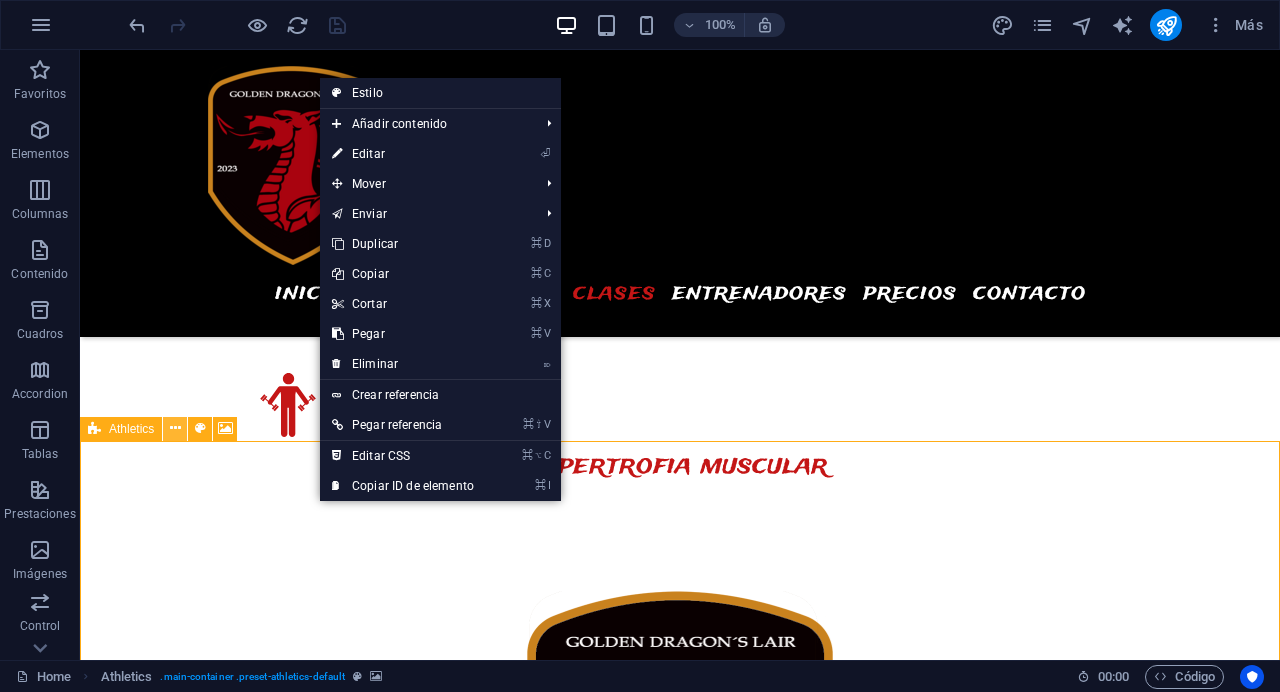click at bounding box center (175, 429) 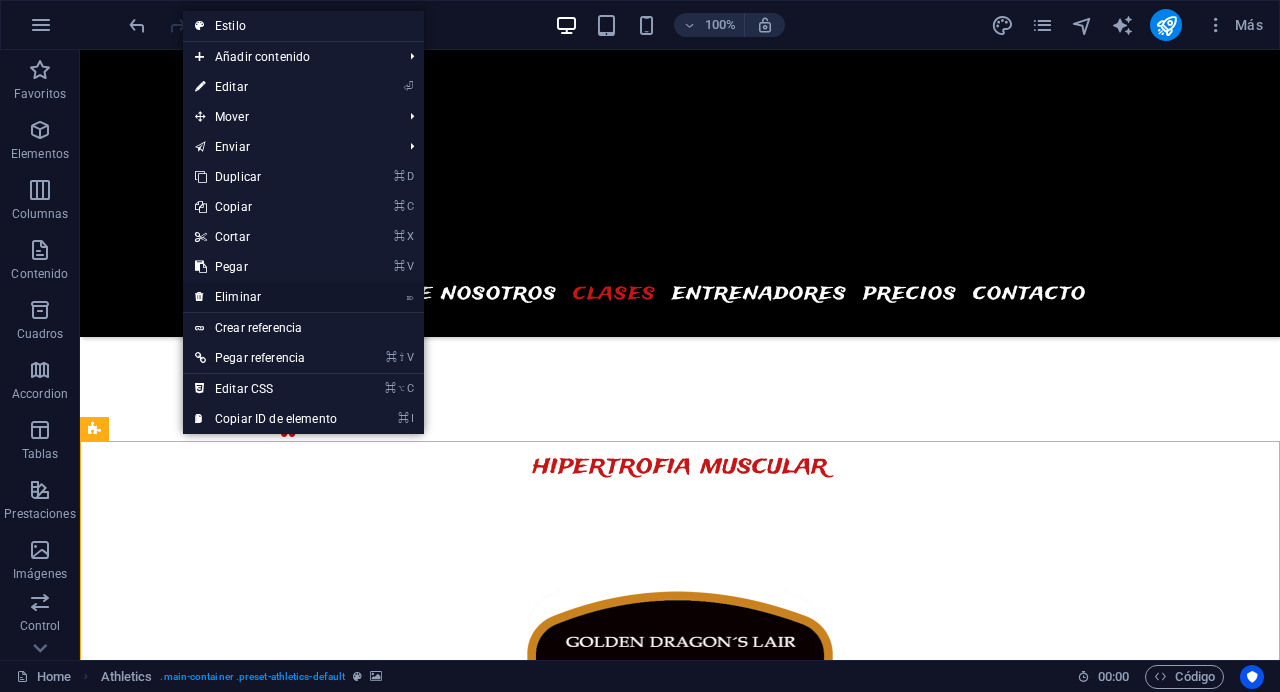 click on "⌦  Eliminar" at bounding box center [266, 297] 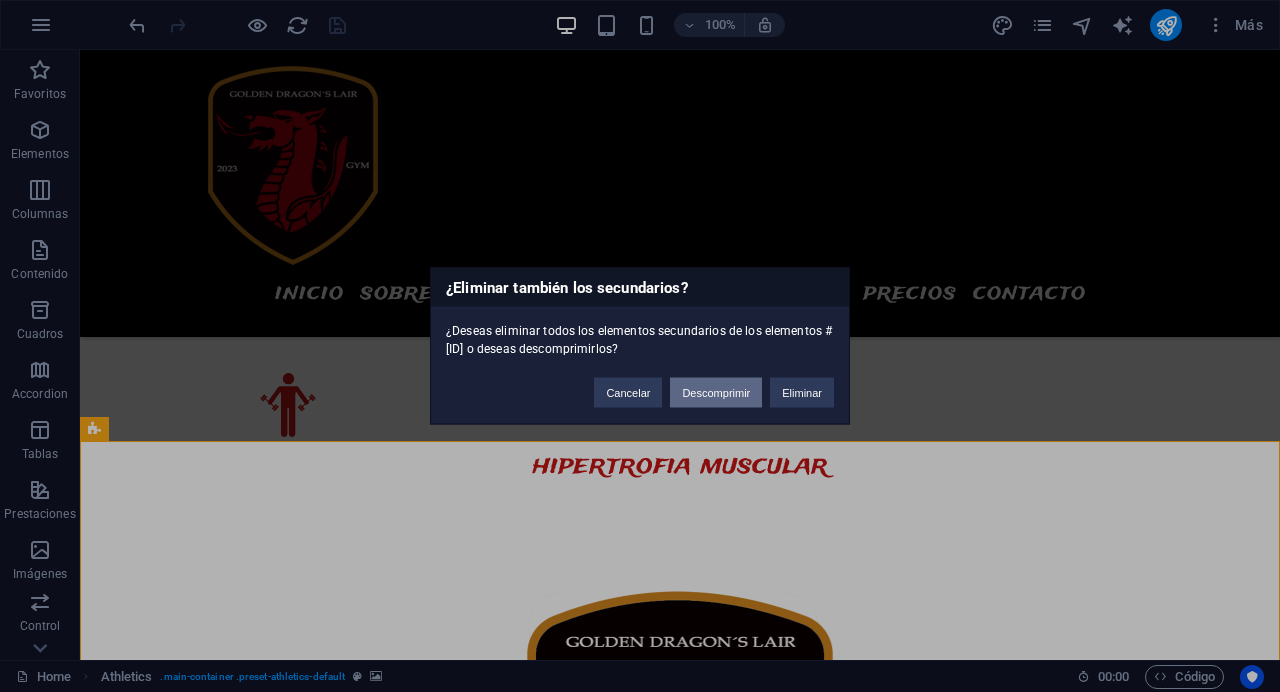 click on "Descomprimir" at bounding box center (716, 393) 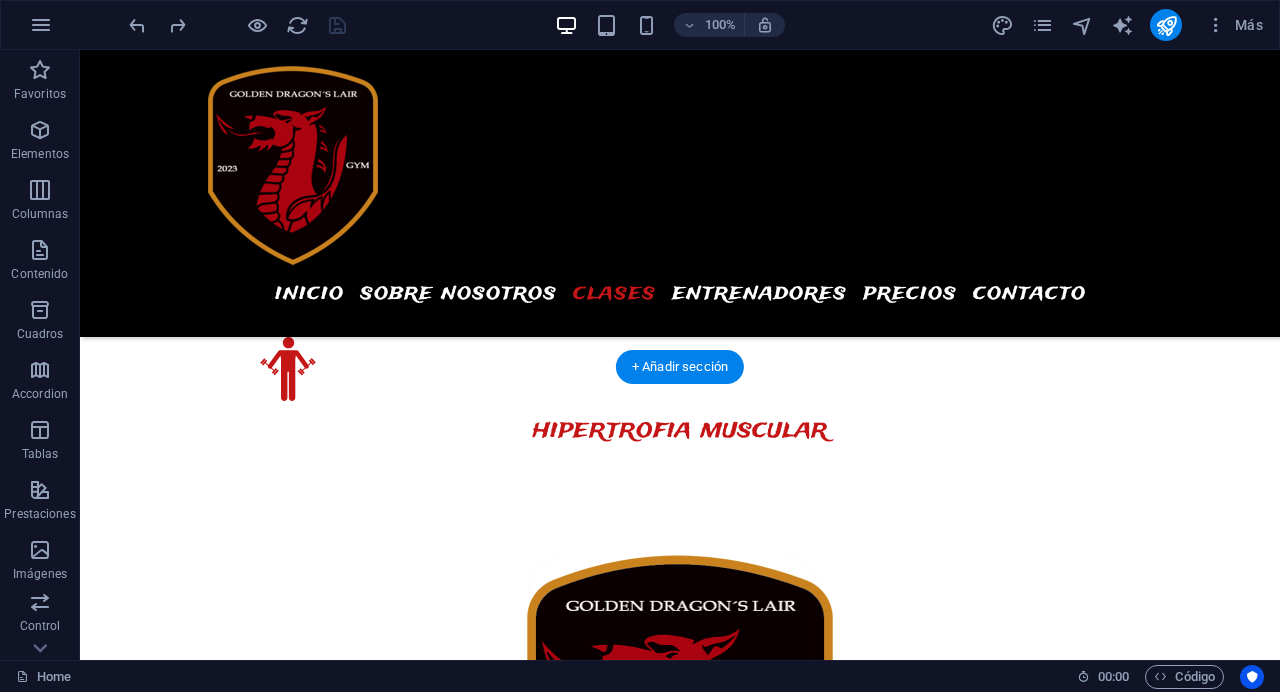 scroll, scrollTop: 3733, scrollLeft: 0, axis: vertical 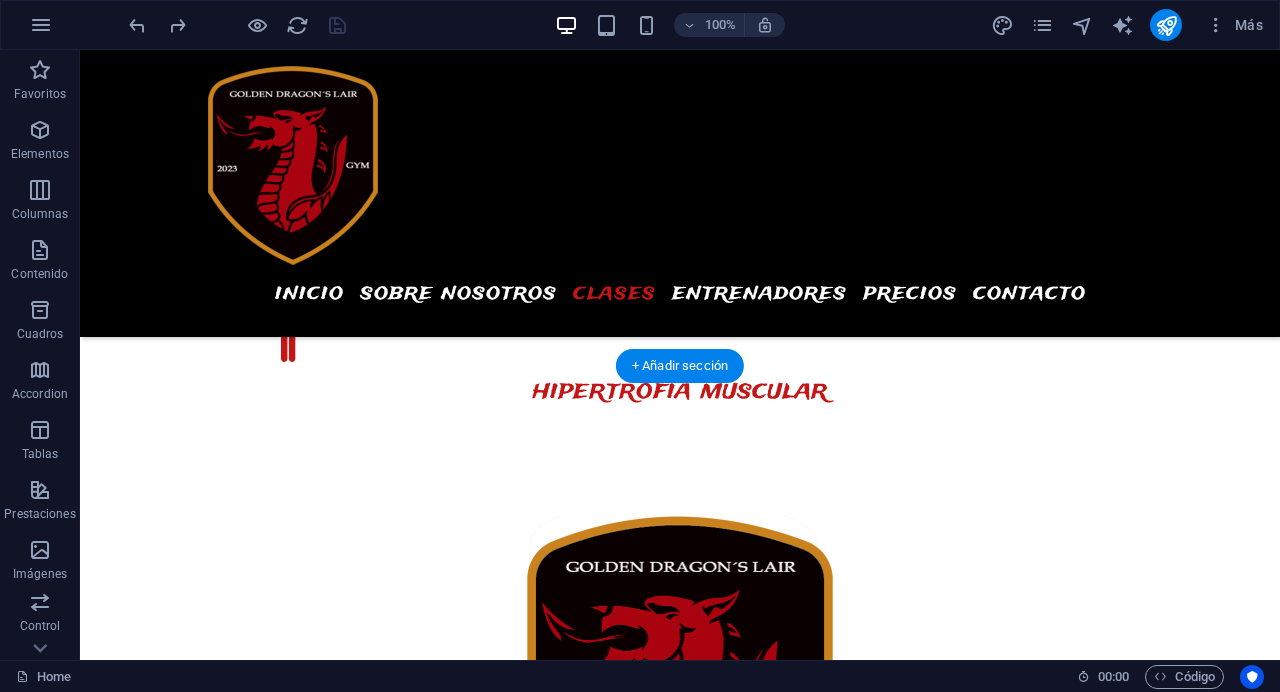 click at bounding box center (680, 2973) 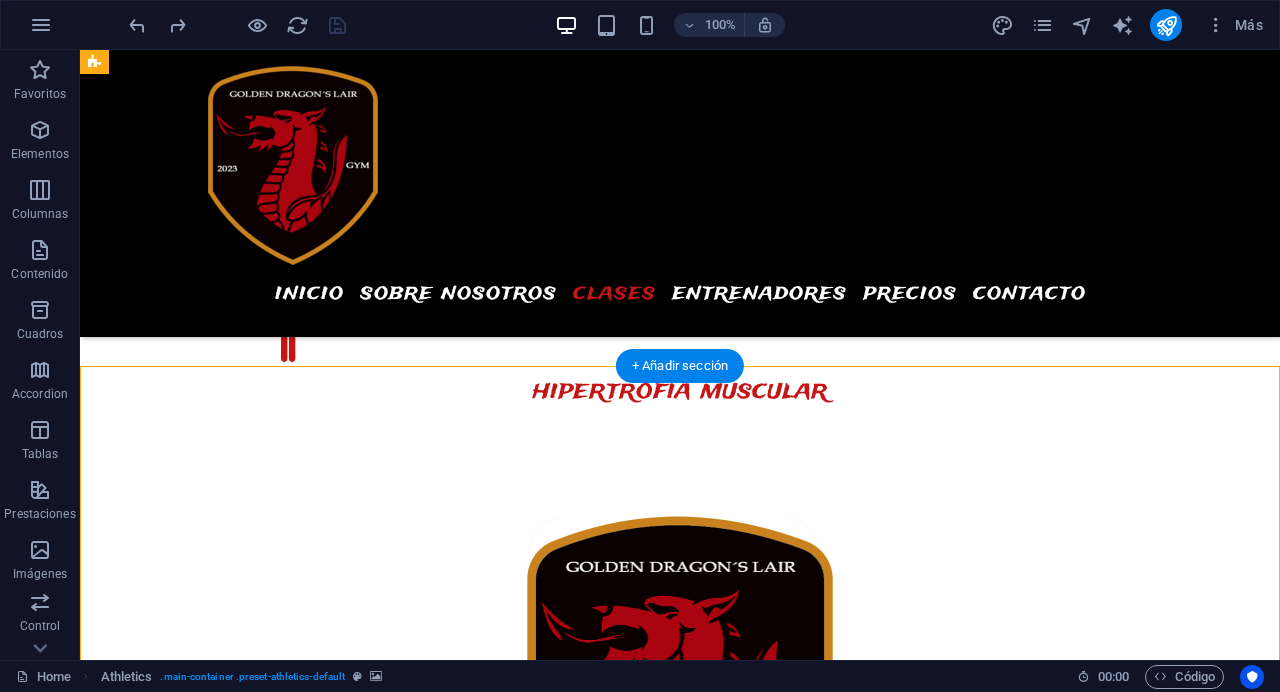 click at bounding box center [680, 2973] 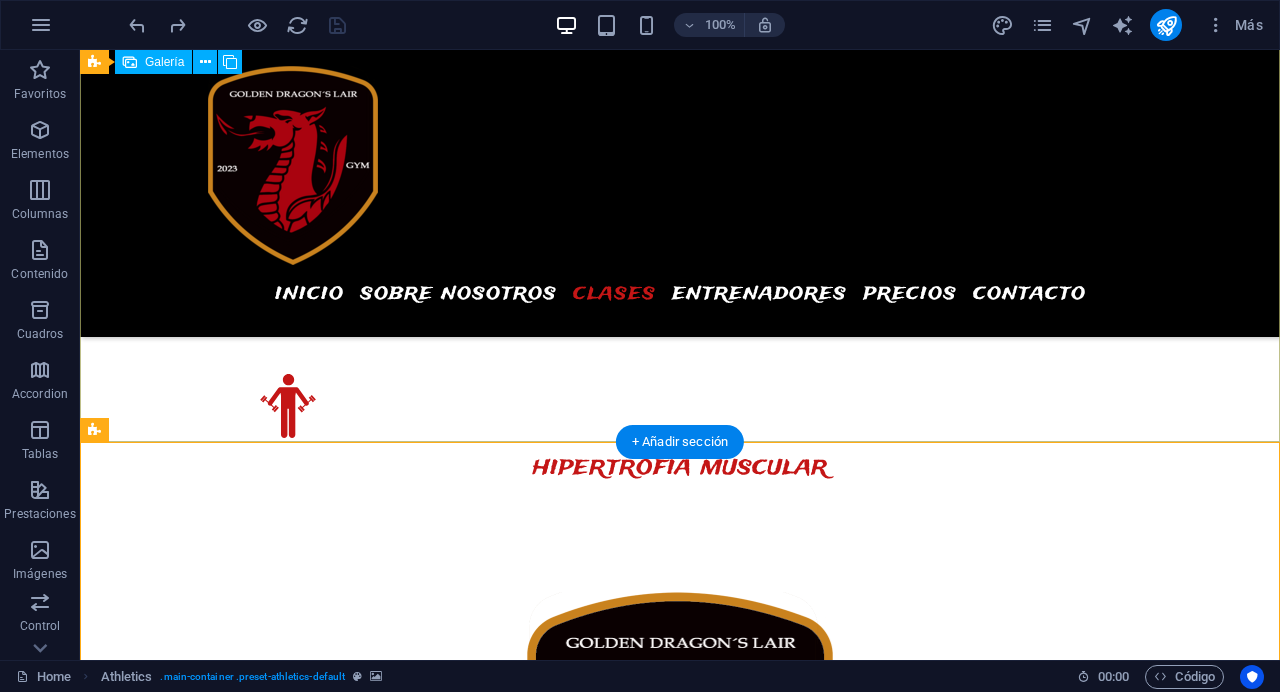 scroll, scrollTop: 3660, scrollLeft: 0, axis: vertical 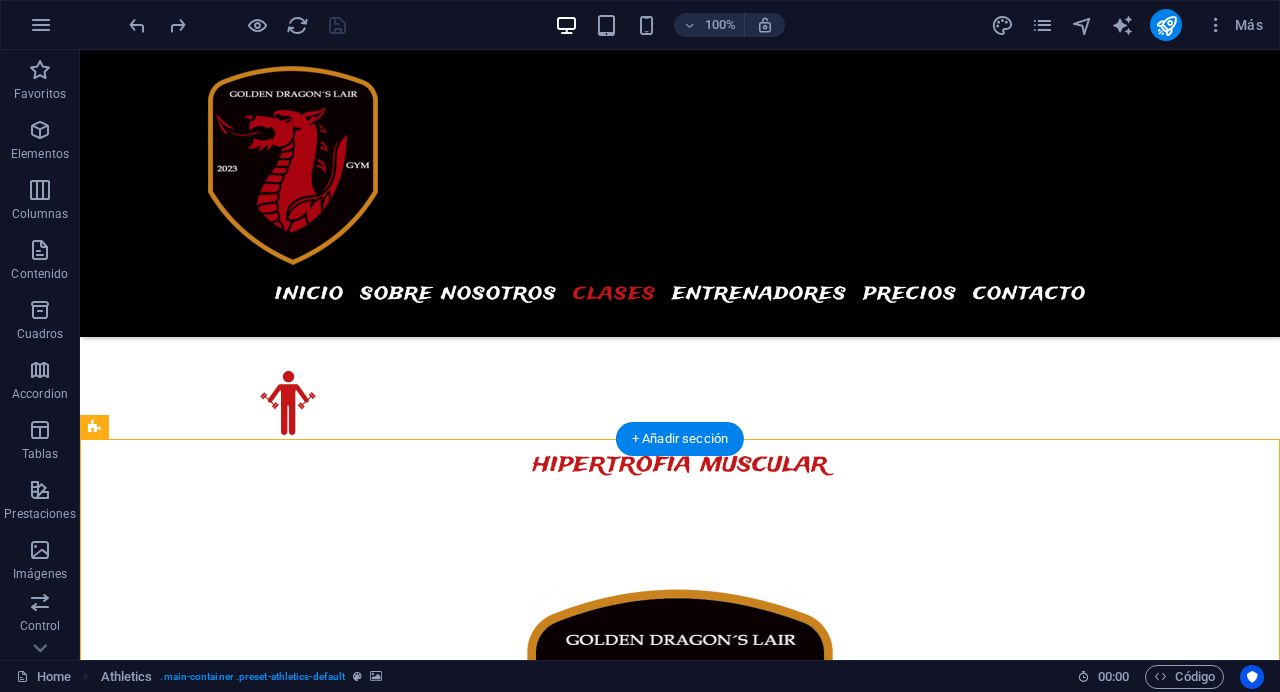click at bounding box center (680, 3046) 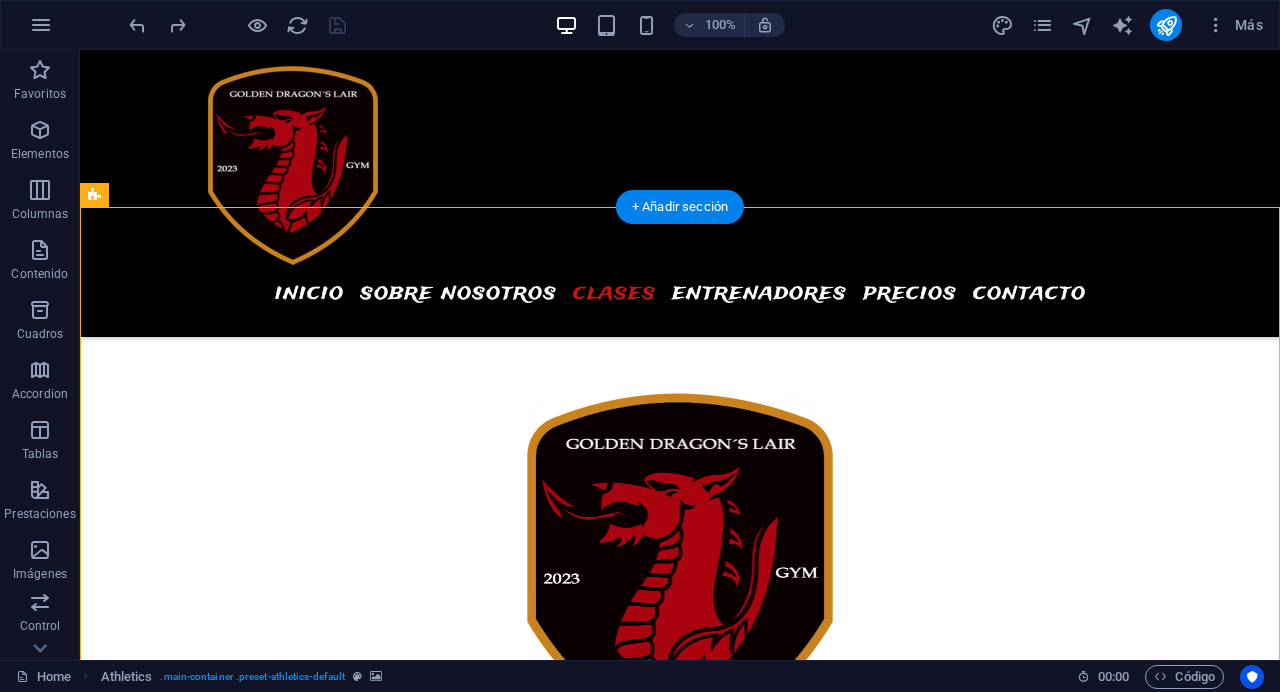 scroll, scrollTop: 3821, scrollLeft: 0, axis: vertical 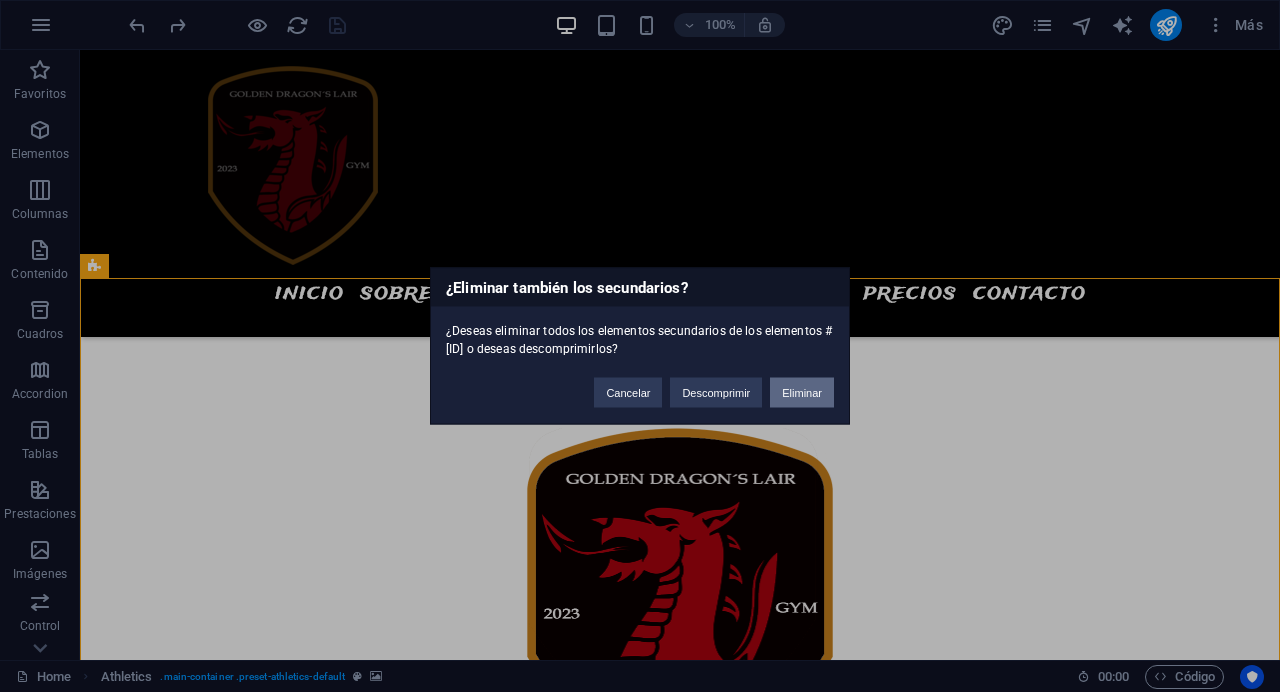 type 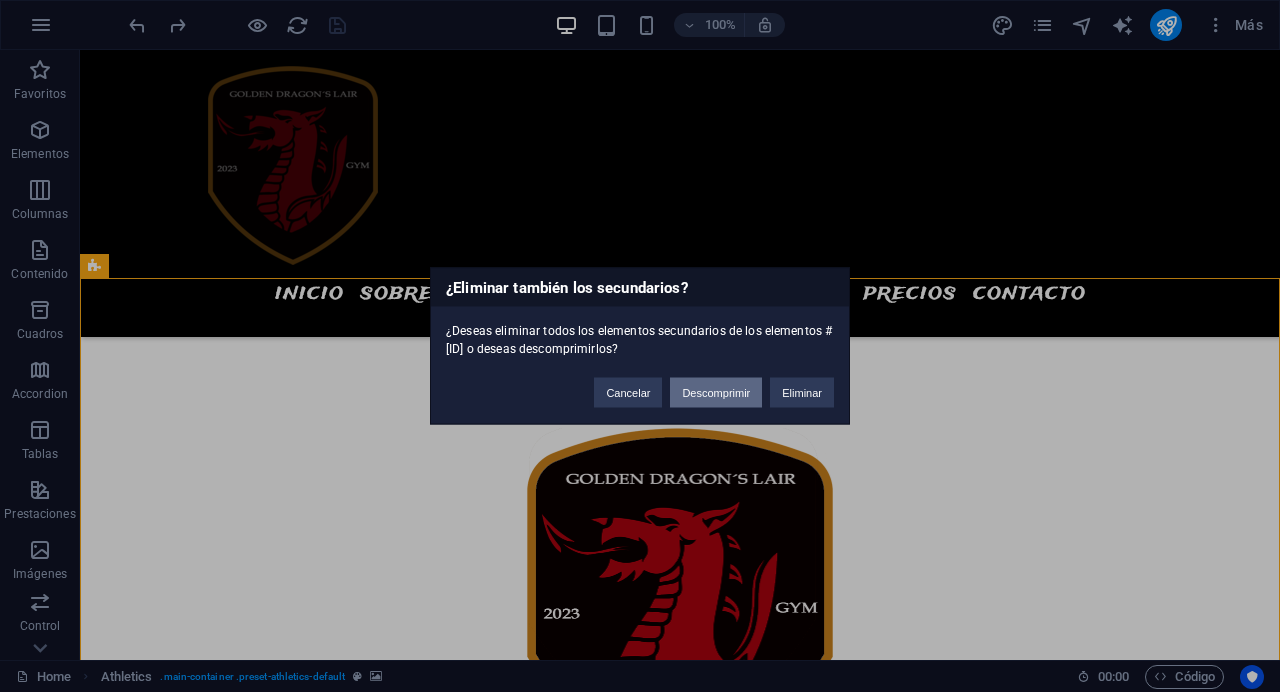 click on "Descomprimir" at bounding box center [716, 393] 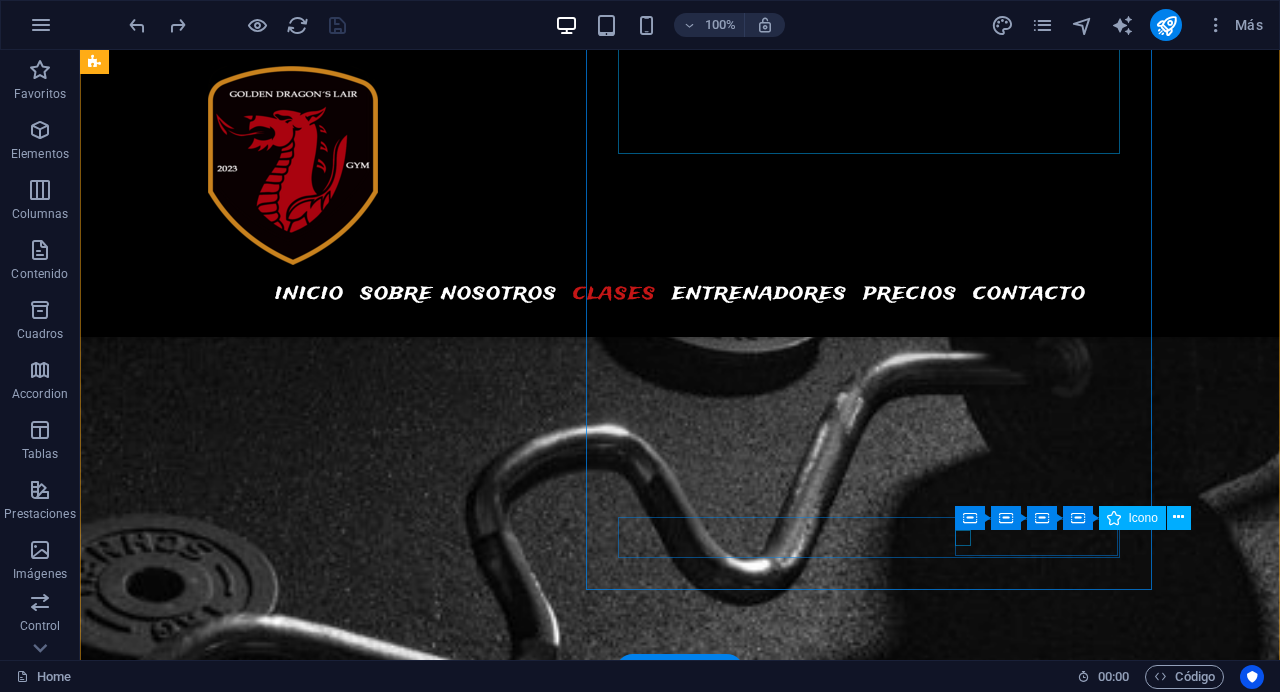 scroll, scrollTop: 4324, scrollLeft: 0, axis: vertical 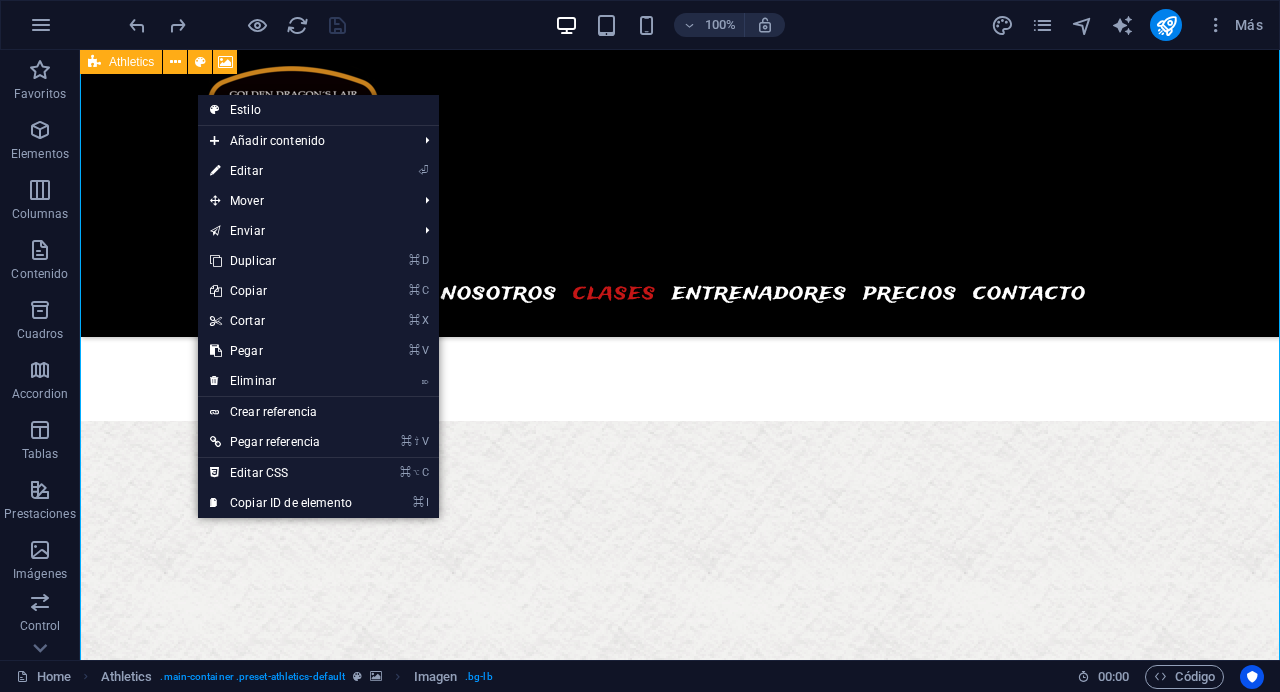 click at bounding box center [680, 2380] 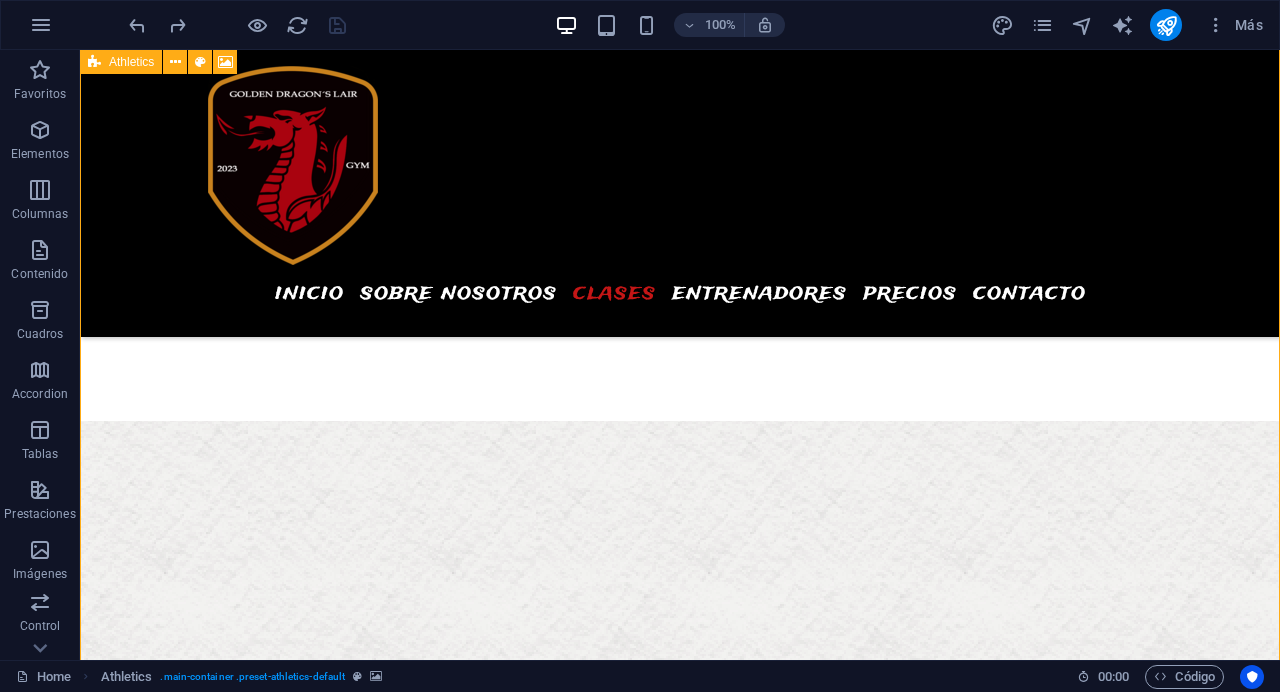 click at bounding box center [680, 2380] 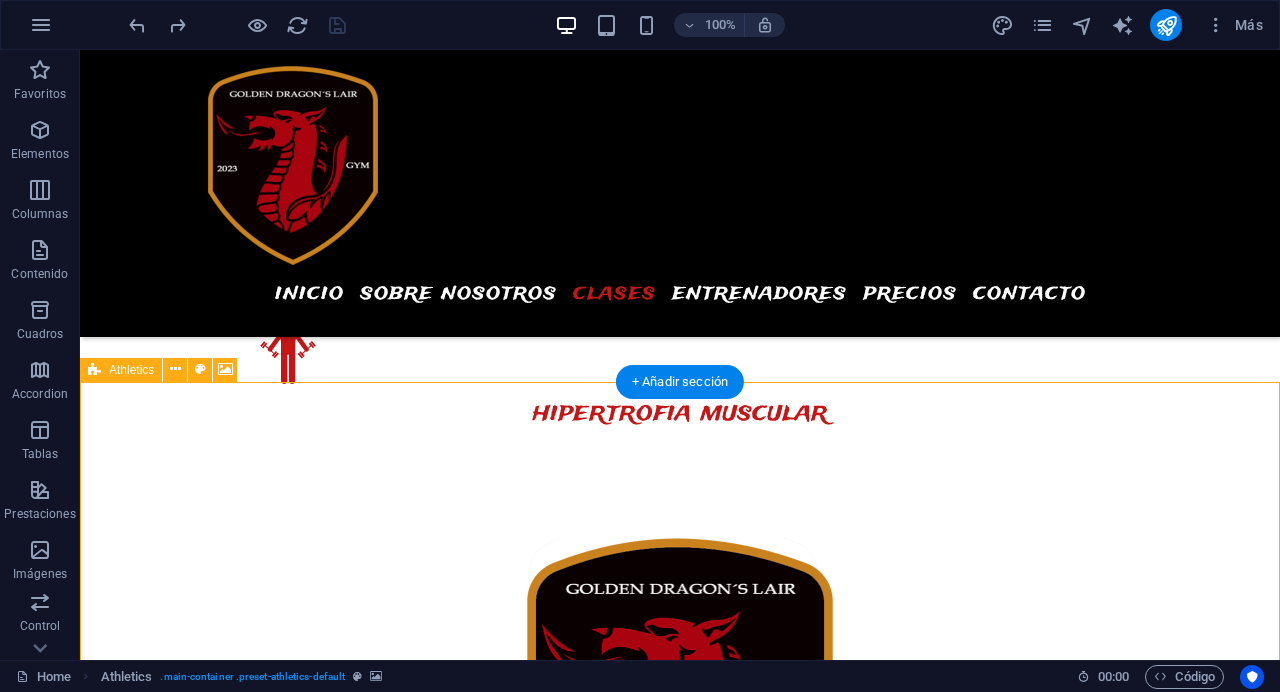 scroll, scrollTop: 3718, scrollLeft: 0, axis: vertical 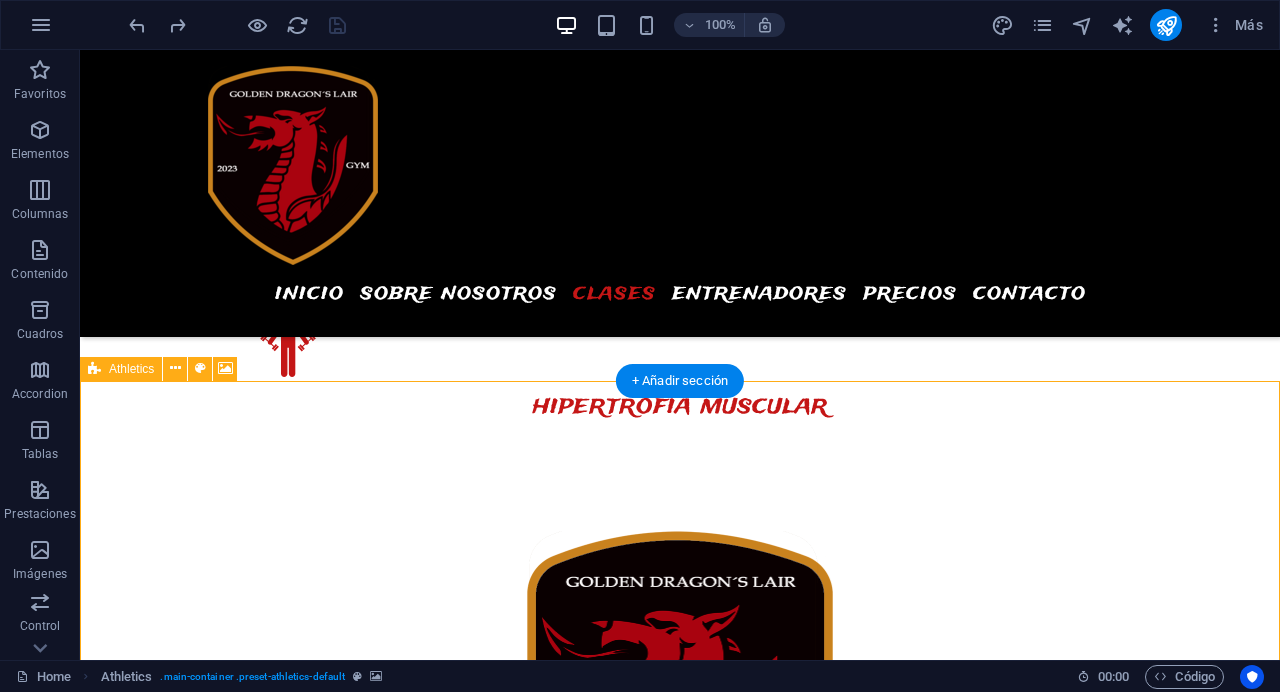 click at bounding box center (680, 2988) 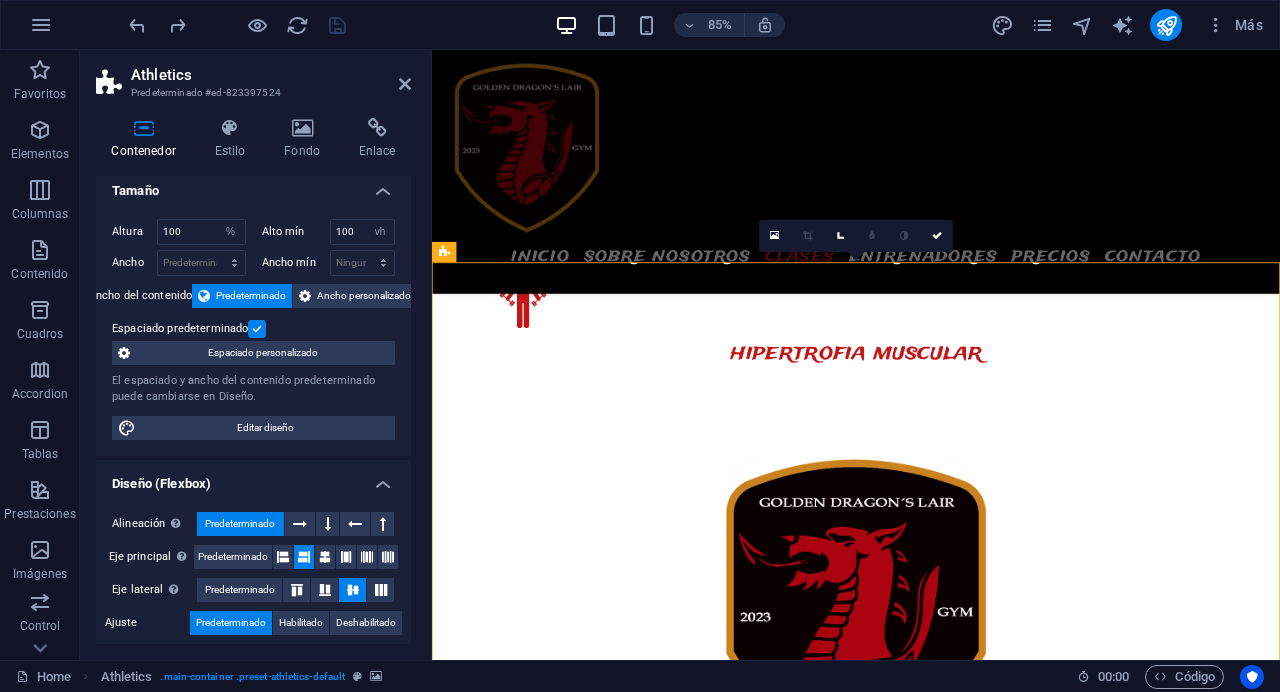 scroll, scrollTop: 0, scrollLeft: 0, axis: both 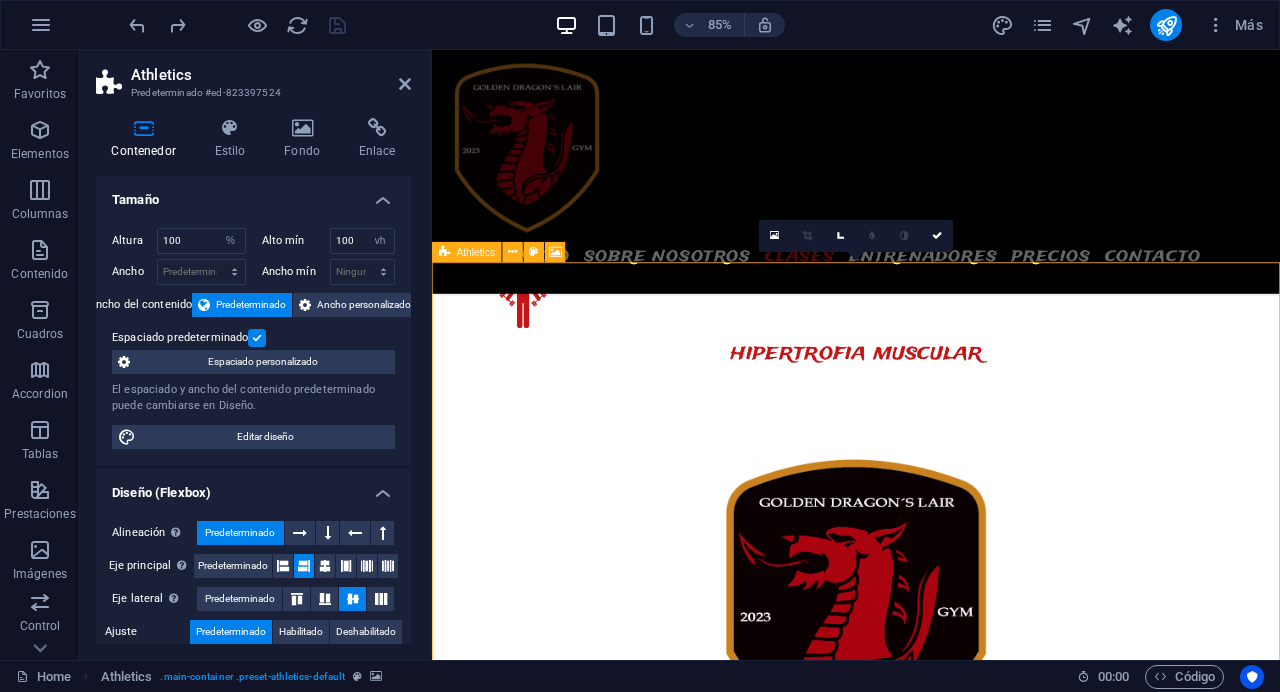 click at bounding box center (931, 2908) 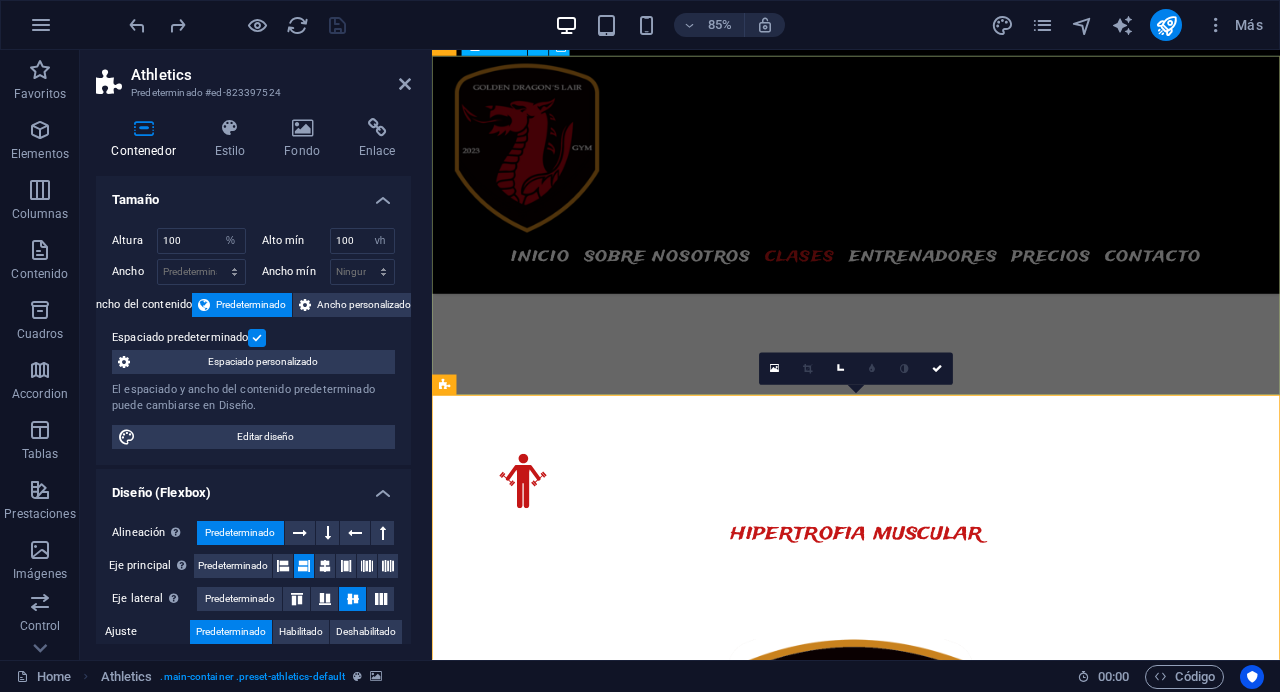 scroll, scrollTop: 3568, scrollLeft: 0, axis: vertical 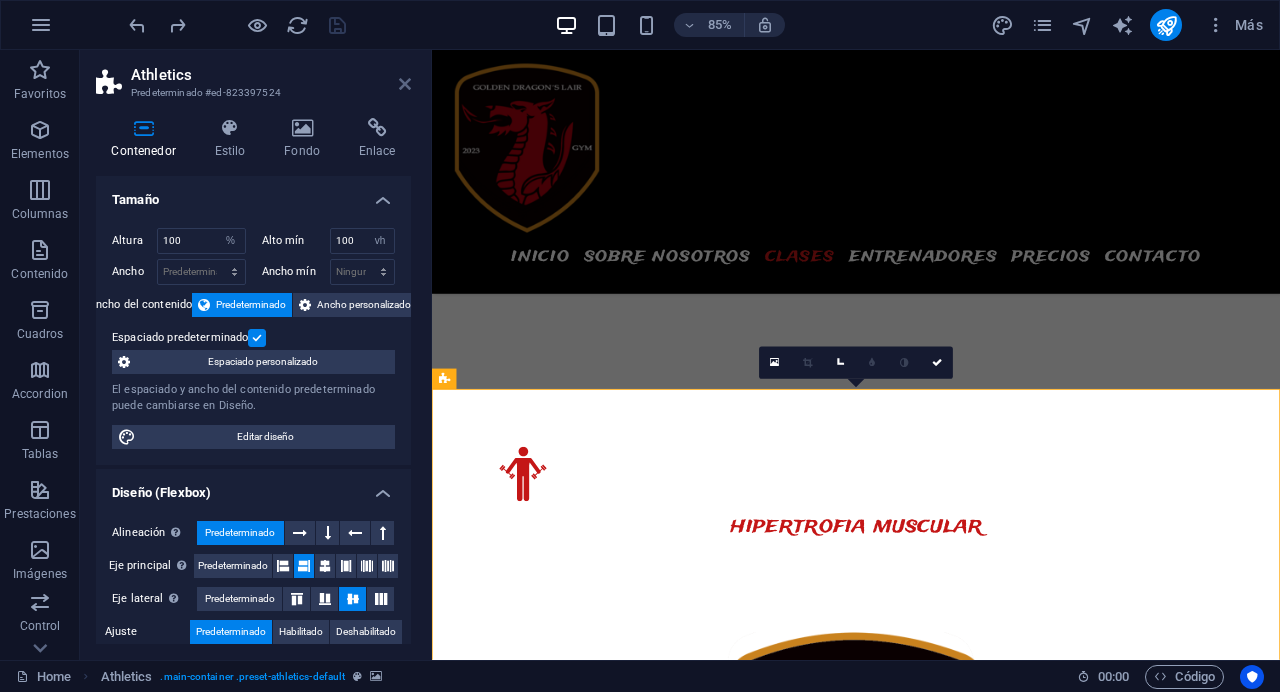 click at bounding box center [405, 84] 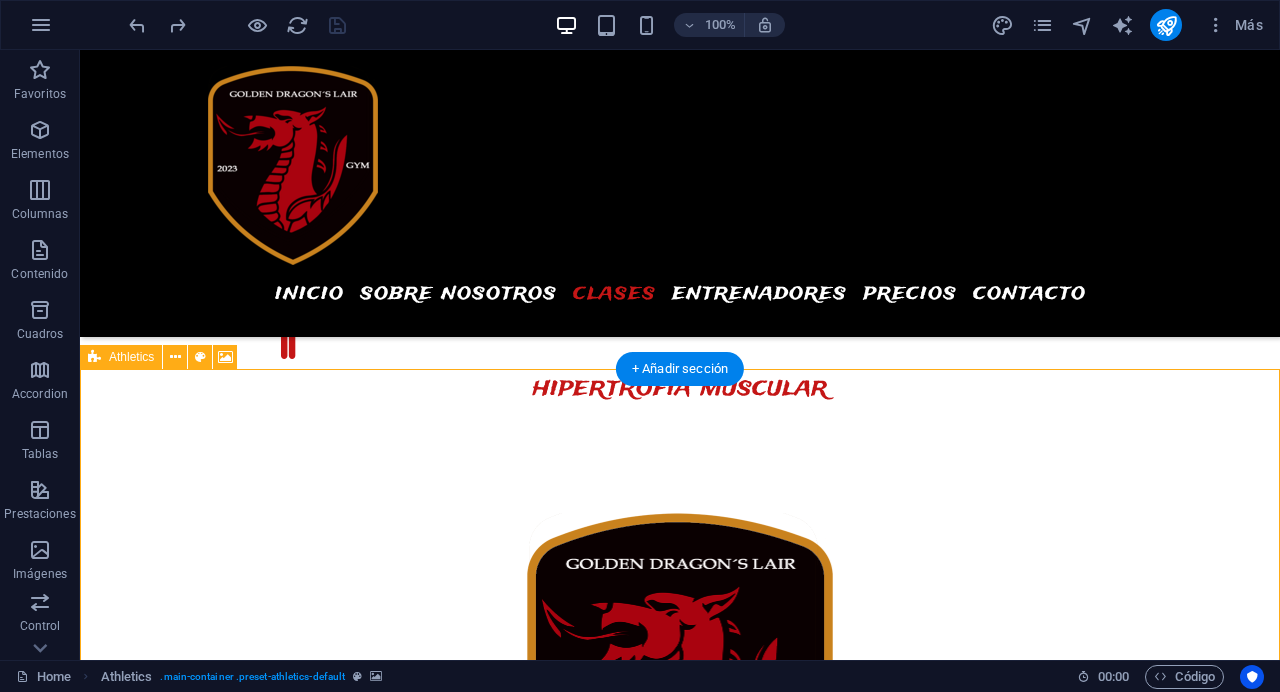 scroll, scrollTop: 3725, scrollLeft: 0, axis: vertical 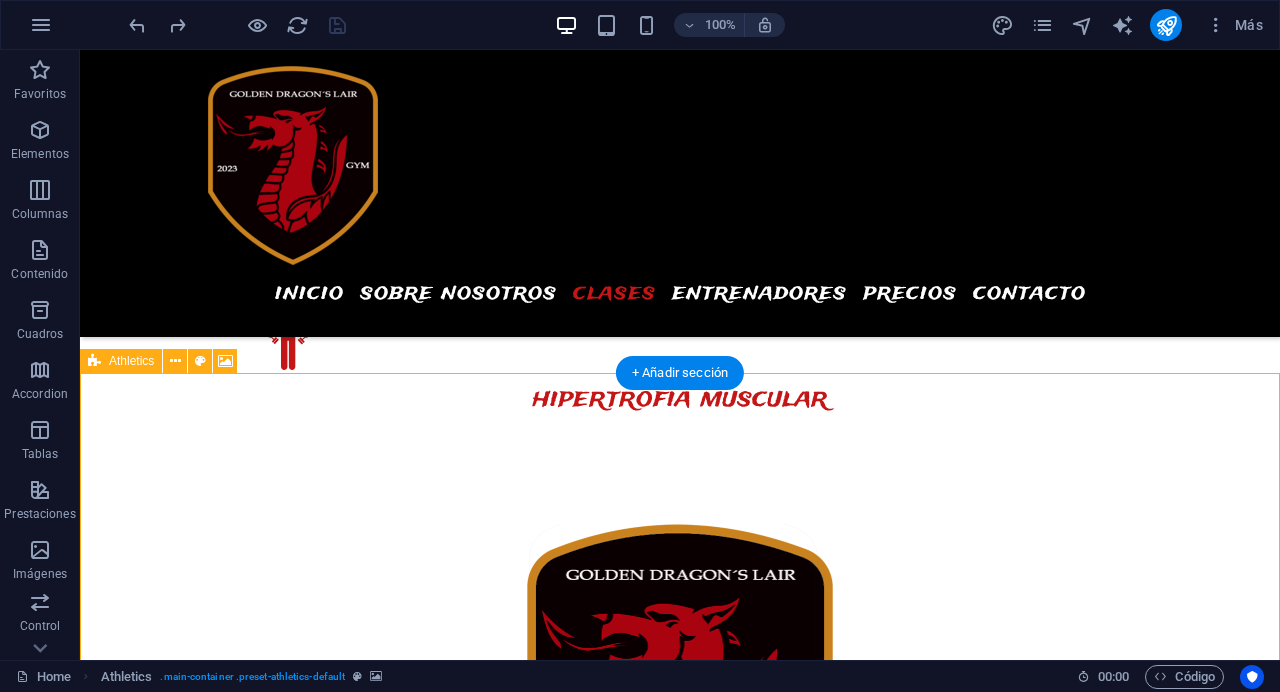 click at bounding box center (680, 2981) 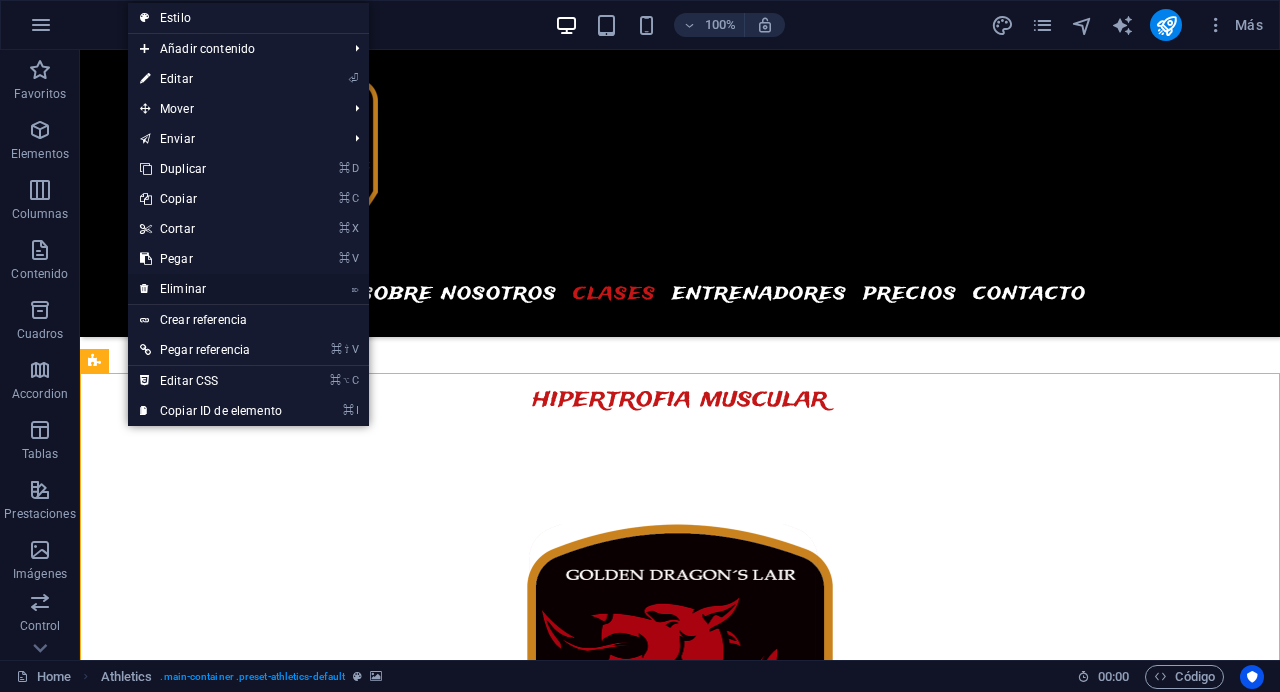 click on "⌦  Eliminar" at bounding box center (211, 289) 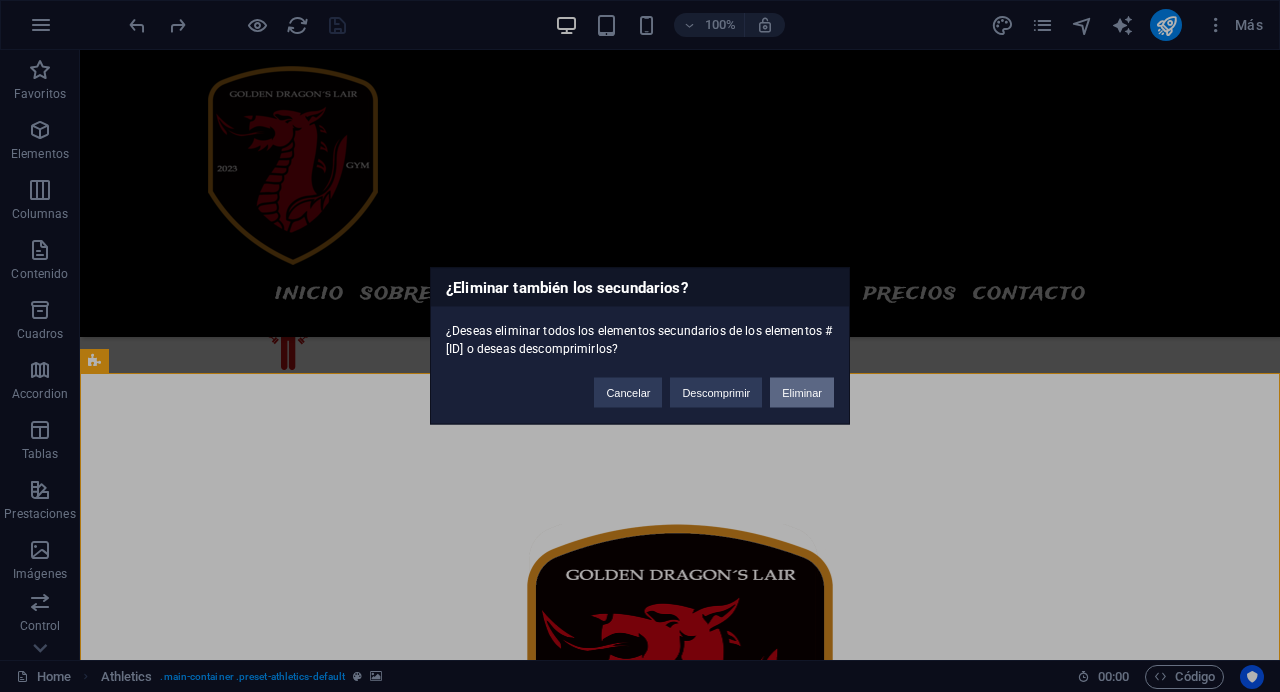 click on "Eliminar" at bounding box center [802, 393] 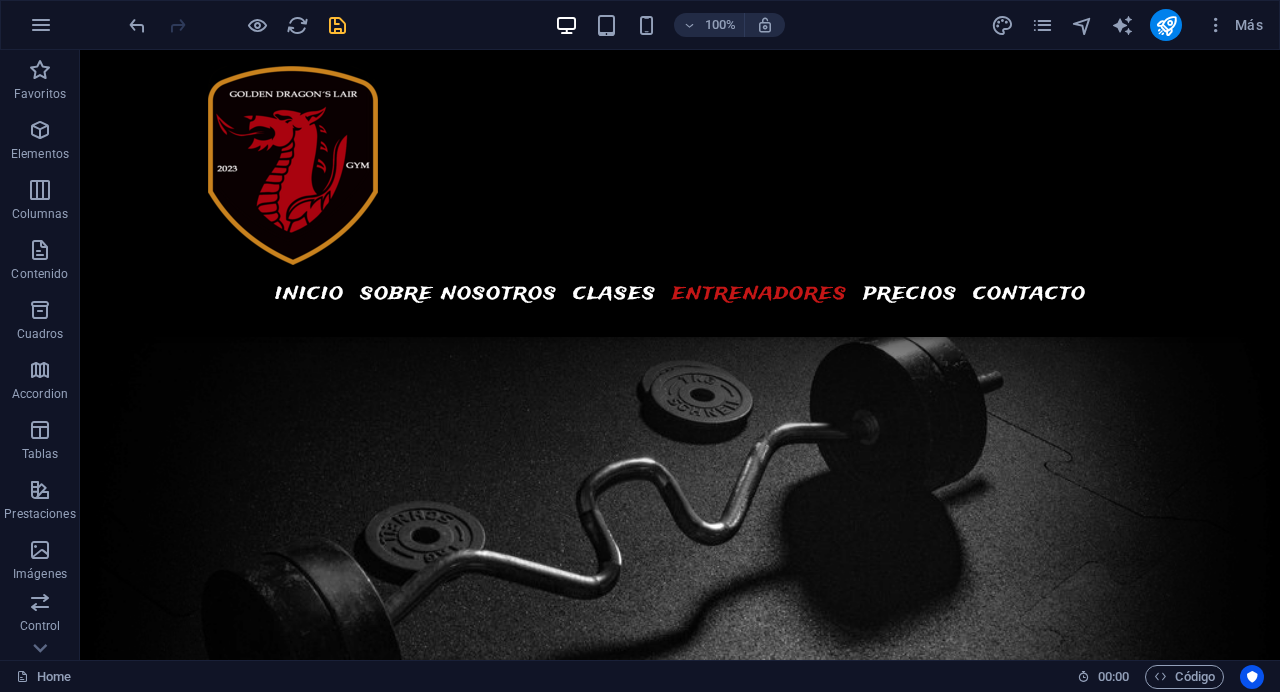 scroll, scrollTop: 5751, scrollLeft: 0, axis: vertical 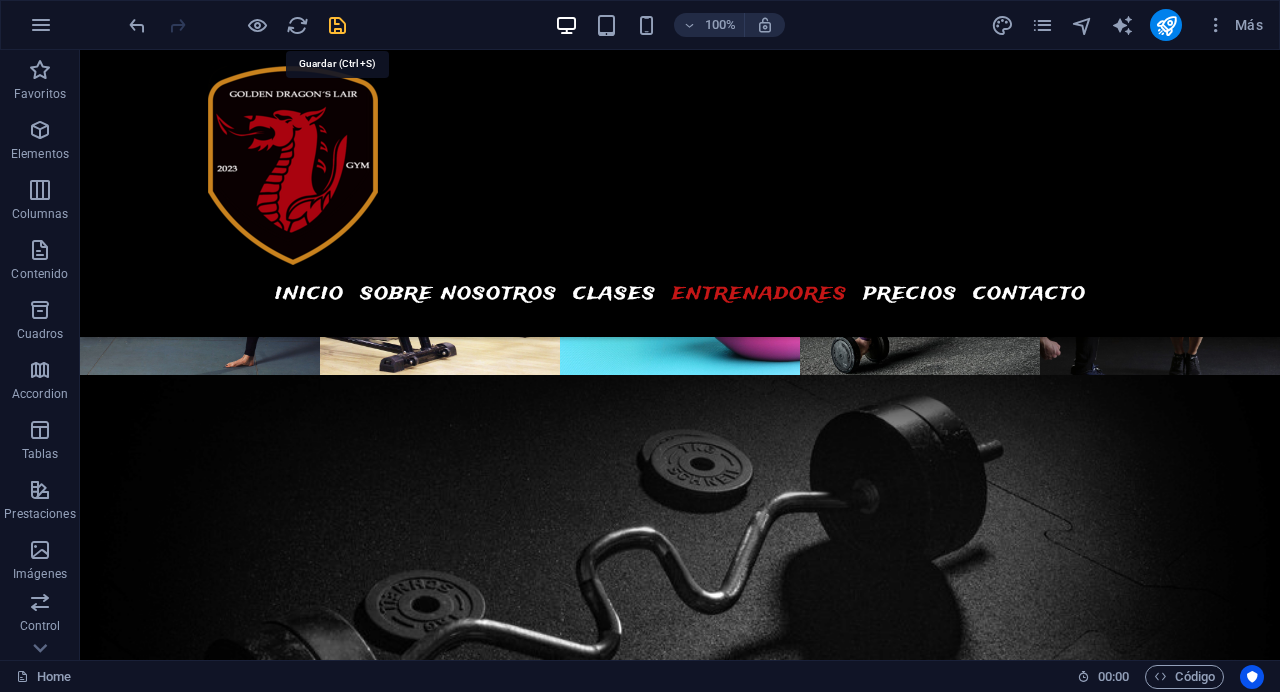click at bounding box center [337, 25] 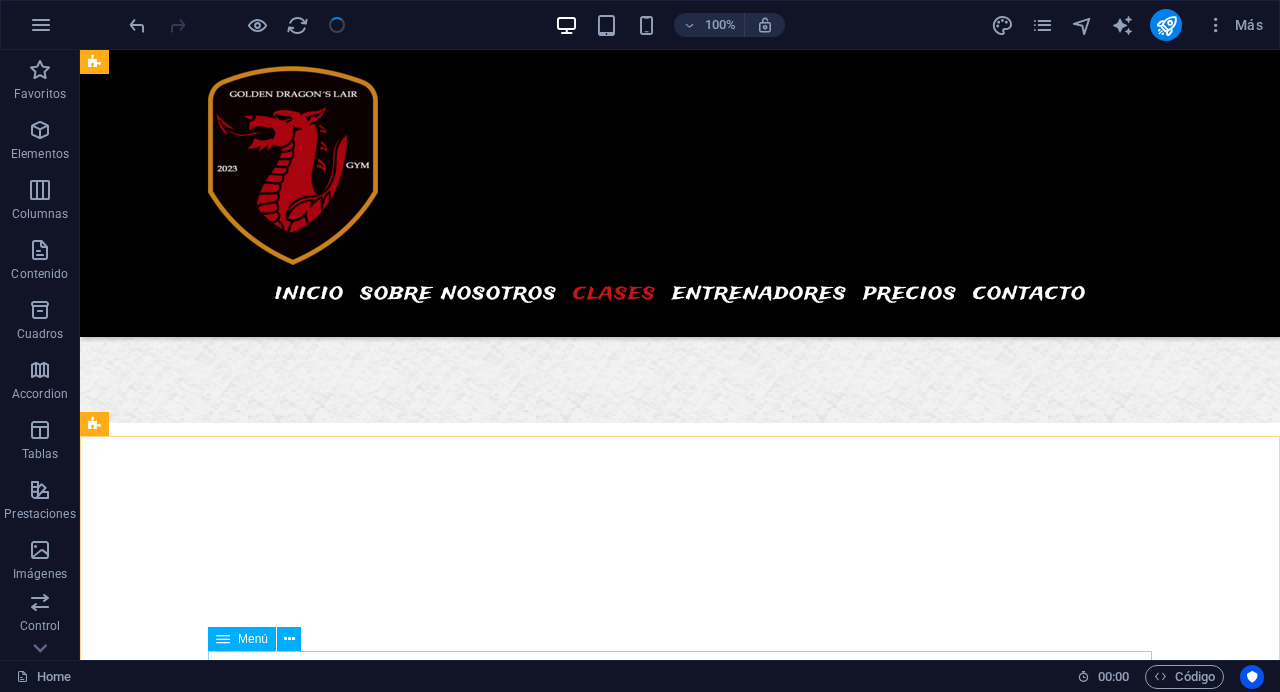 scroll, scrollTop: 4922, scrollLeft: 0, axis: vertical 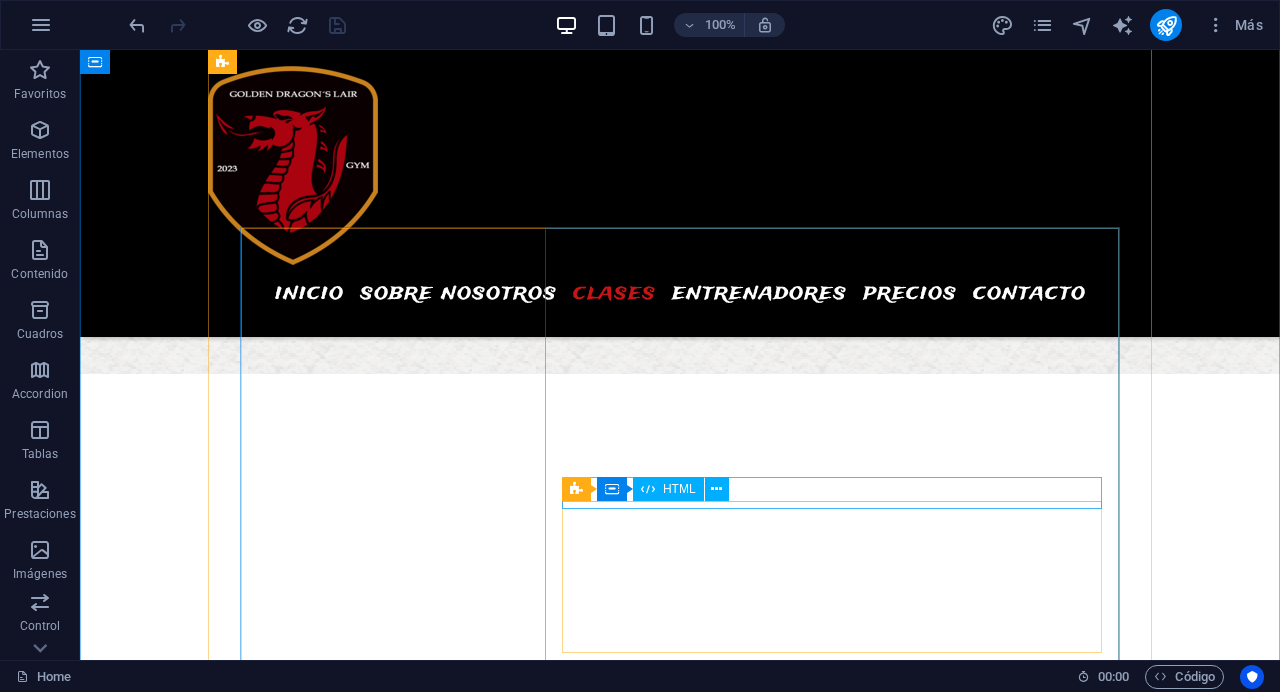 click at bounding box center [680, 7833] 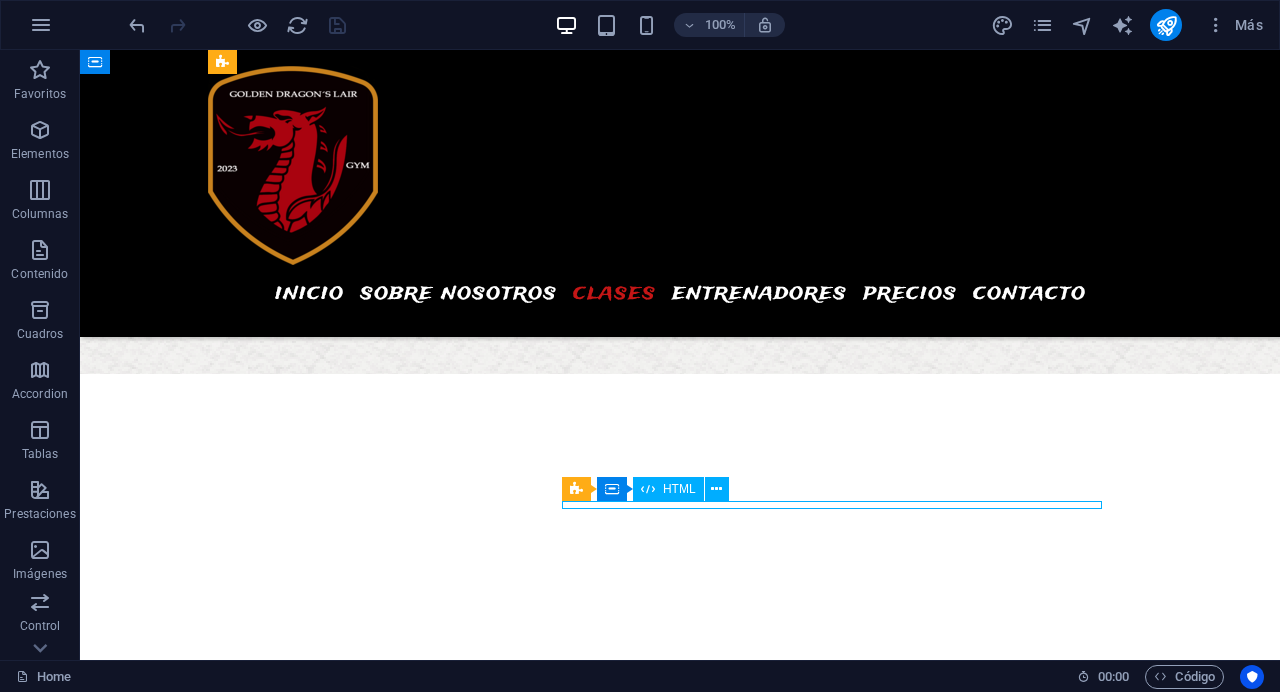 click at bounding box center (680, 7833) 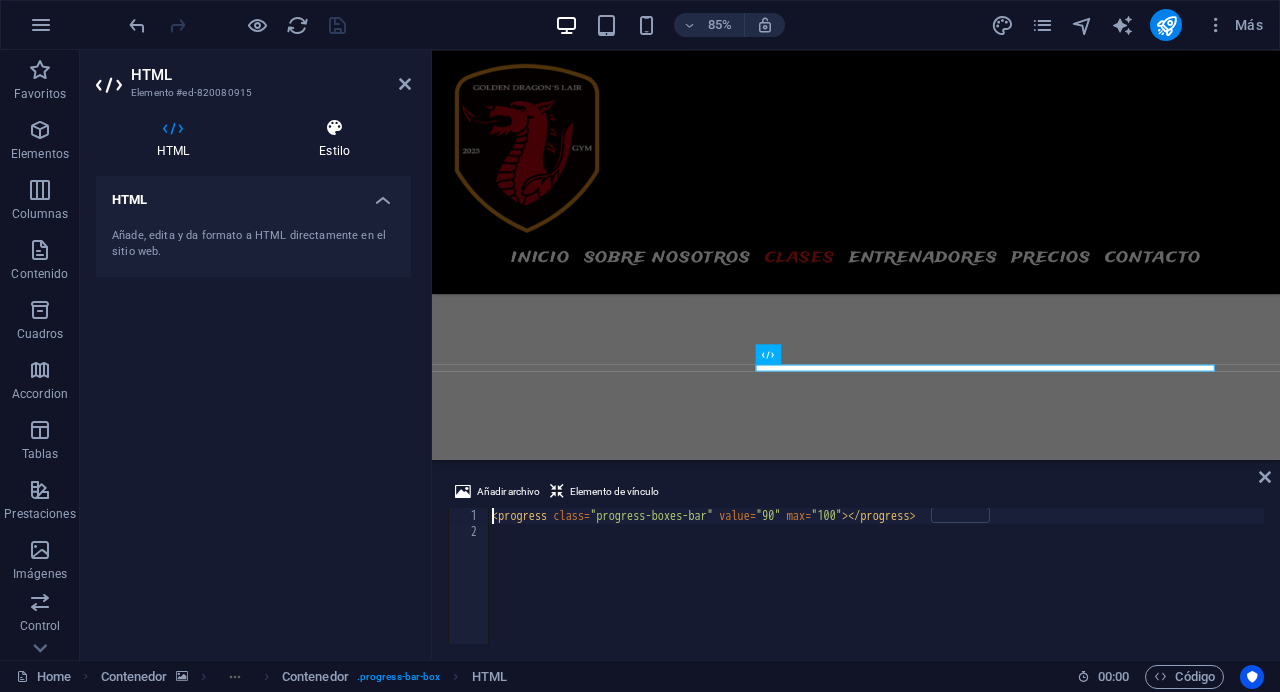 click on "Estilo" at bounding box center [334, 139] 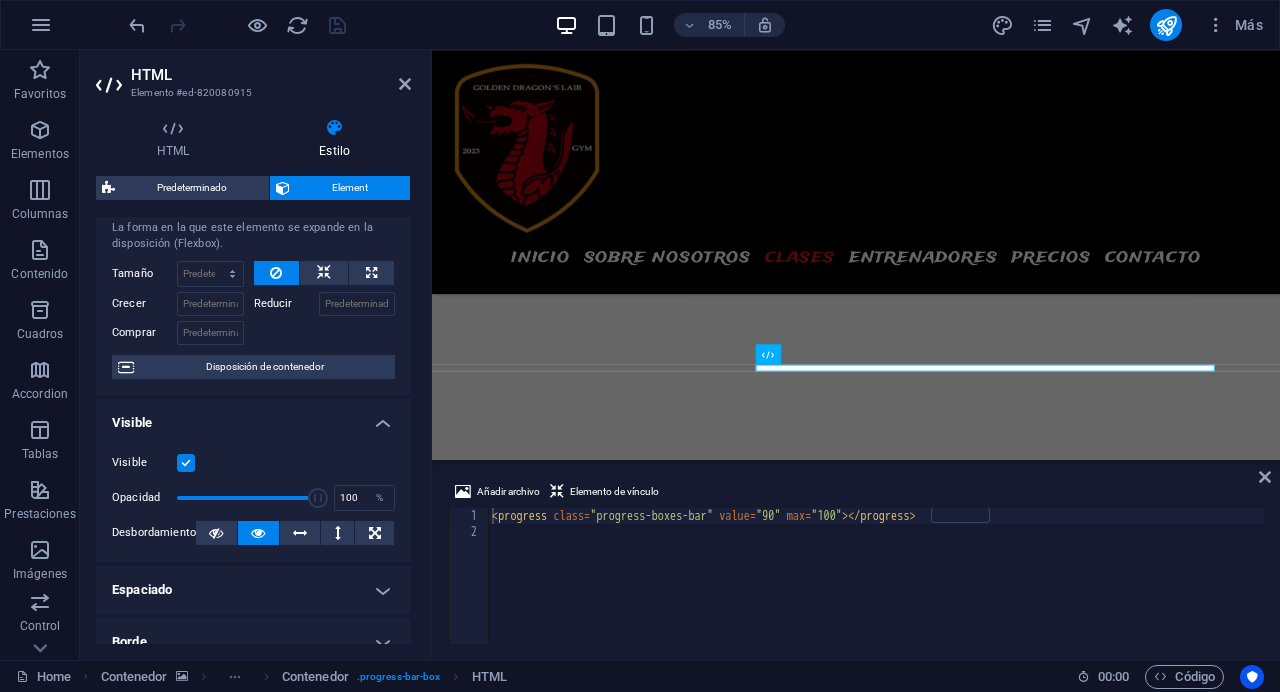 scroll, scrollTop: 0, scrollLeft: 0, axis: both 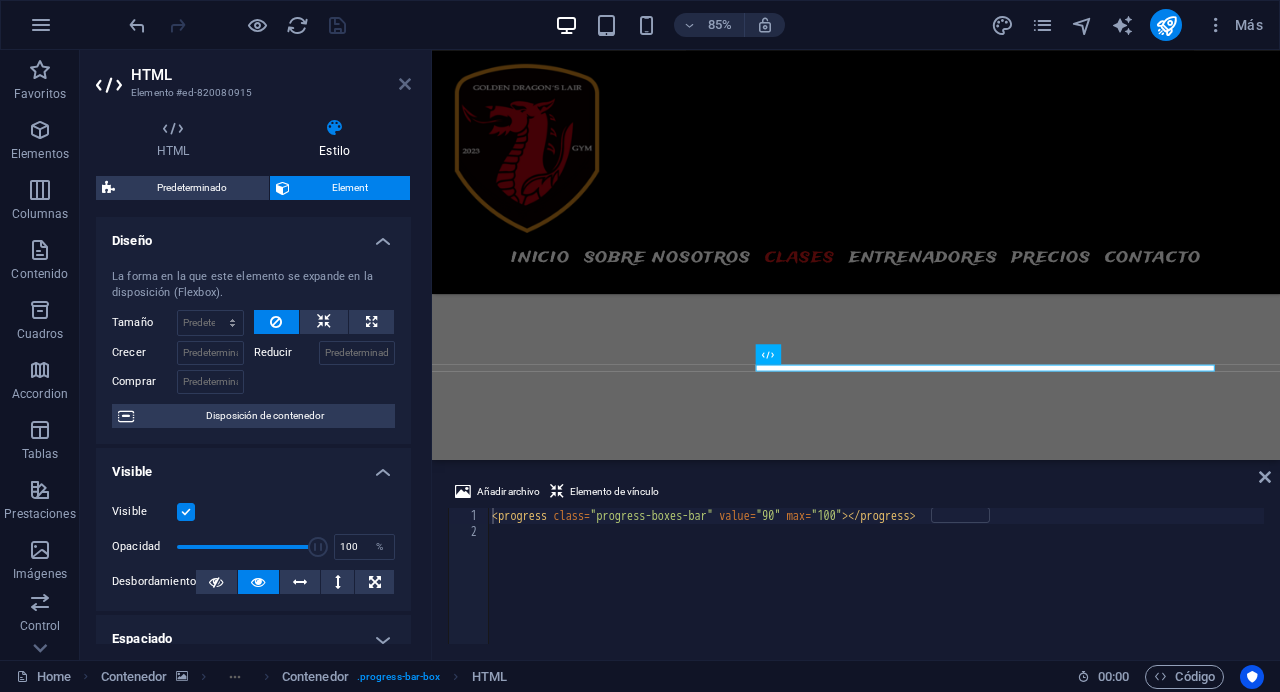click at bounding box center [405, 84] 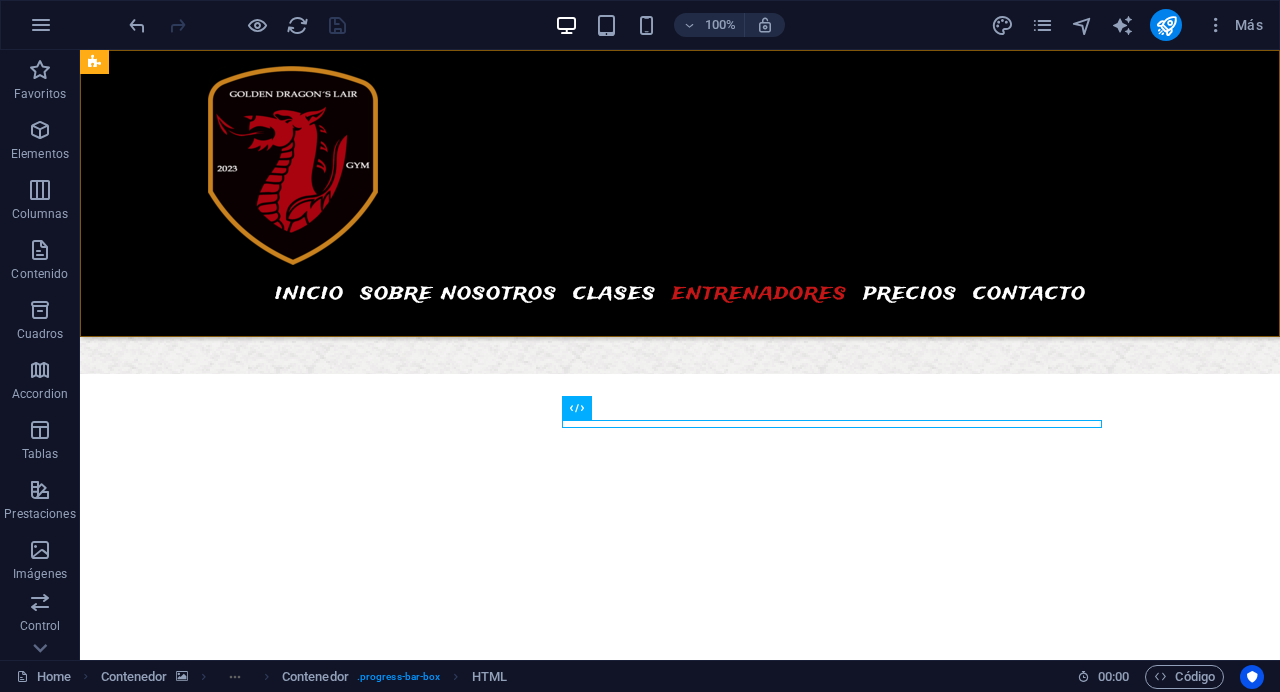 scroll, scrollTop: 5063, scrollLeft: 0, axis: vertical 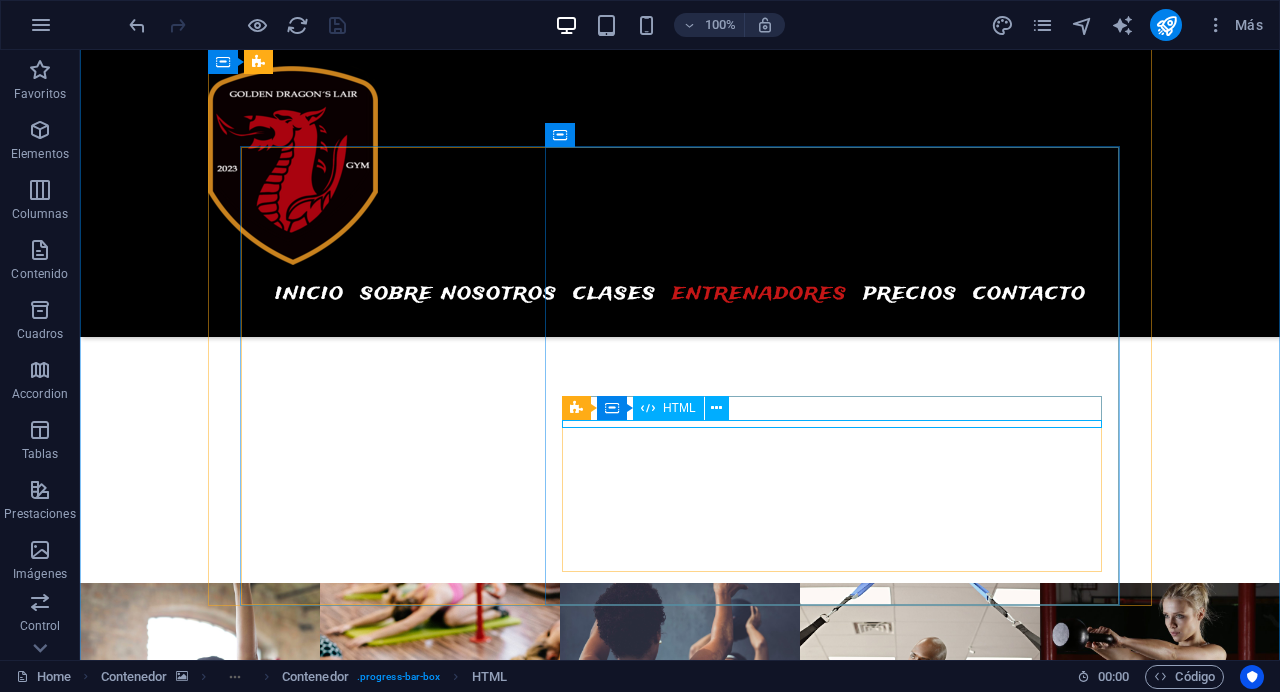 click at bounding box center [680, 7753] 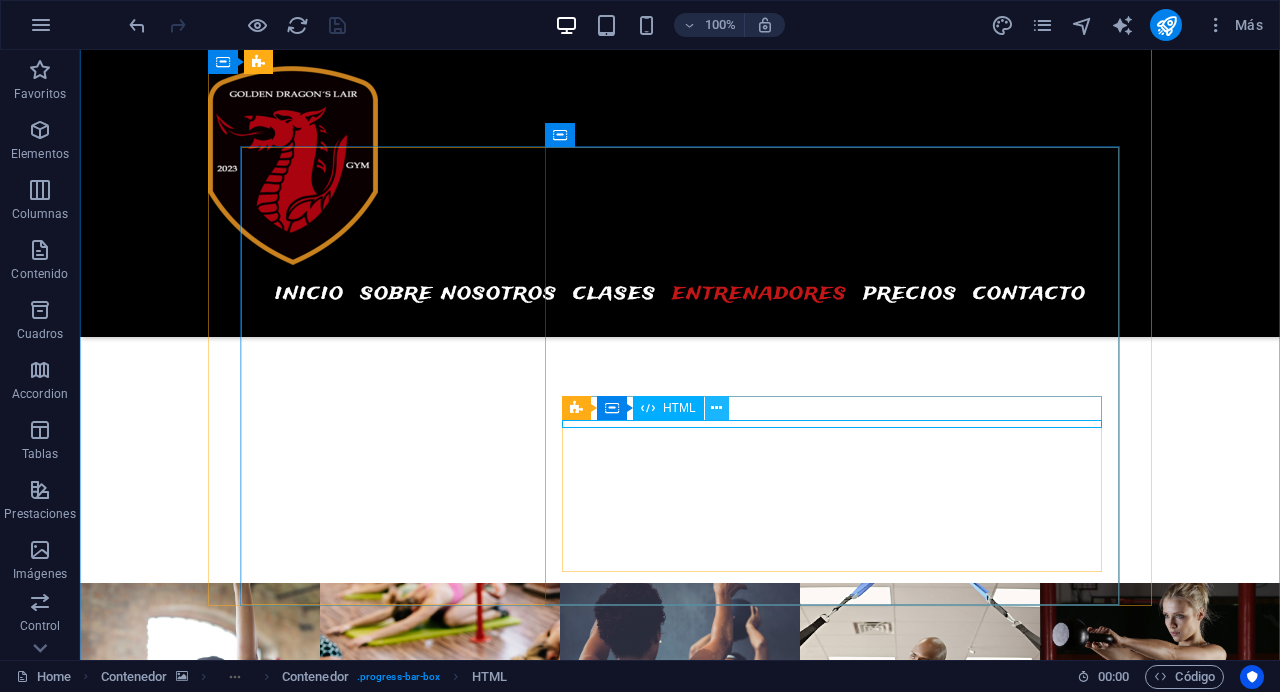 click at bounding box center [716, 408] 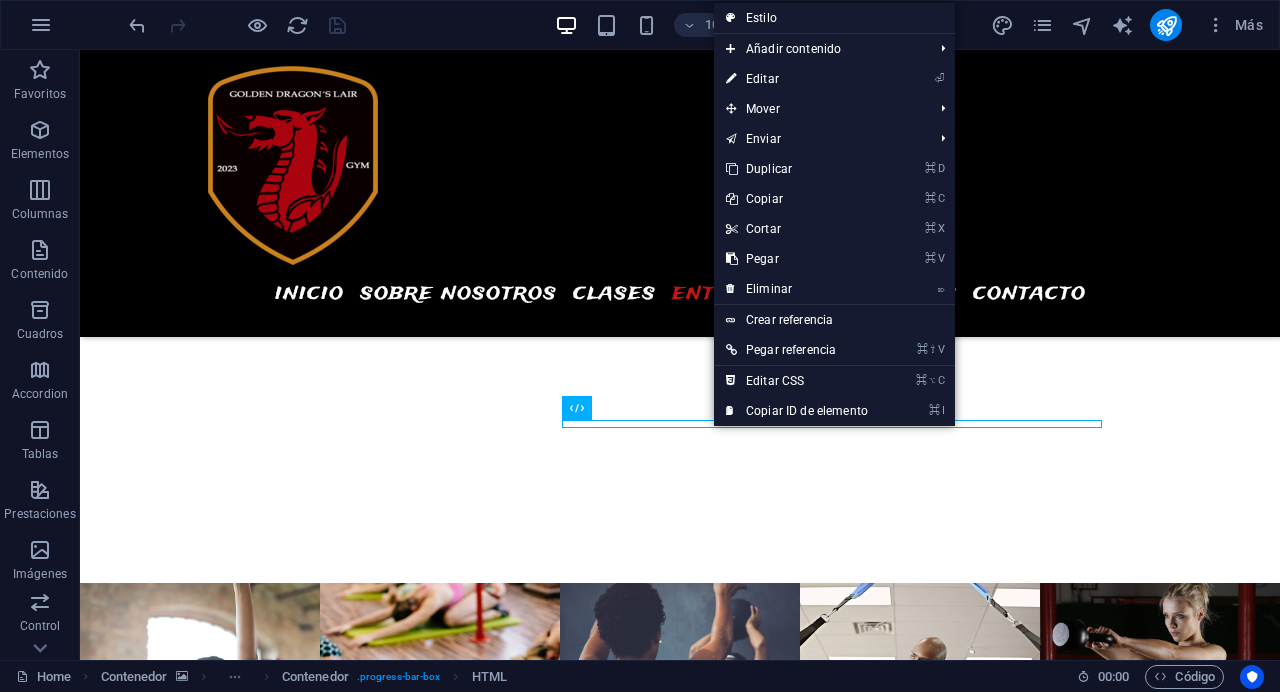 click at bounding box center [680, 1888] 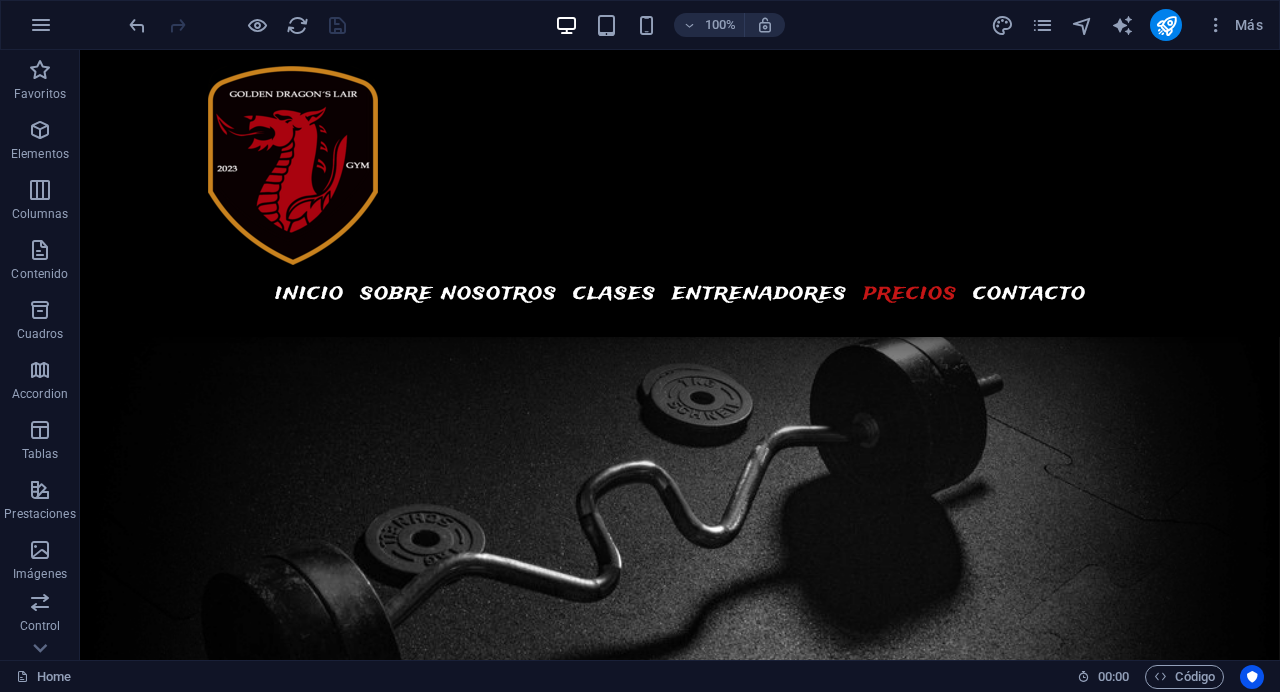 scroll, scrollTop: 5818, scrollLeft: 0, axis: vertical 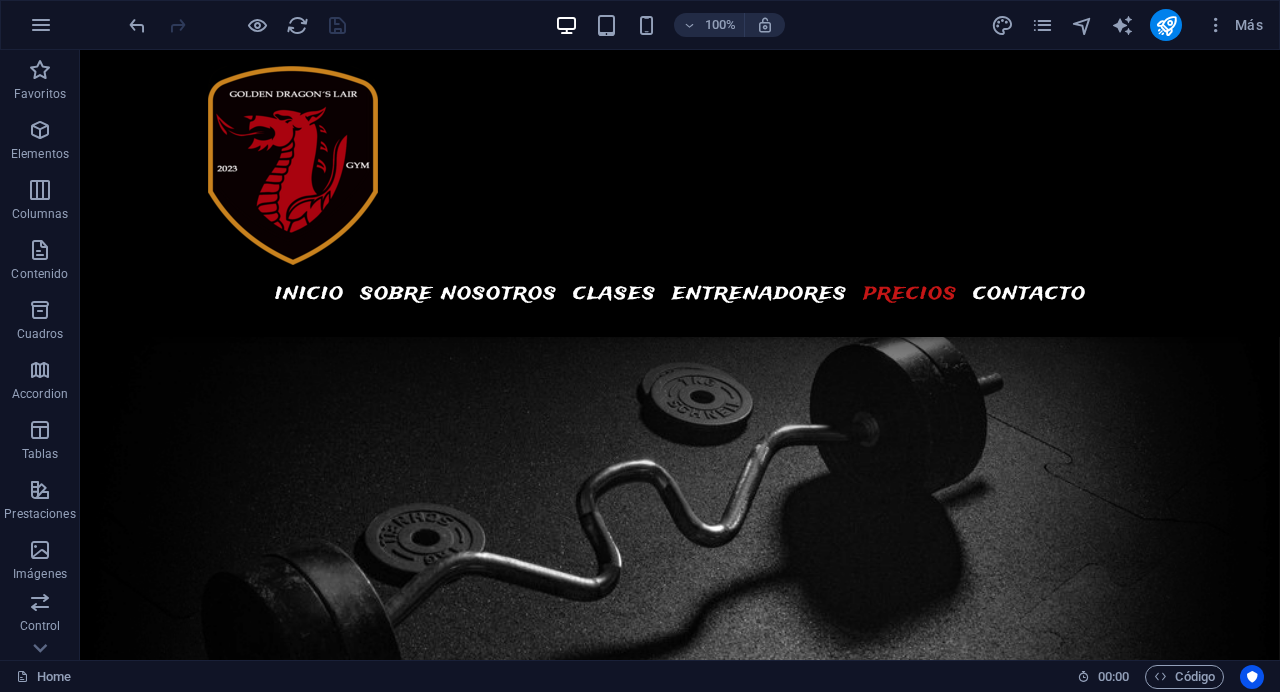 click at bounding box center [237, 25] 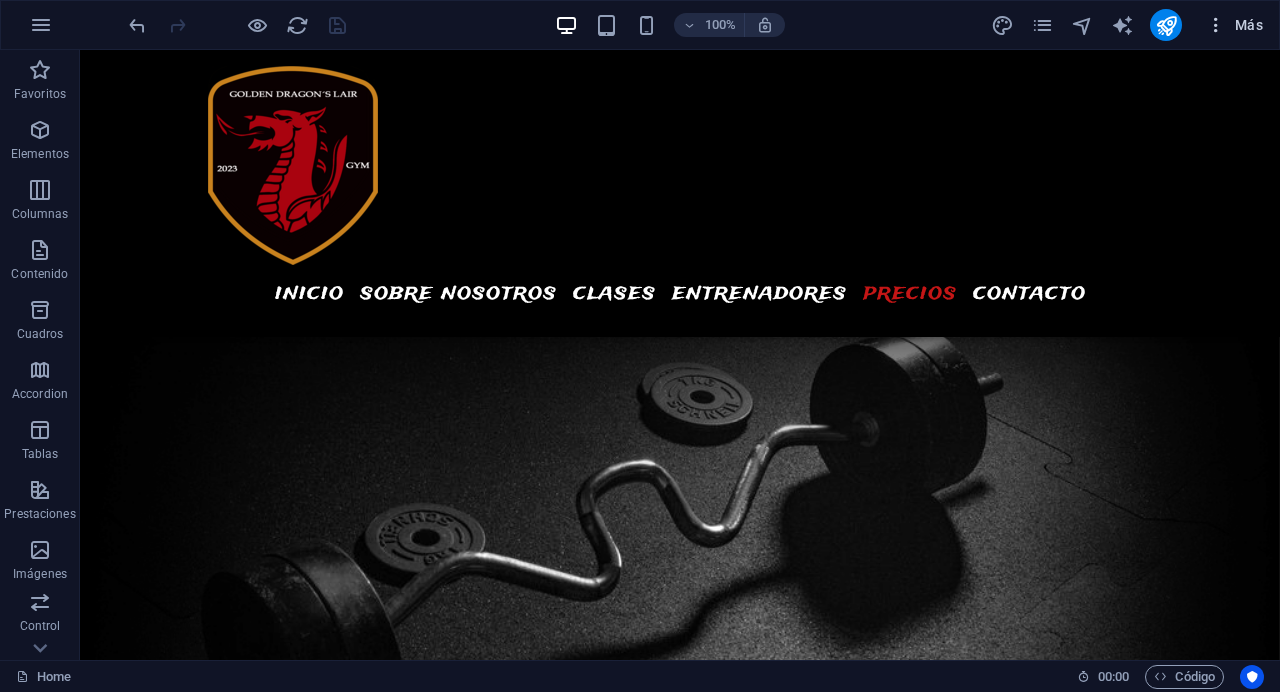 click on "Más" at bounding box center [1234, 25] 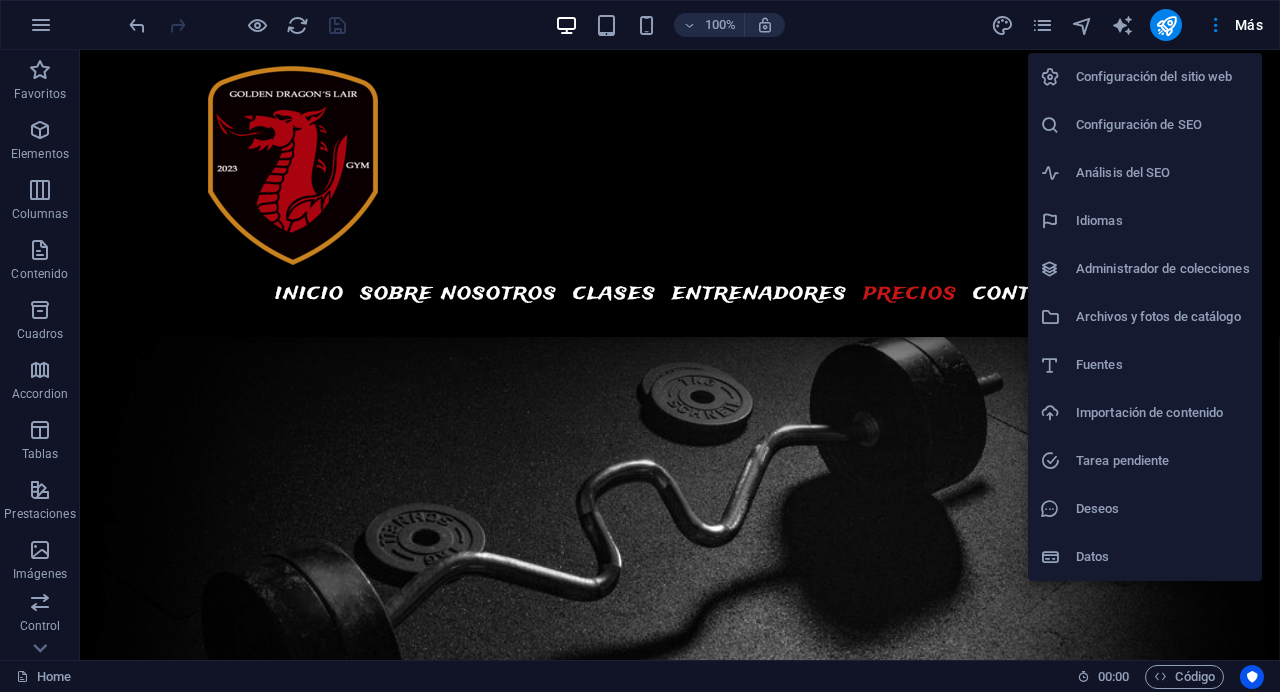 click on "Configuración de SEO" at bounding box center (1163, 125) 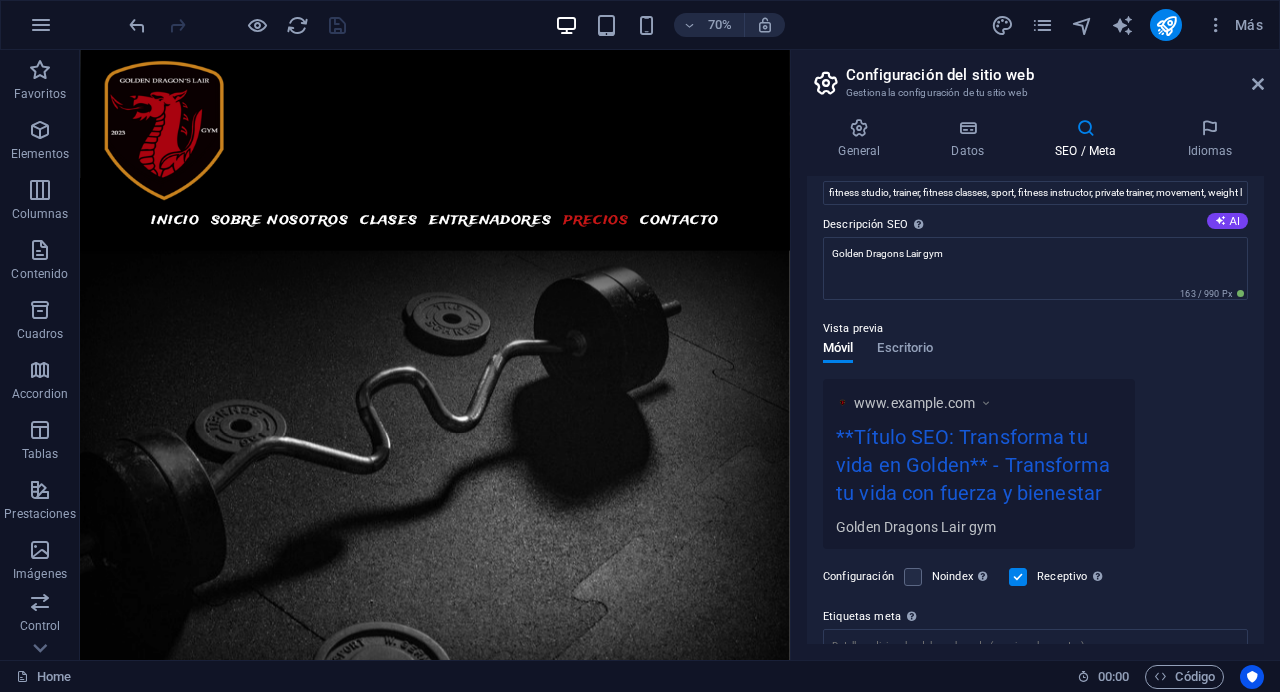 scroll, scrollTop: 0, scrollLeft: 0, axis: both 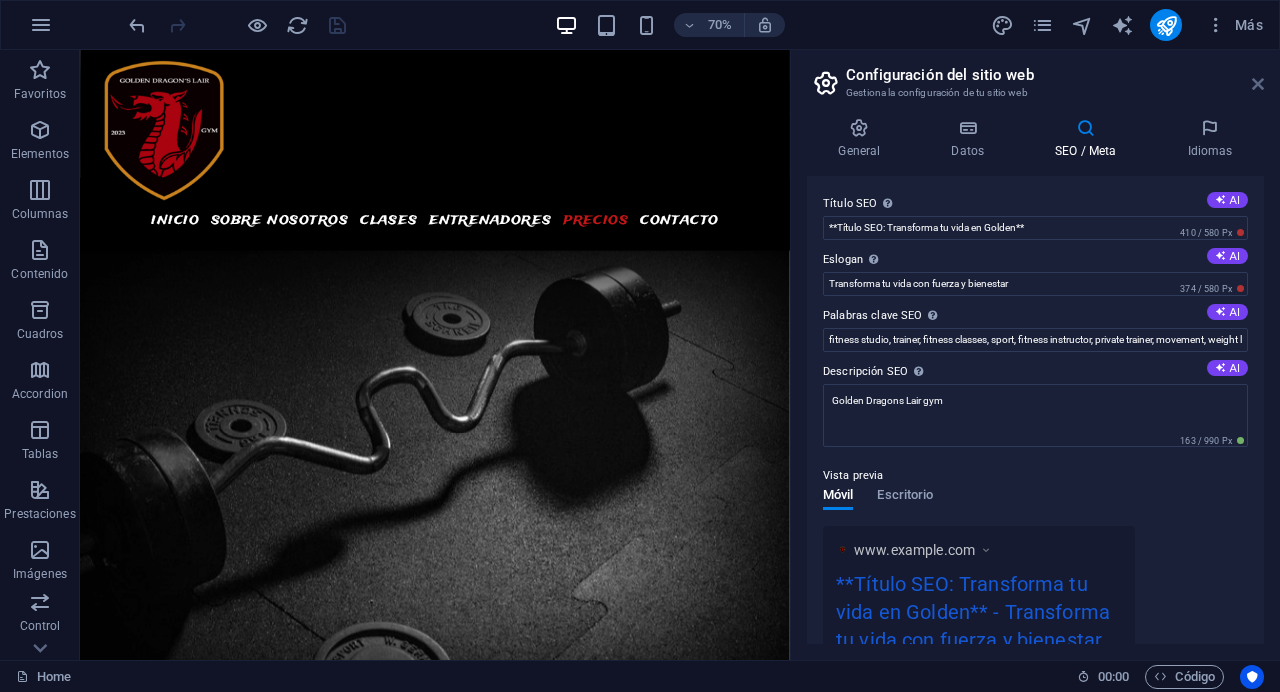 click at bounding box center [1258, 84] 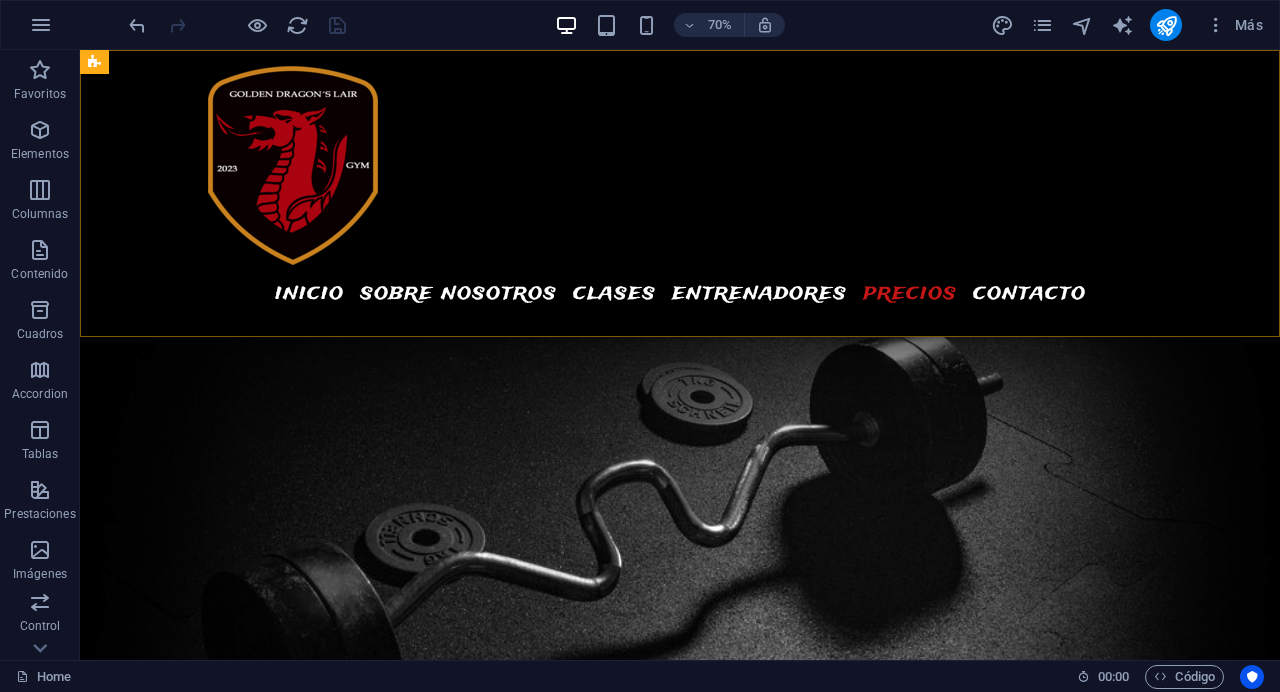 scroll, scrollTop: 5788, scrollLeft: 0, axis: vertical 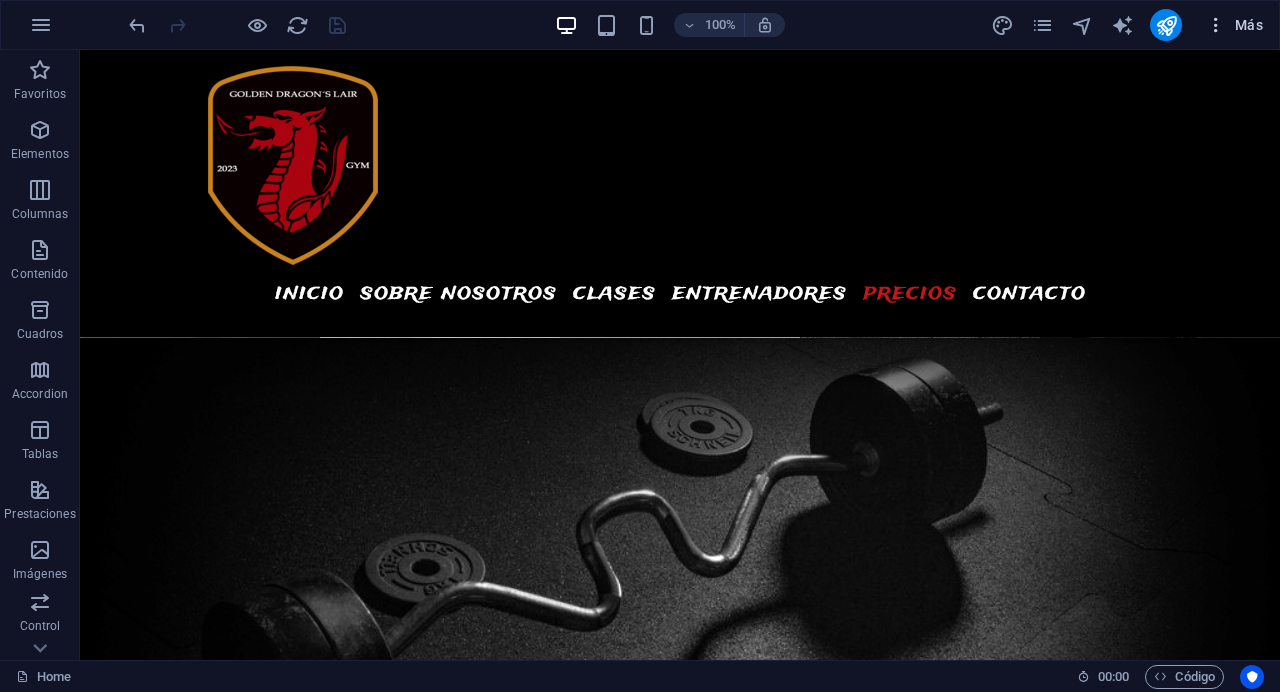 click on "Más" at bounding box center (1234, 25) 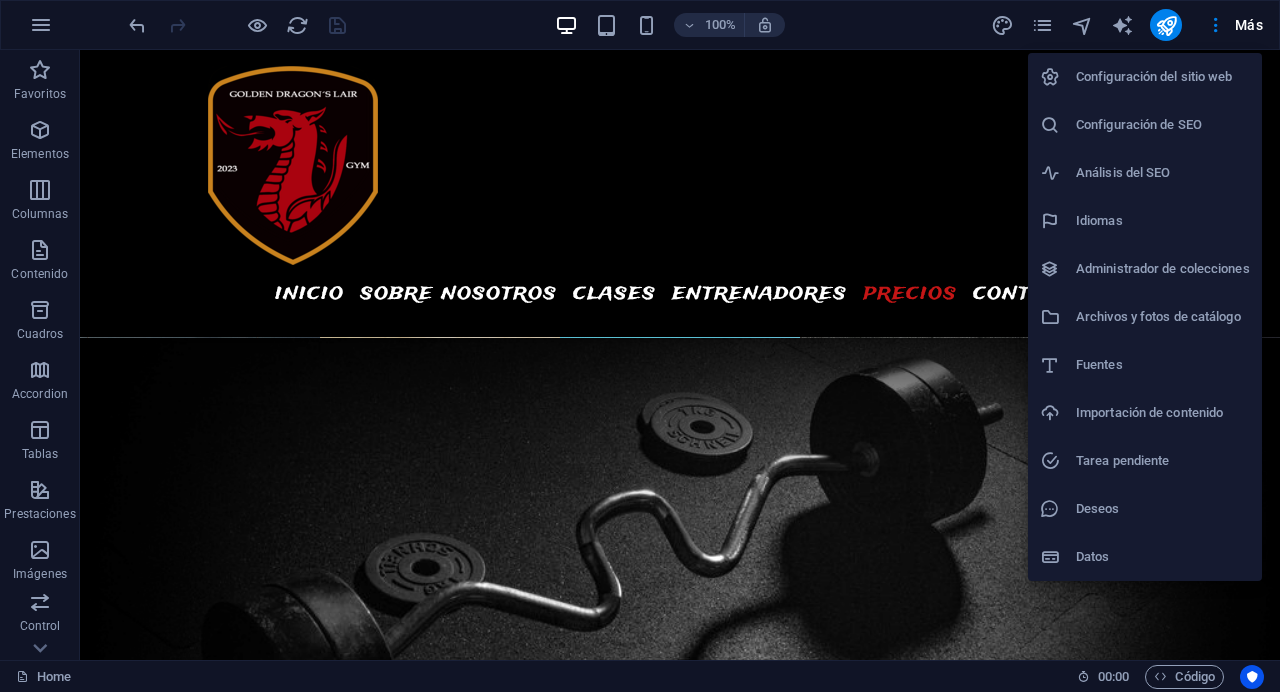 click on "Análisis del SEO" at bounding box center (1163, 173) 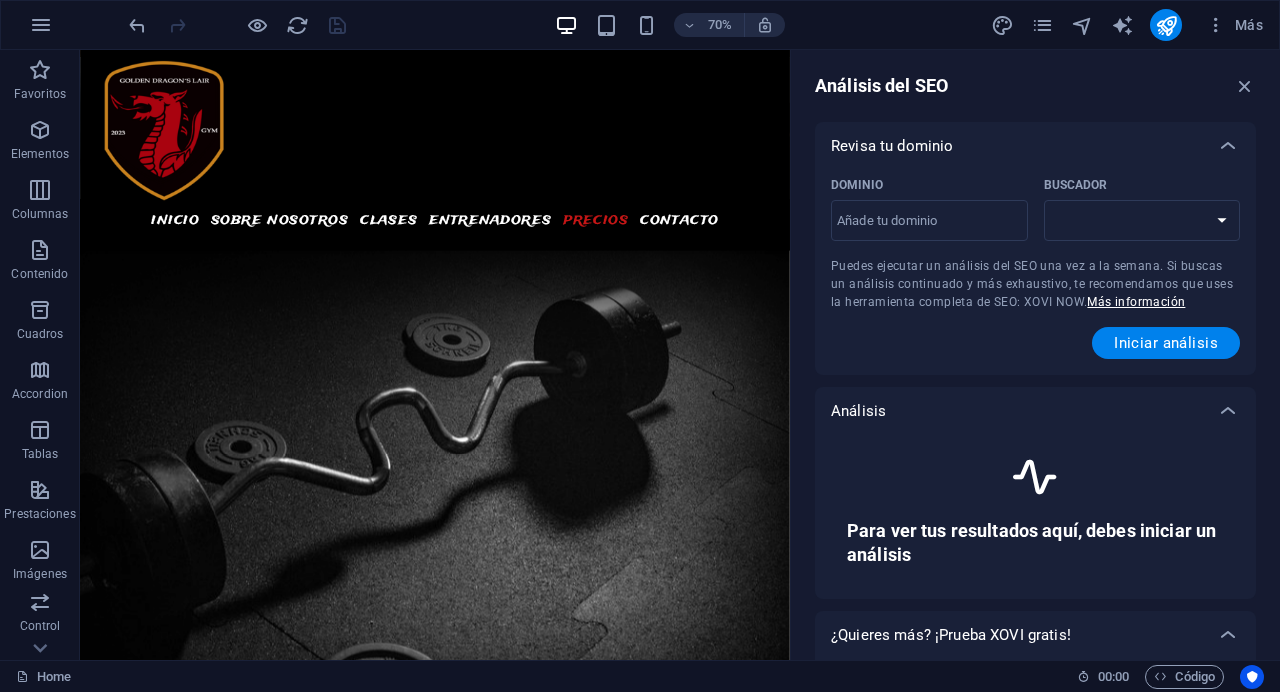 select on "google.com" 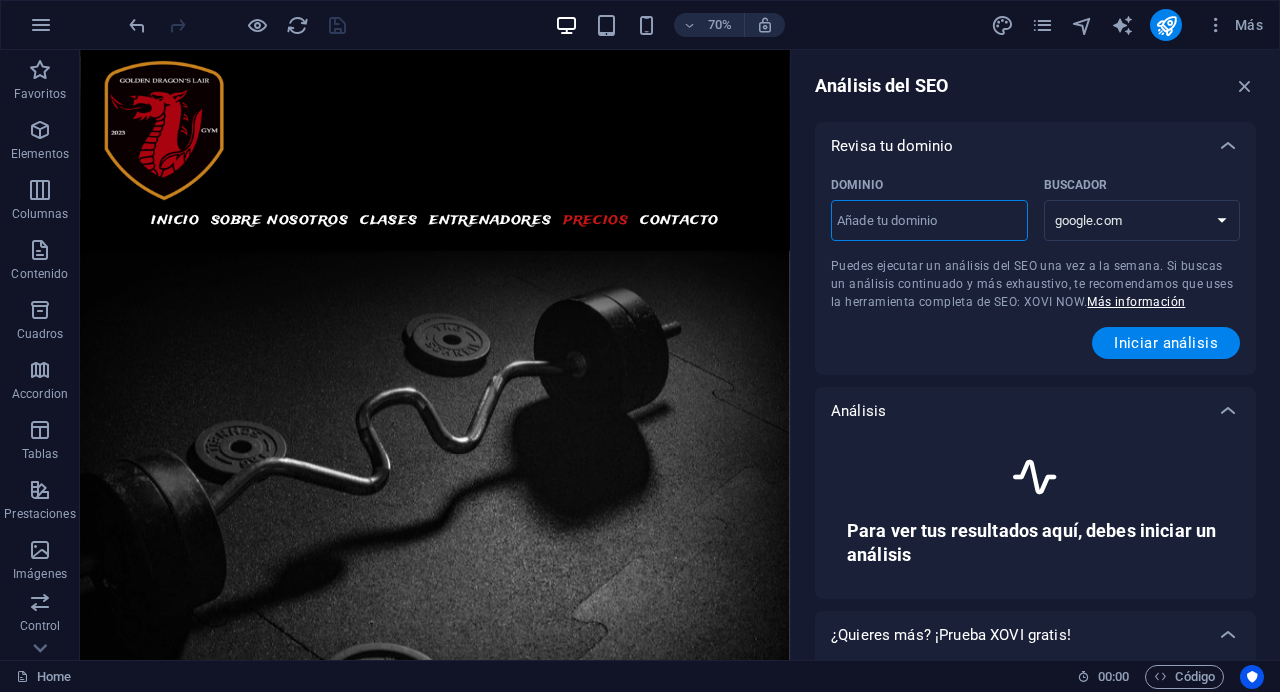 click on "Dominio ​" at bounding box center [929, 221] 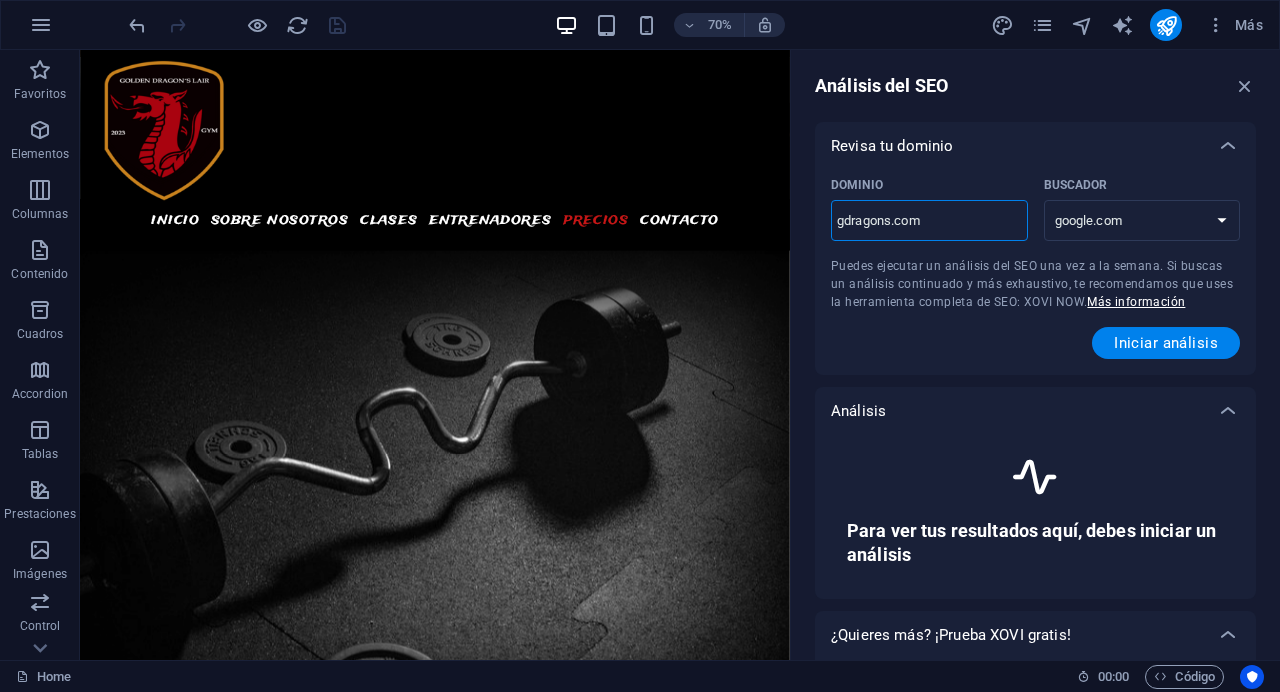 type on "gdragons.com" 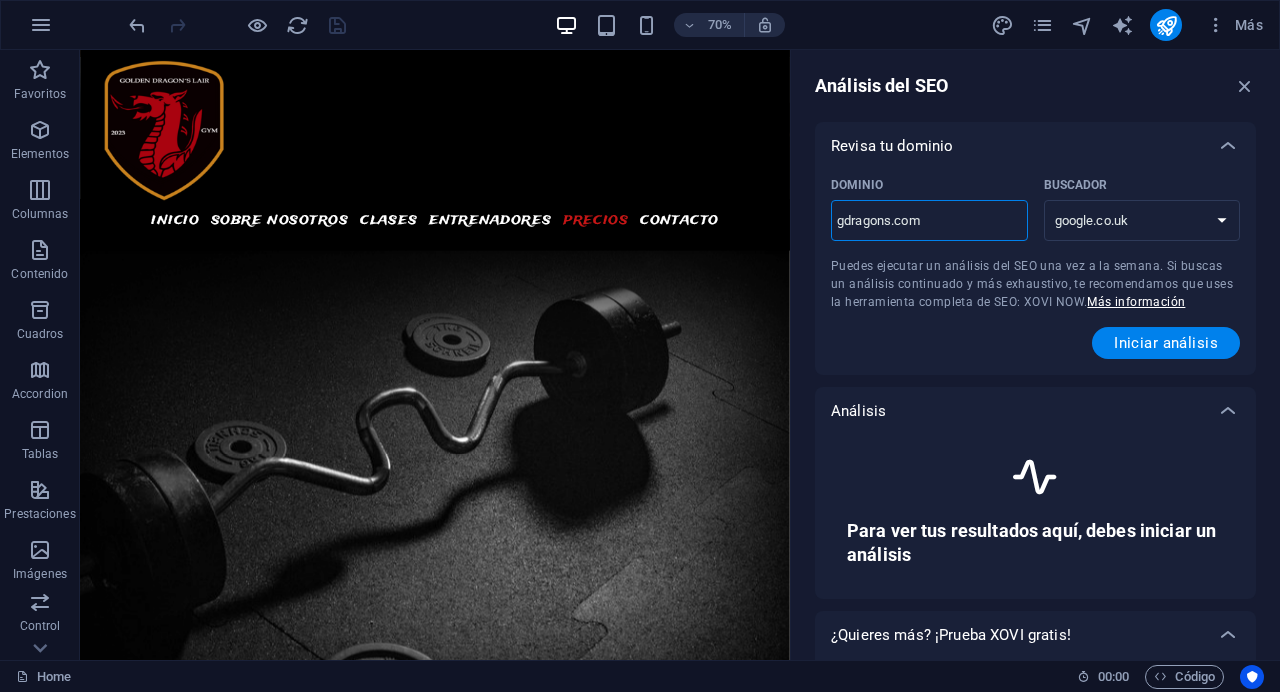 type on "gdragons.com" 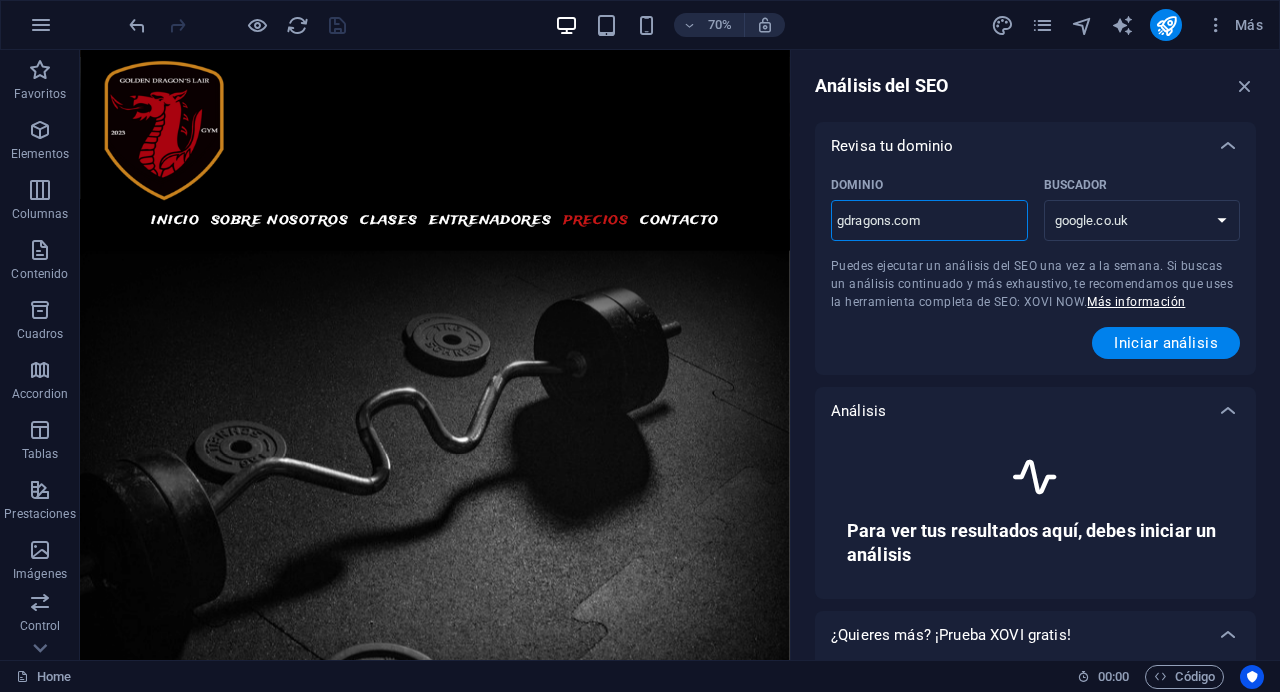 select on "google.com" 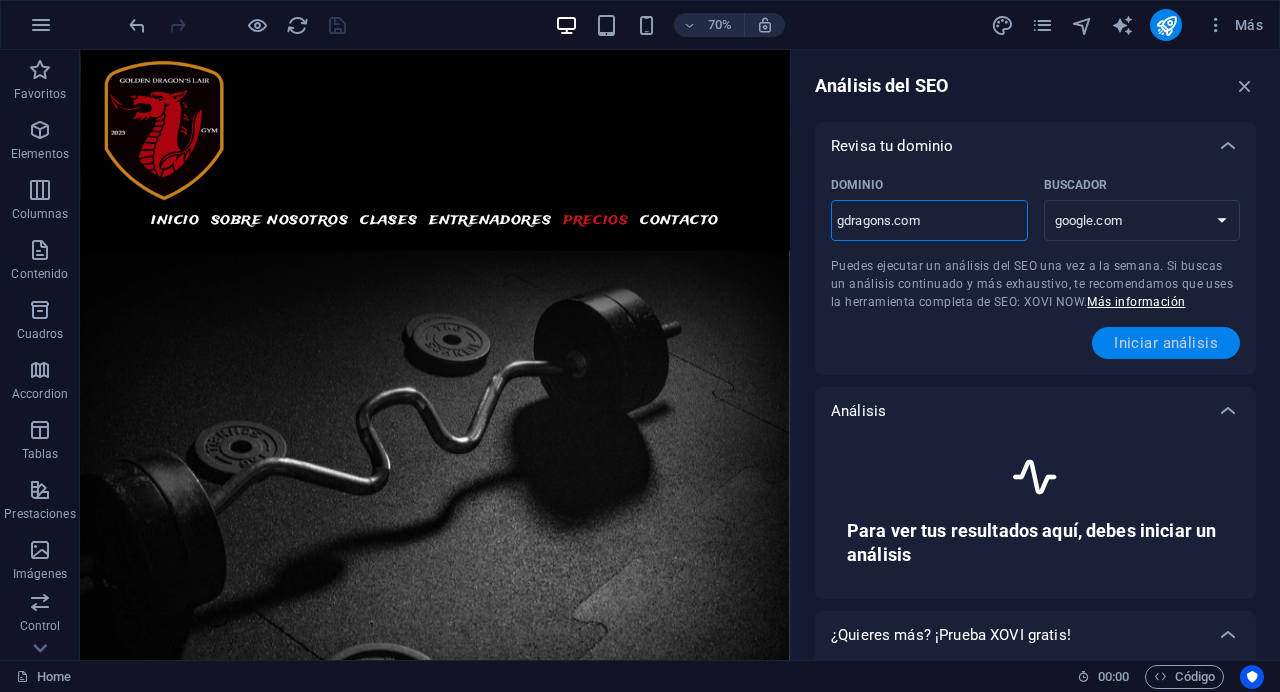 type on "gdragons.com" 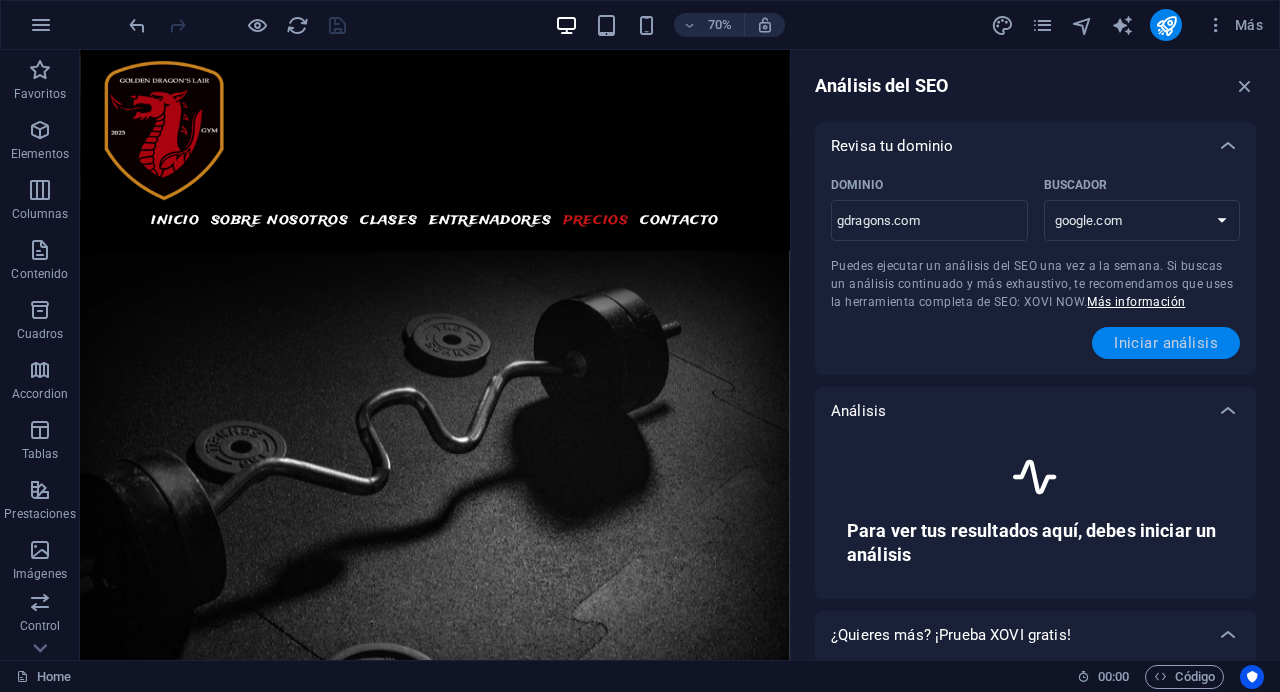 click on "Iniciar análisis" at bounding box center [1166, 343] 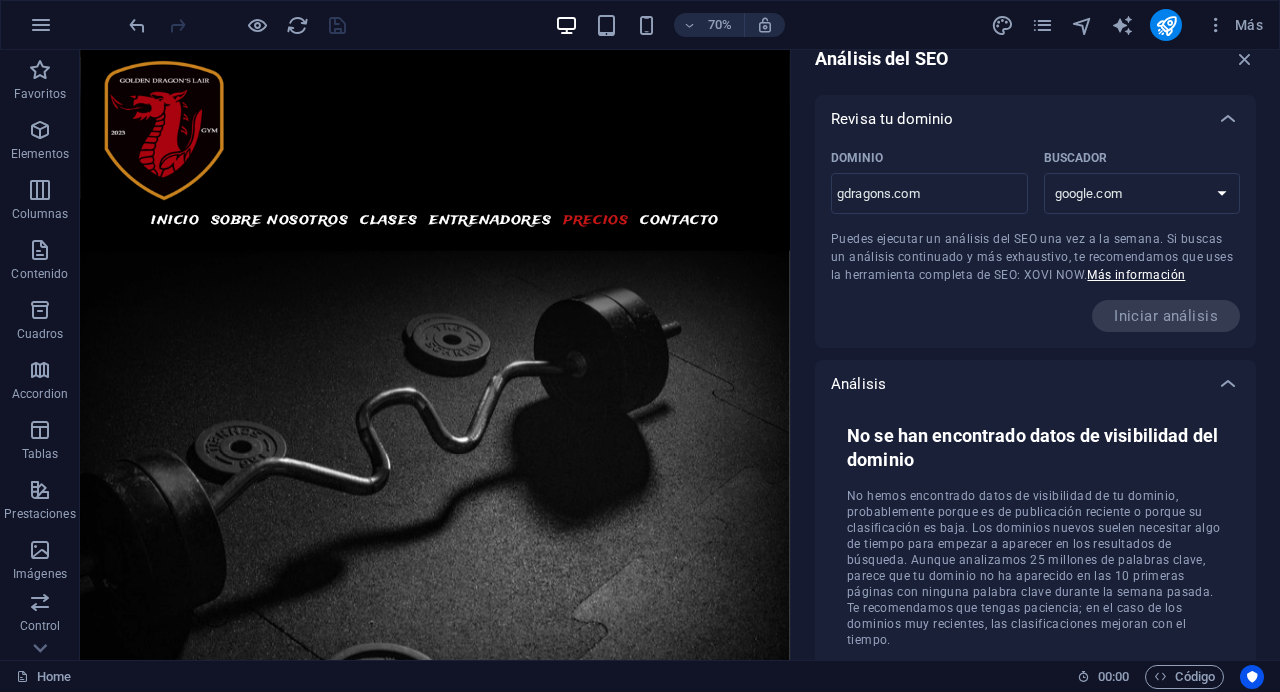 scroll, scrollTop: 0, scrollLeft: 0, axis: both 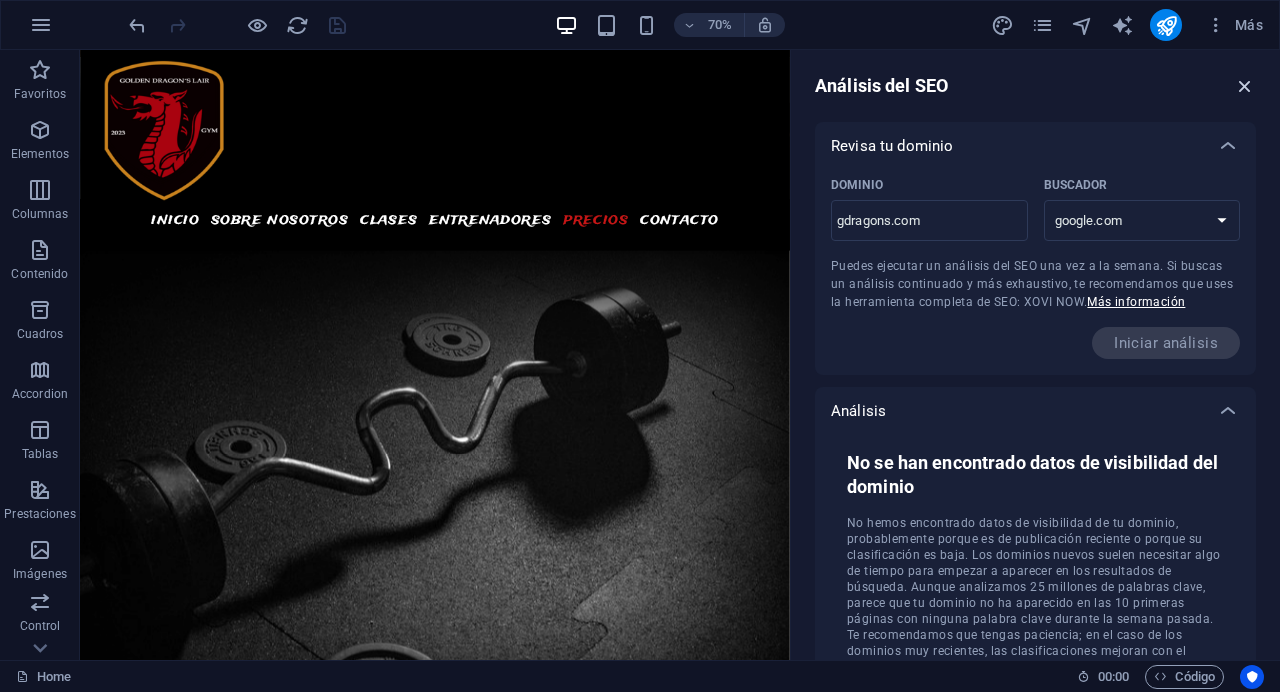 click at bounding box center [1245, 86] 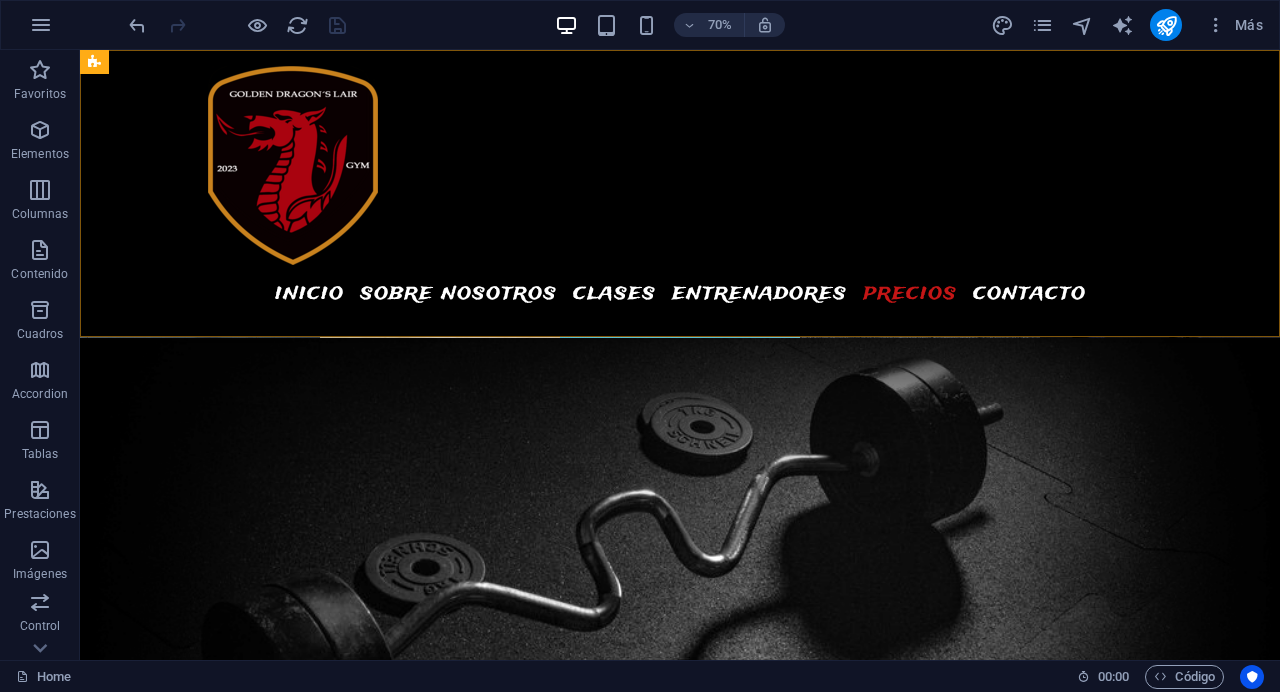 scroll, scrollTop: 5757, scrollLeft: 0, axis: vertical 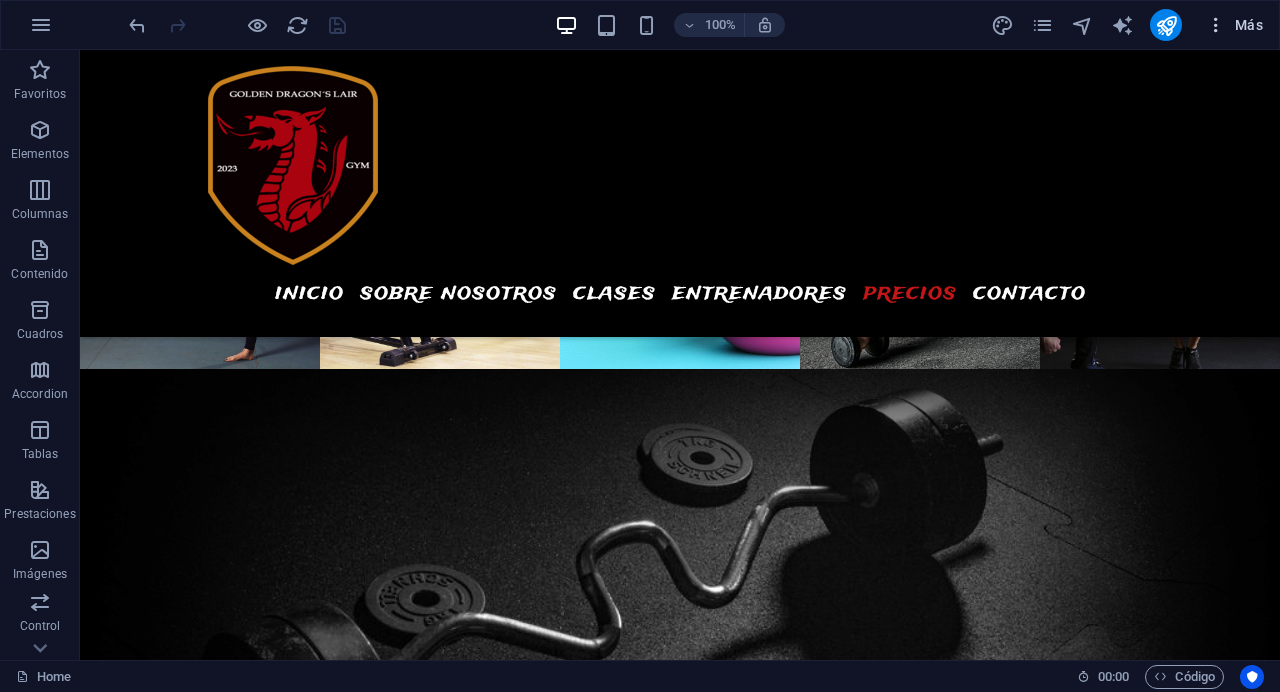 click on "Más" at bounding box center (1234, 25) 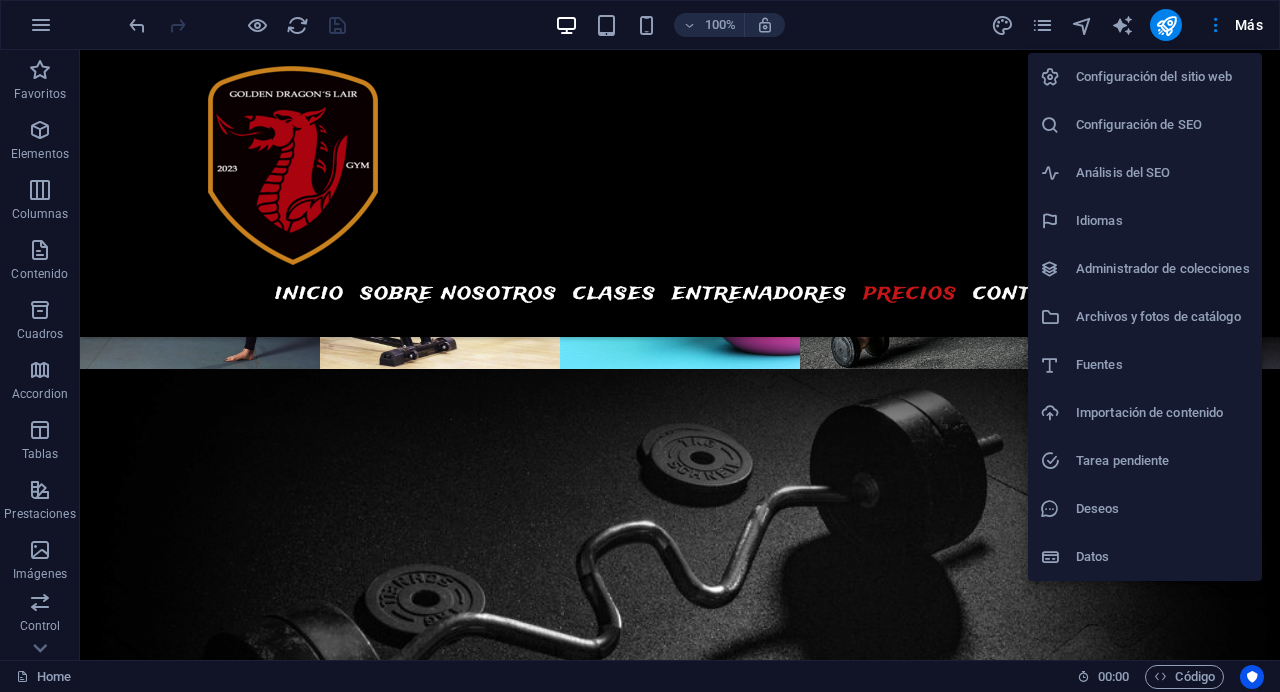 click on "Administrador de colecciones" at bounding box center (1163, 269) 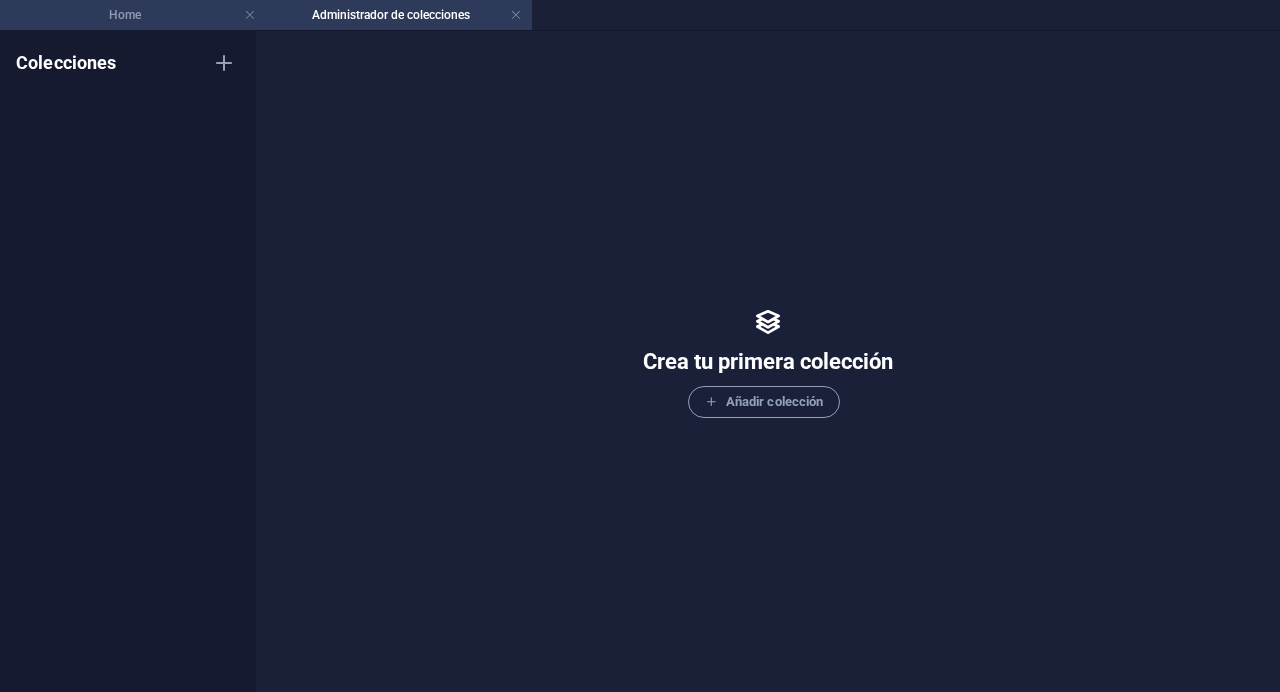 click on "Home" at bounding box center [133, 15] 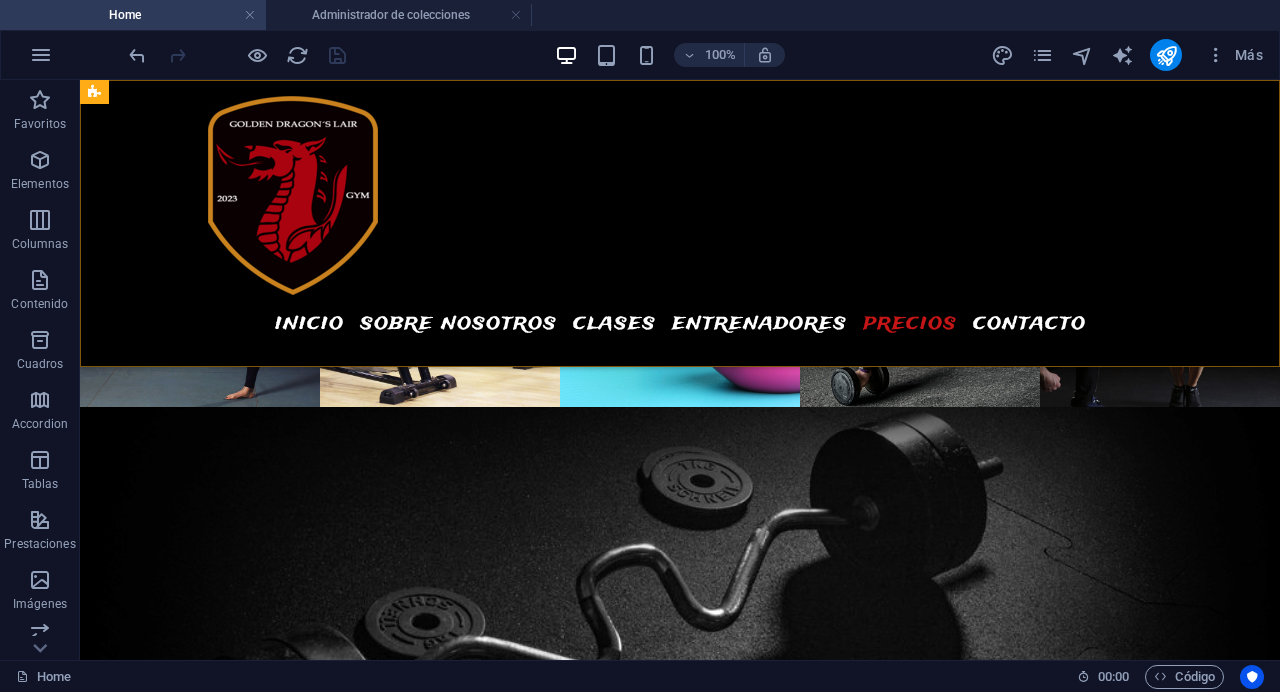 scroll, scrollTop: 5747, scrollLeft: 0, axis: vertical 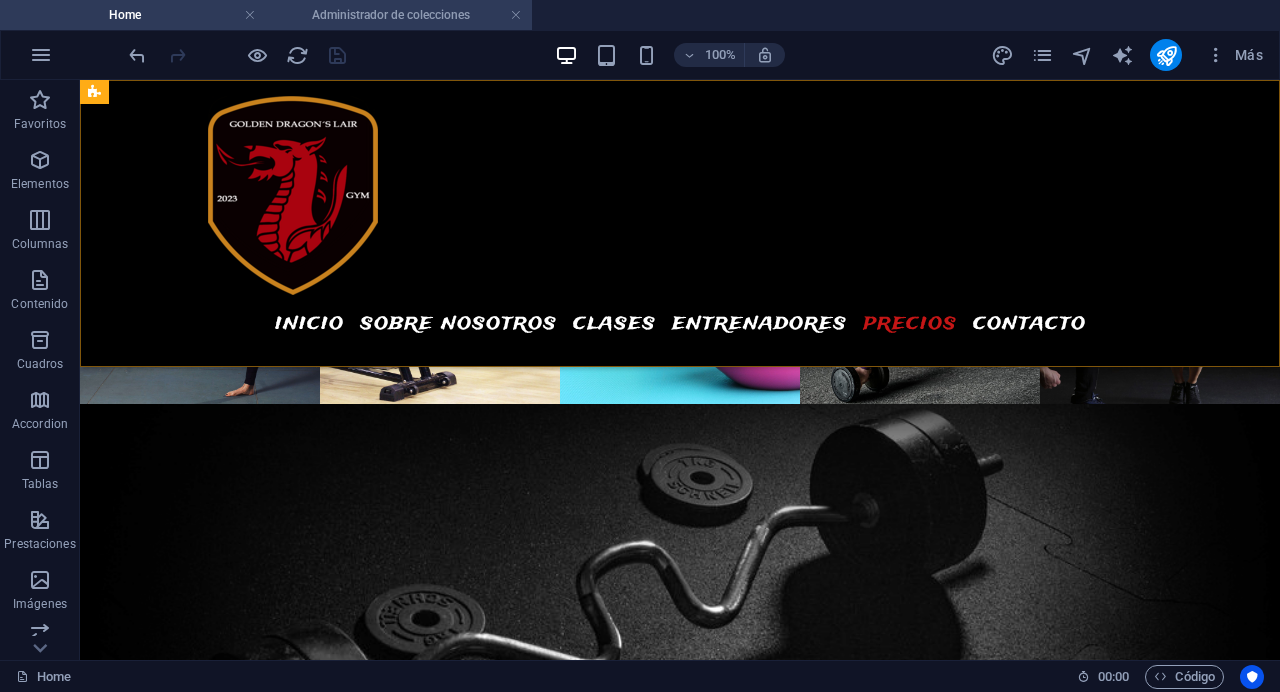 click on "Administrador de colecciones" at bounding box center (399, 15) 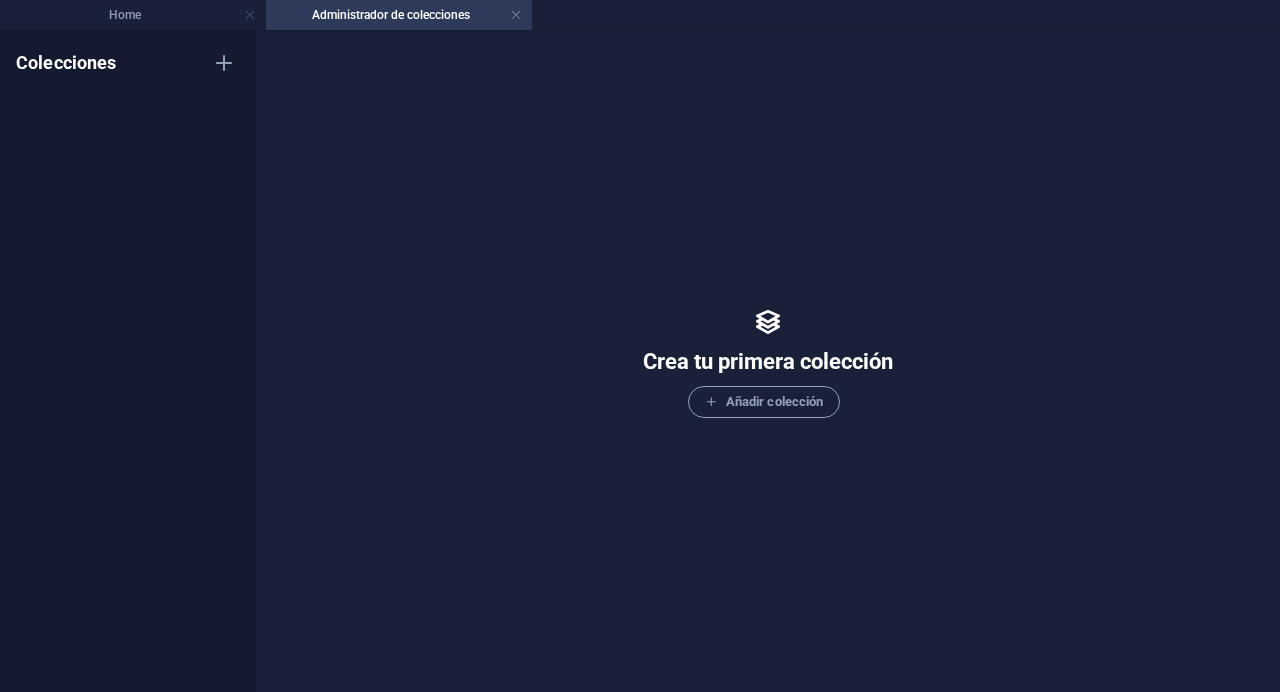 click on "Crea tu primera colección Añadir colección" at bounding box center (768, 361) 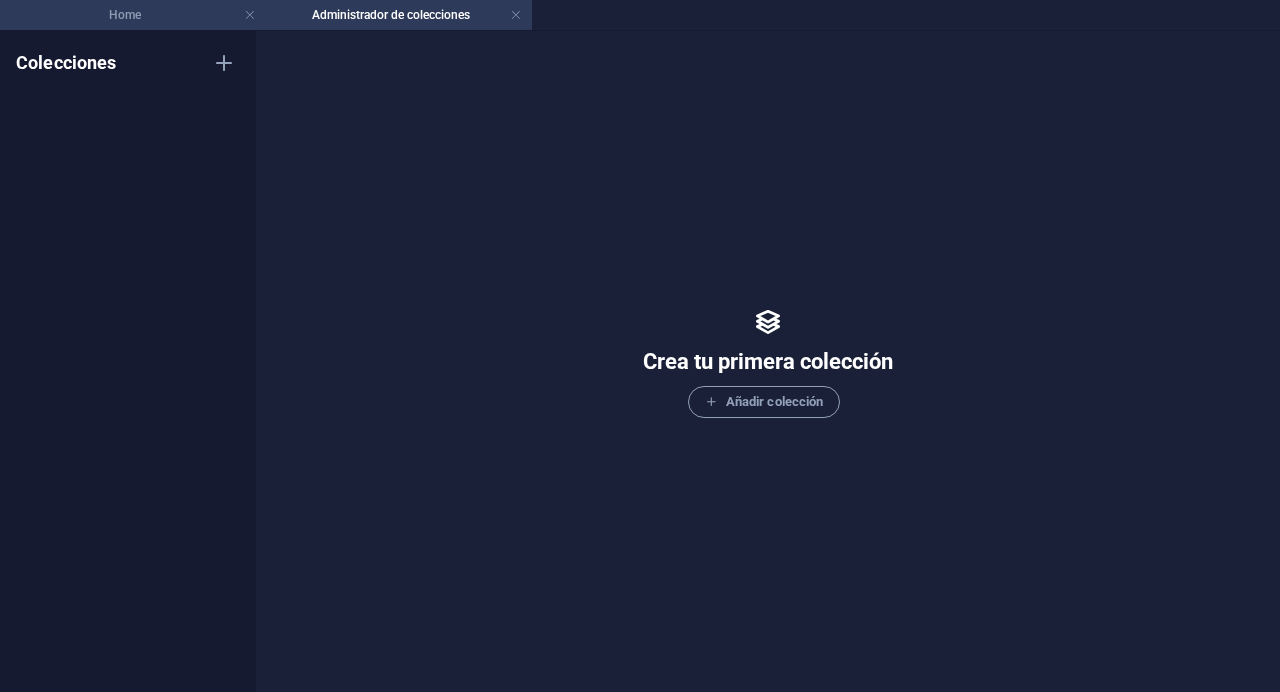 click on "Home" at bounding box center [133, 15] 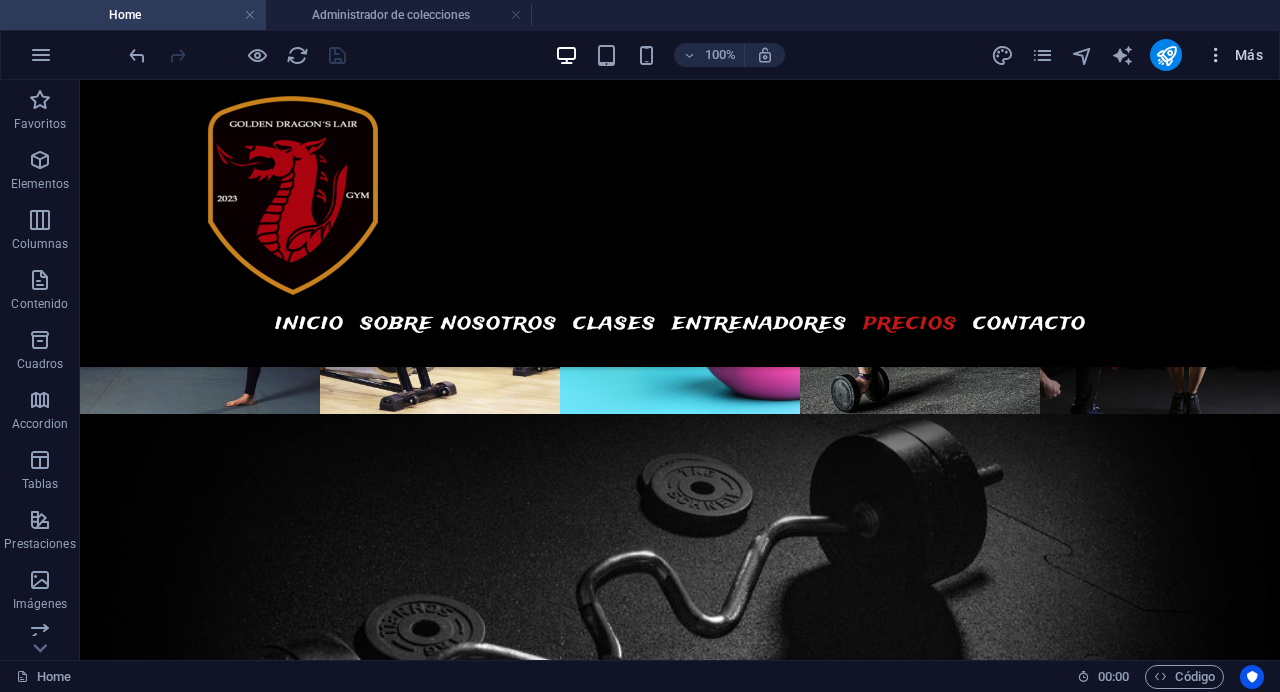 click on "Más" at bounding box center (1234, 55) 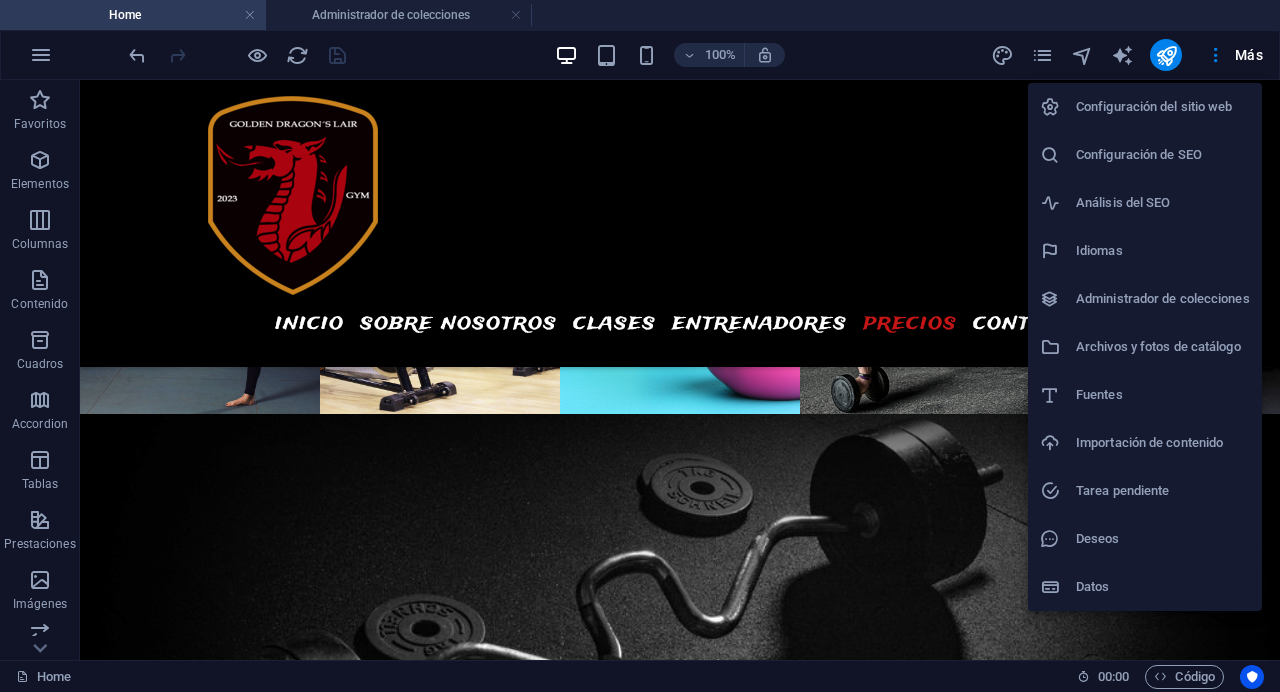 click on "Archivos y fotos de catálogo" at bounding box center [1145, 347] 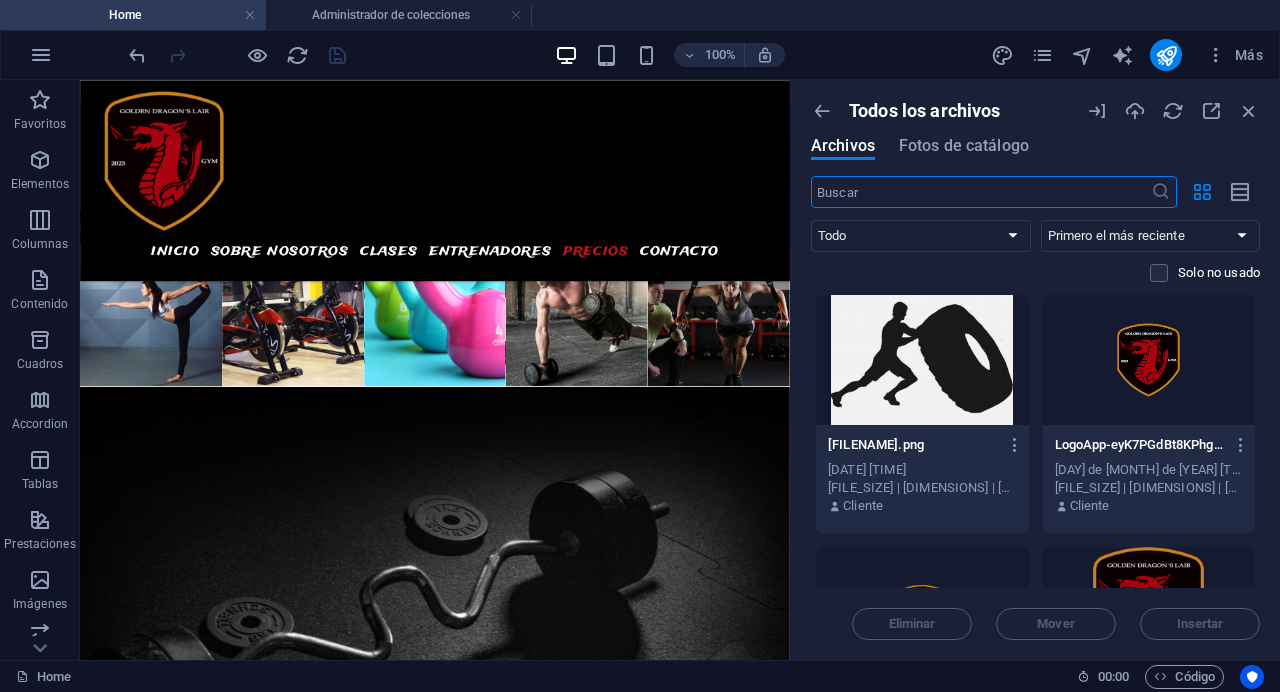 scroll, scrollTop: 5726, scrollLeft: 0, axis: vertical 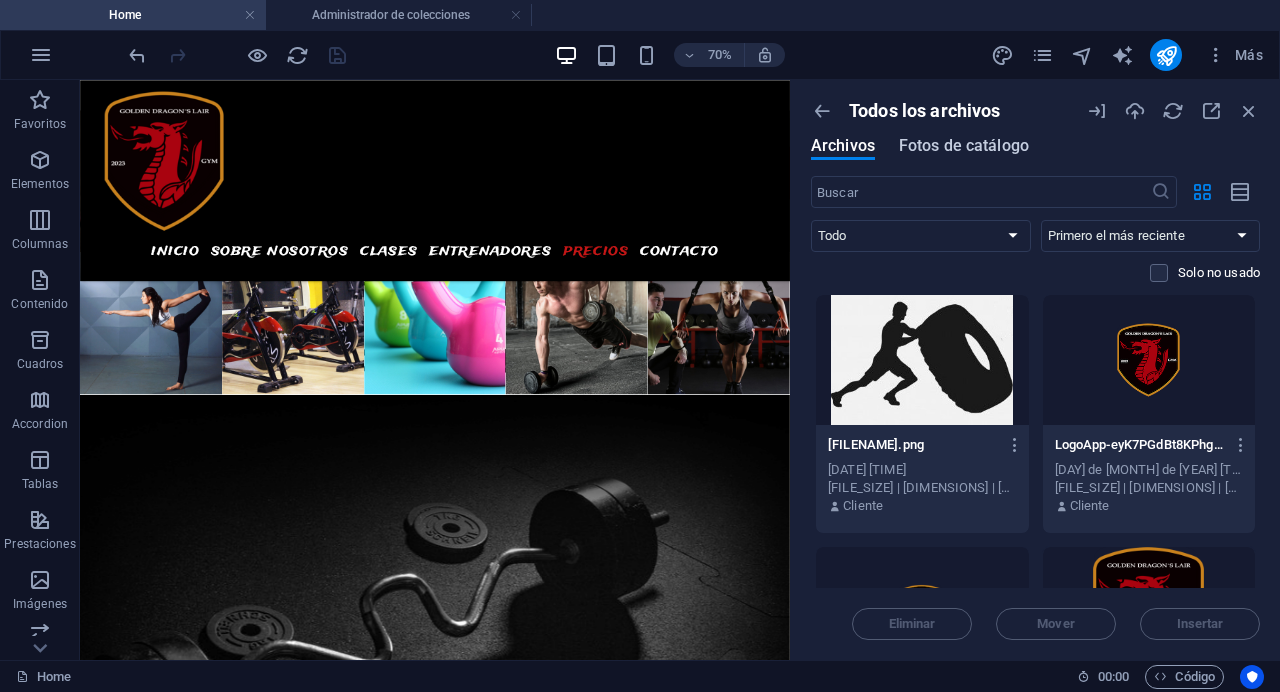 click on "Fotos de catálogo" at bounding box center [964, 146] 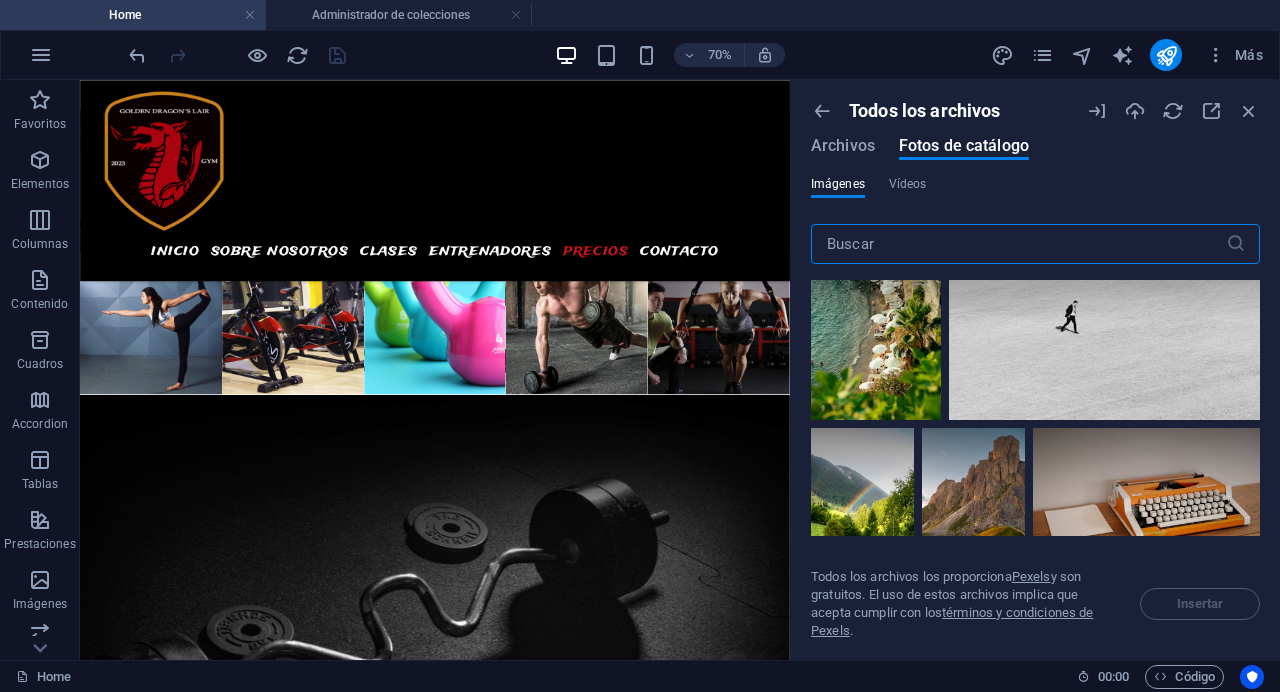 scroll, scrollTop: 6711, scrollLeft: 0, axis: vertical 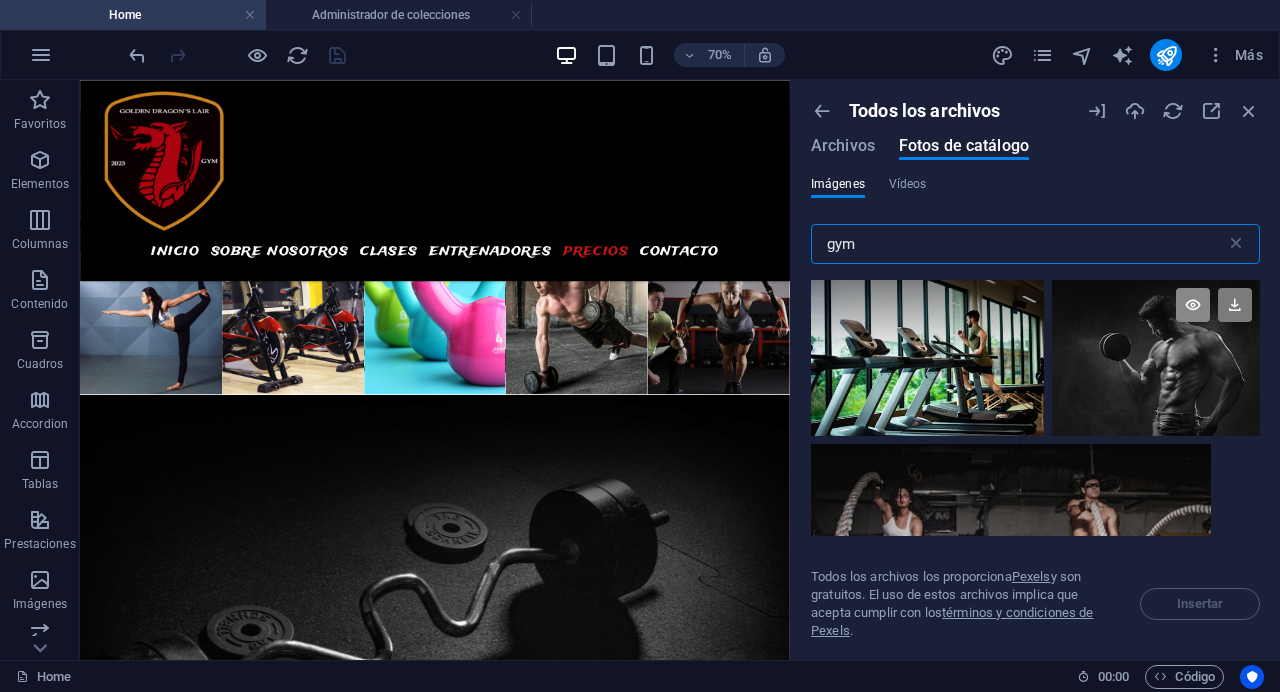type on "gym" 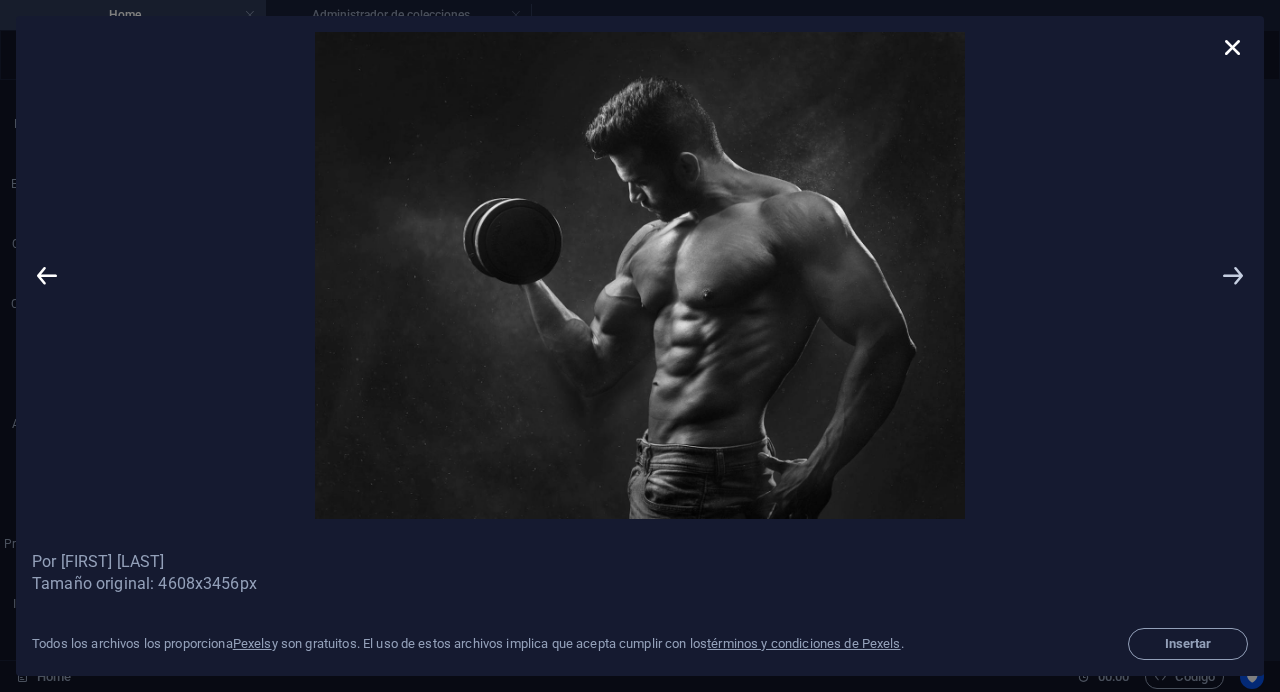 click at bounding box center [1233, 275] 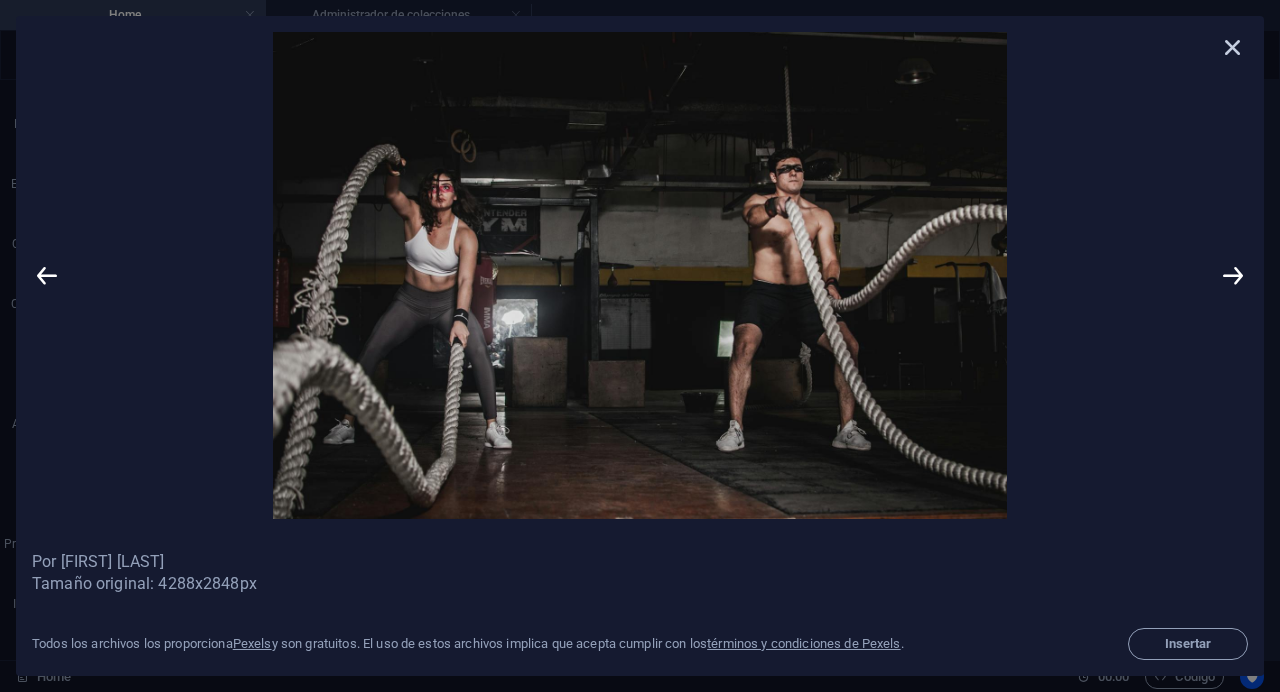 click at bounding box center [1233, 47] 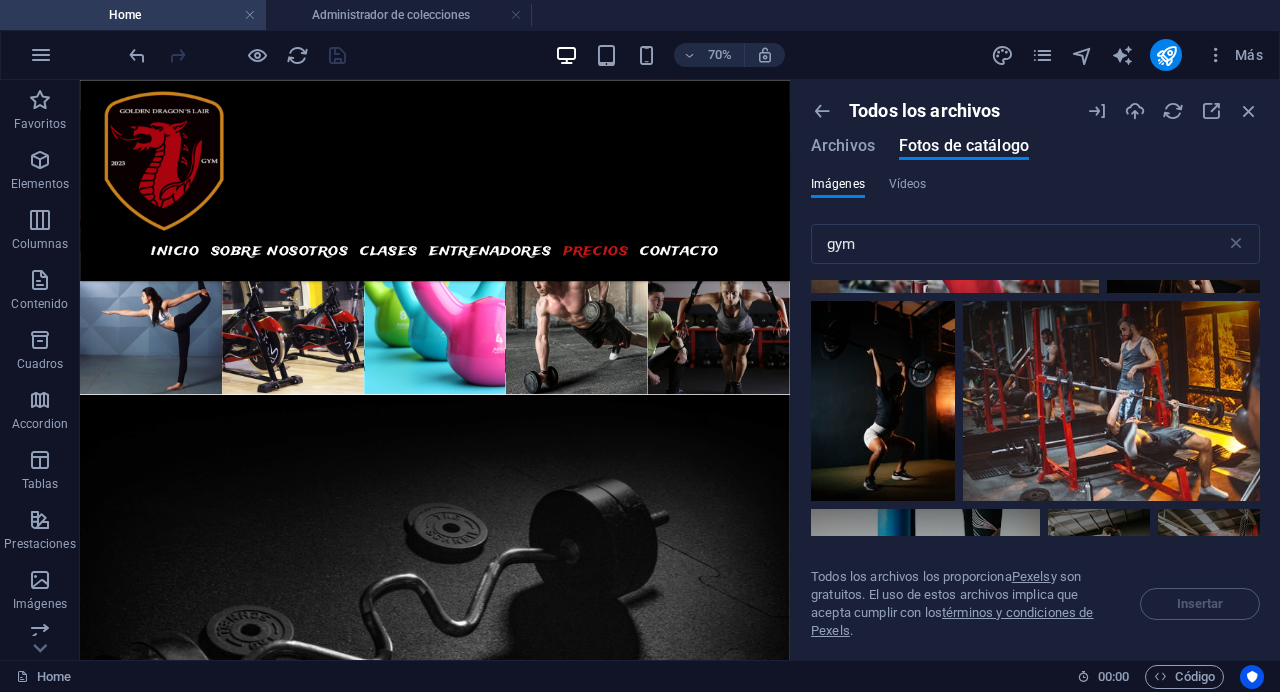 scroll, scrollTop: 42745, scrollLeft: 0, axis: vertical 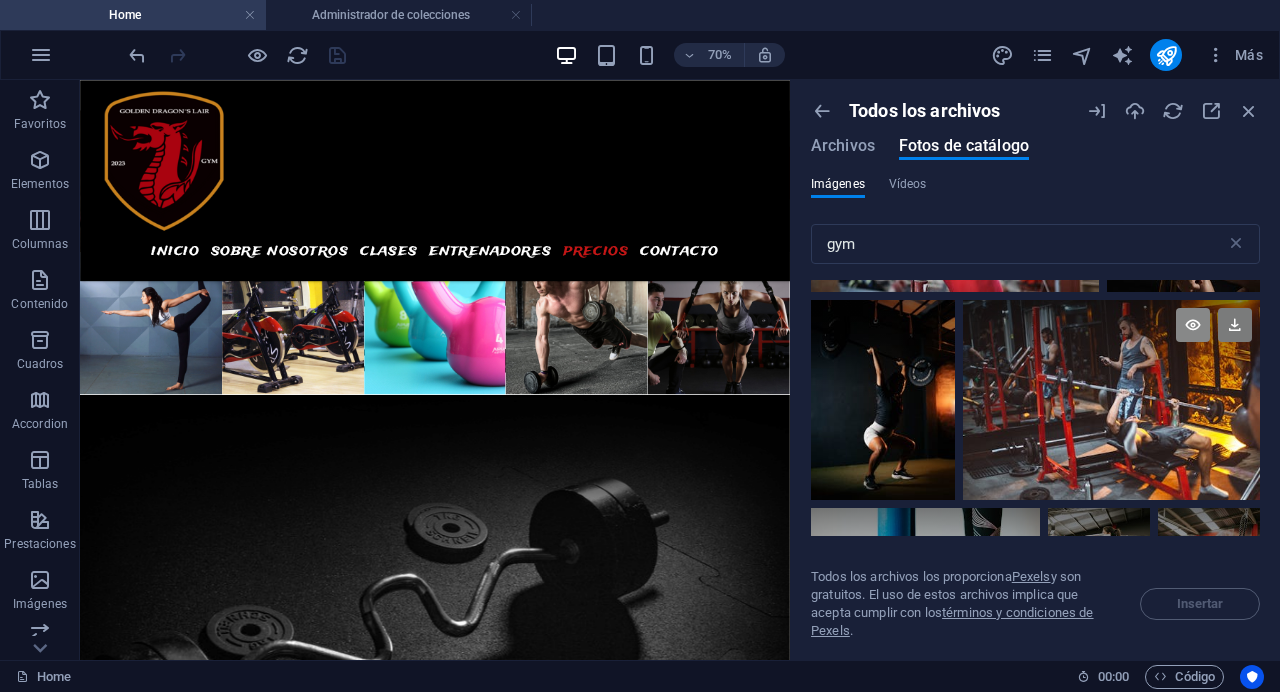 click at bounding box center (1193, 325) 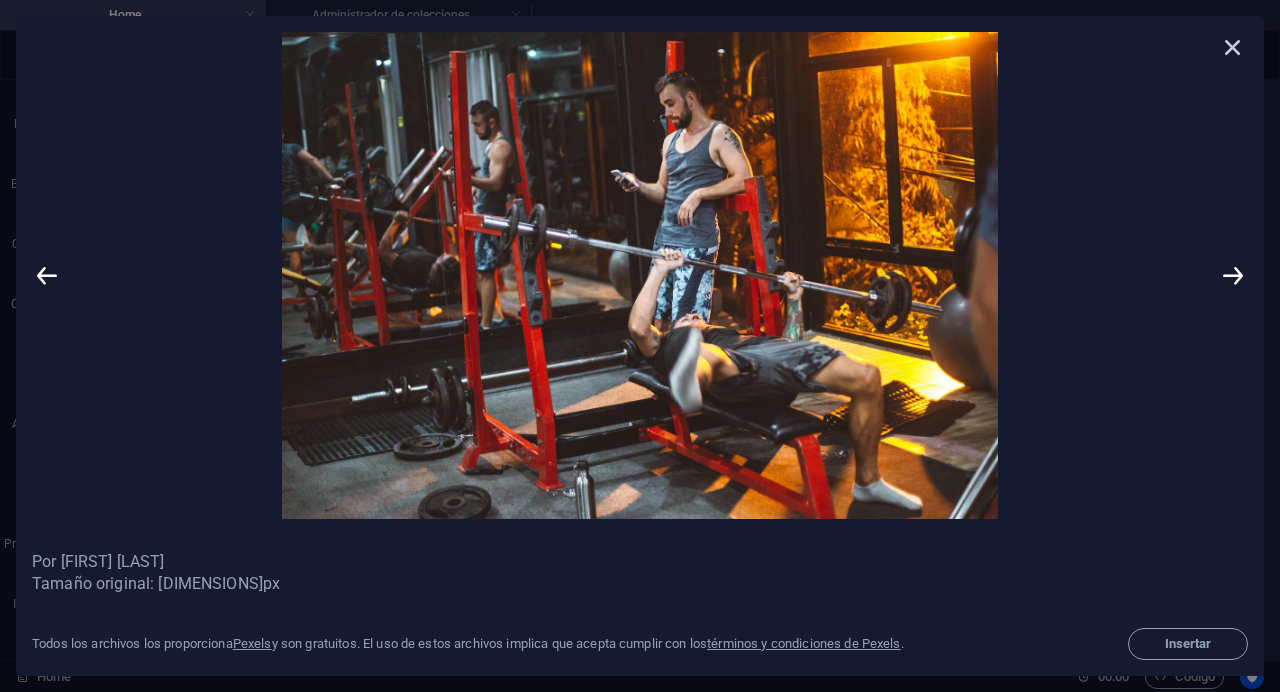click at bounding box center (1233, 47) 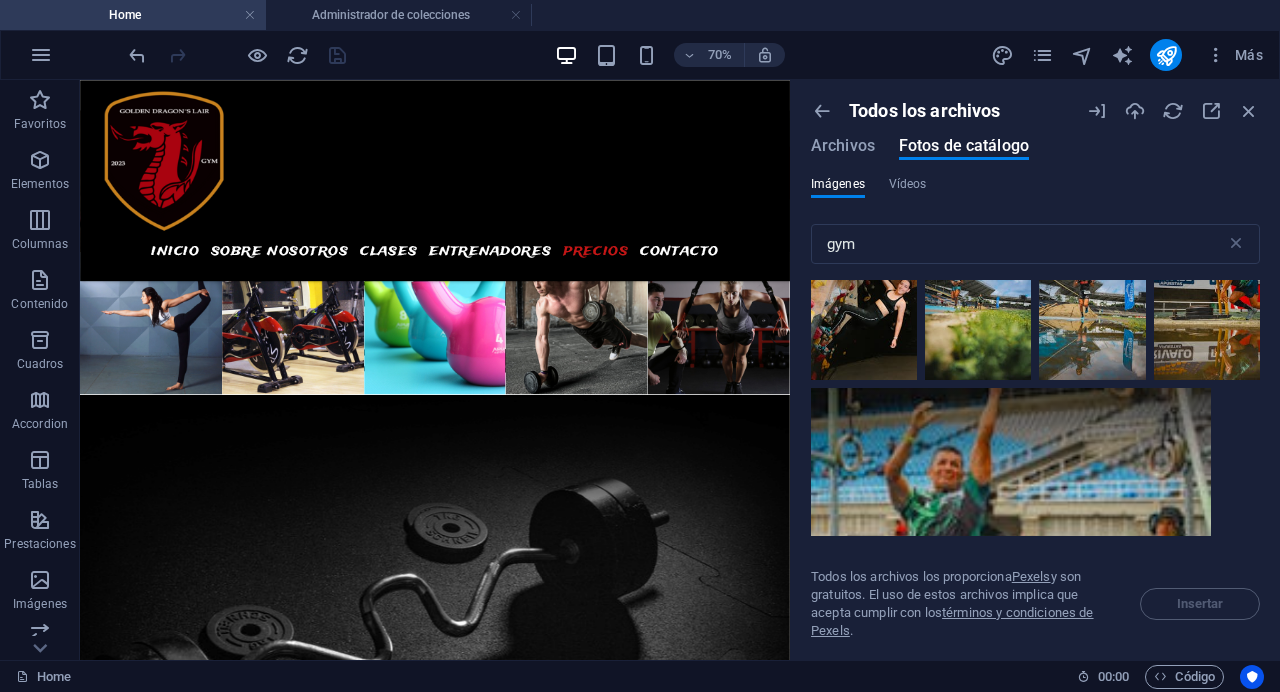 scroll, scrollTop: 52053, scrollLeft: 0, axis: vertical 